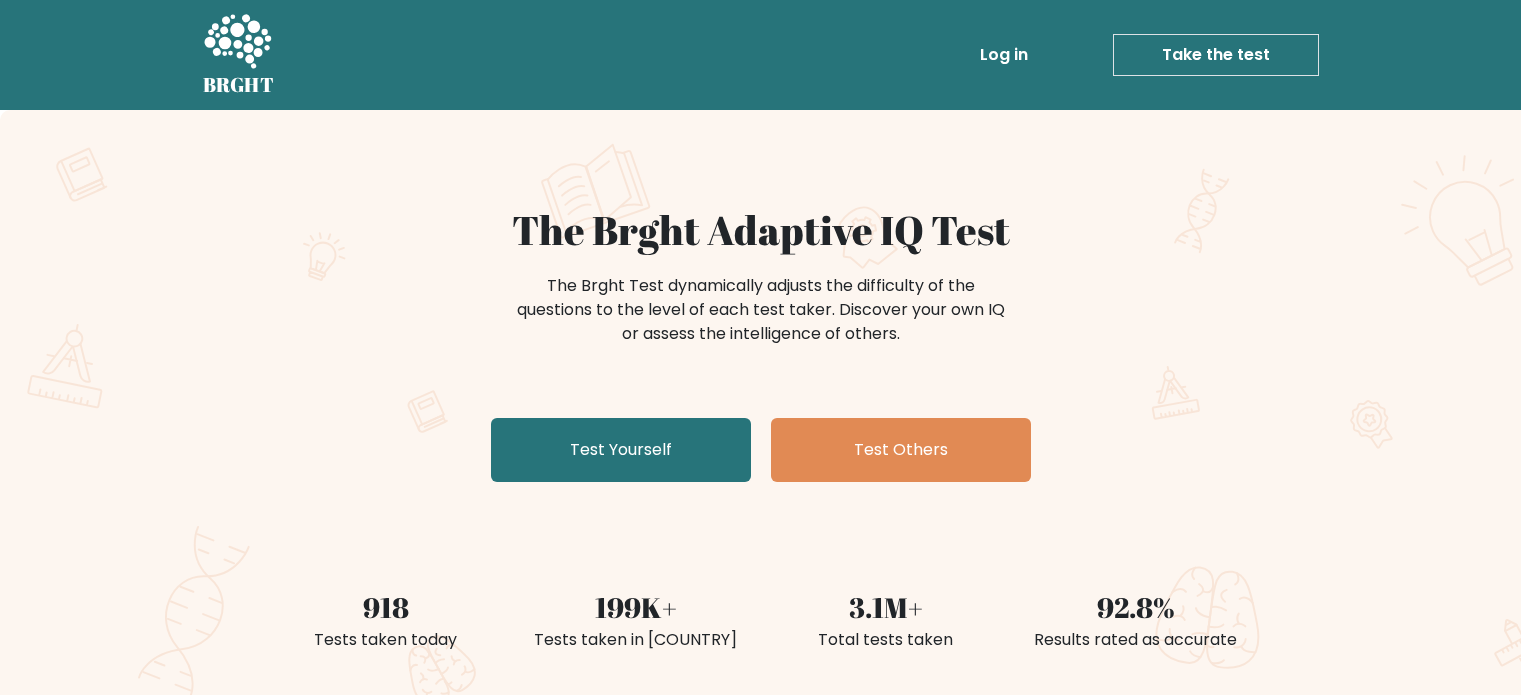 scroll, scrollTop: 0, scrollLeft: 0, axis: both 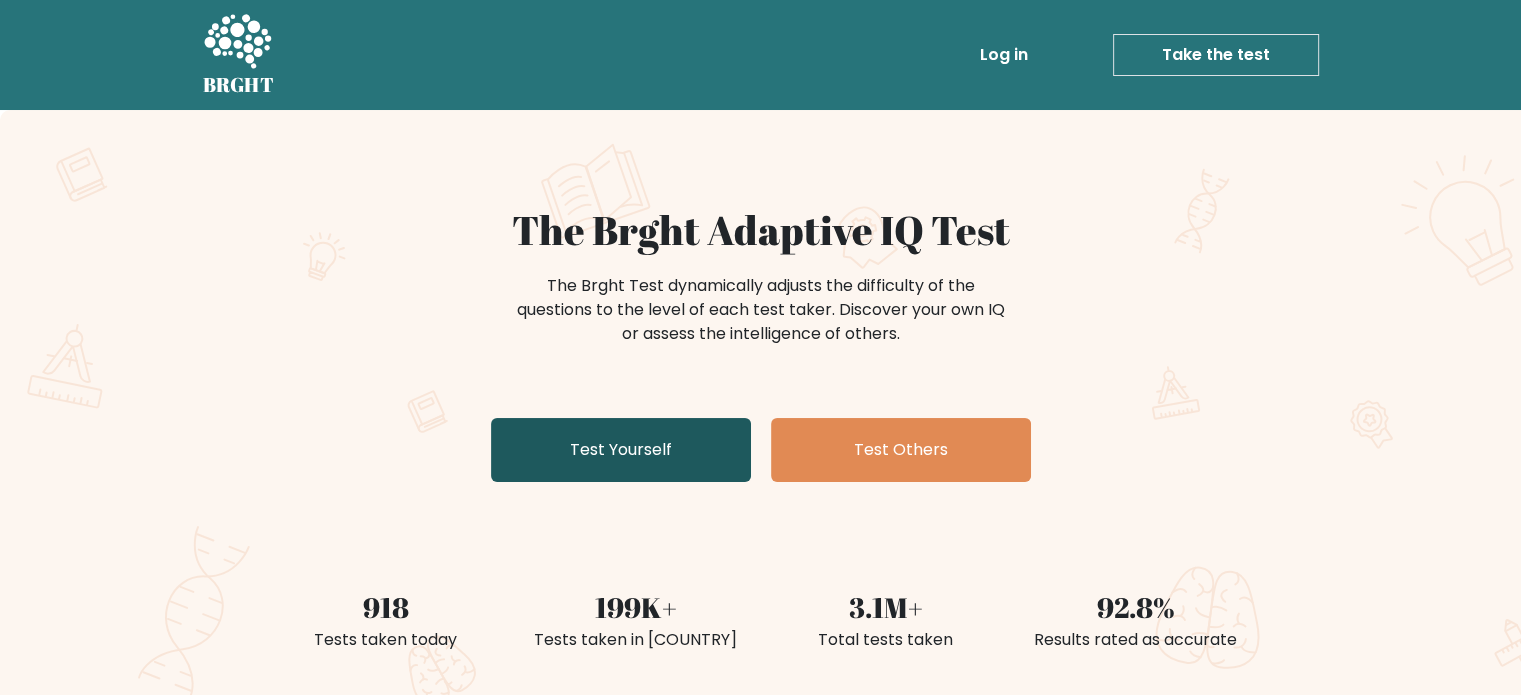 click on "Test Yourself" at bounding box center (621, 450) 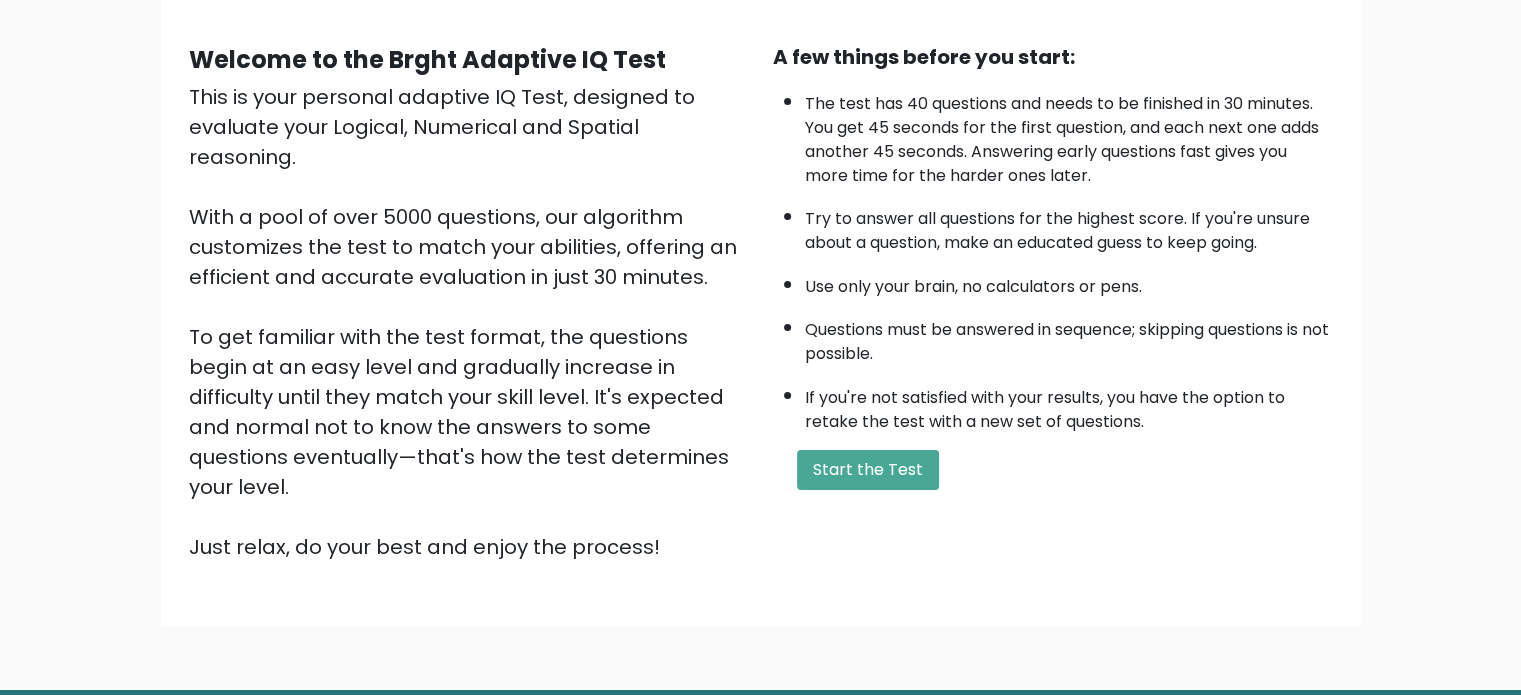 scroll, scrollTop: 200, scrollLeft: 0, axis: vertical 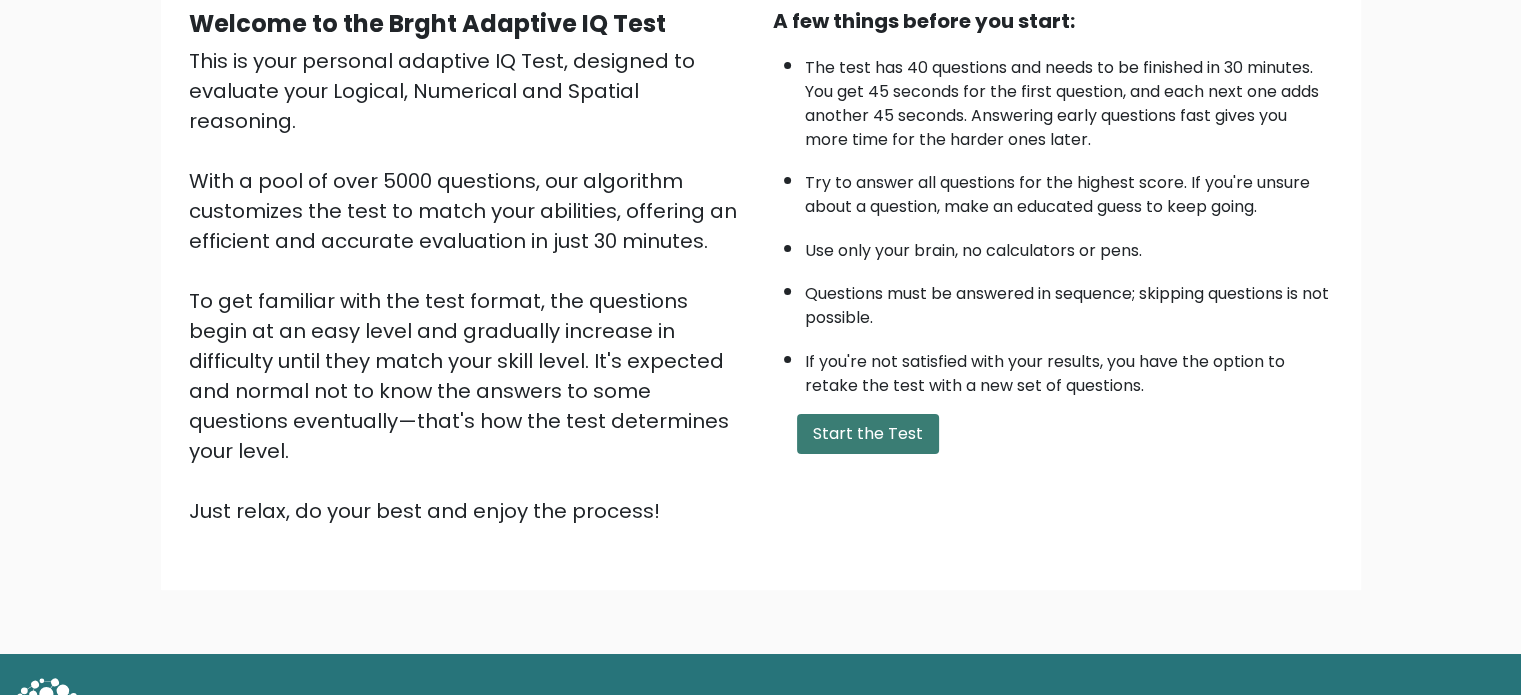 click on "Start the Test" at bounding box center [868, 434] 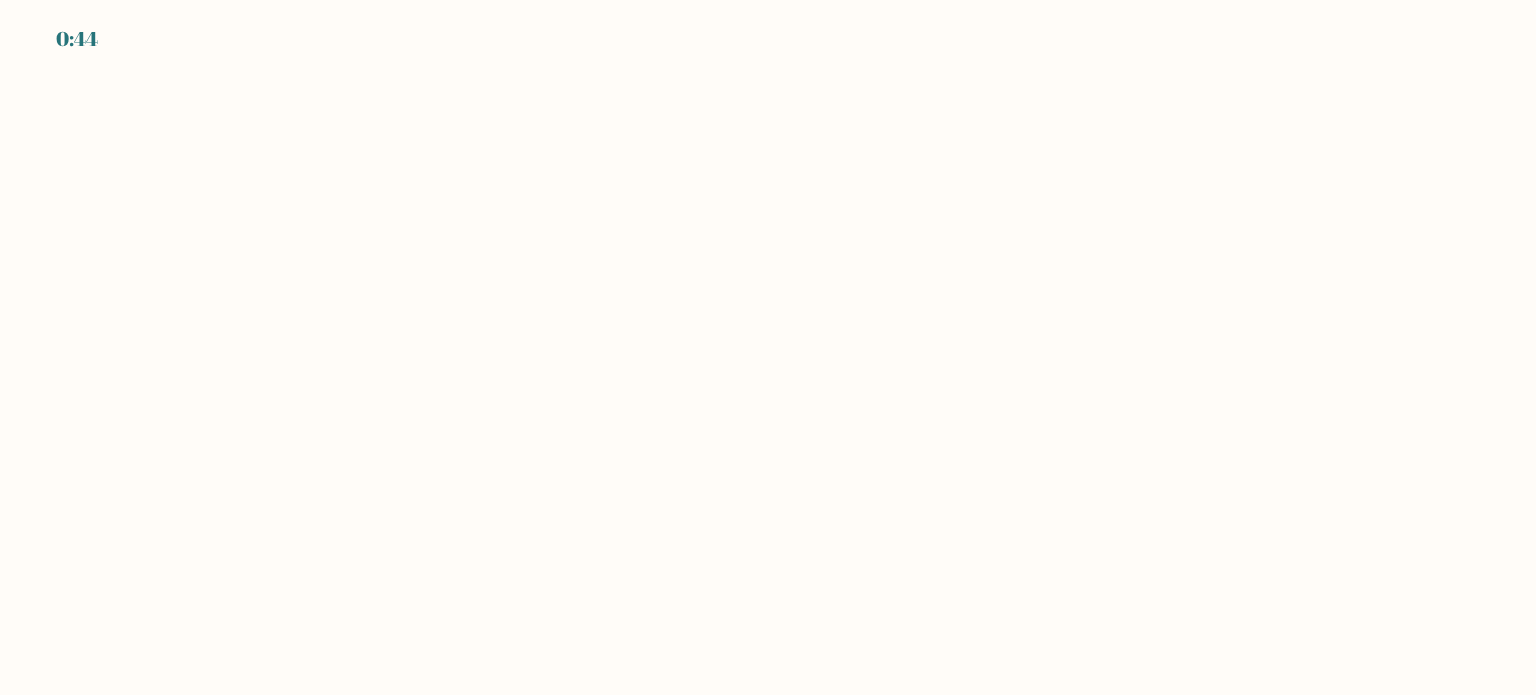 scroll, scrollTop: 0, scrollLeft: 0, axis: both 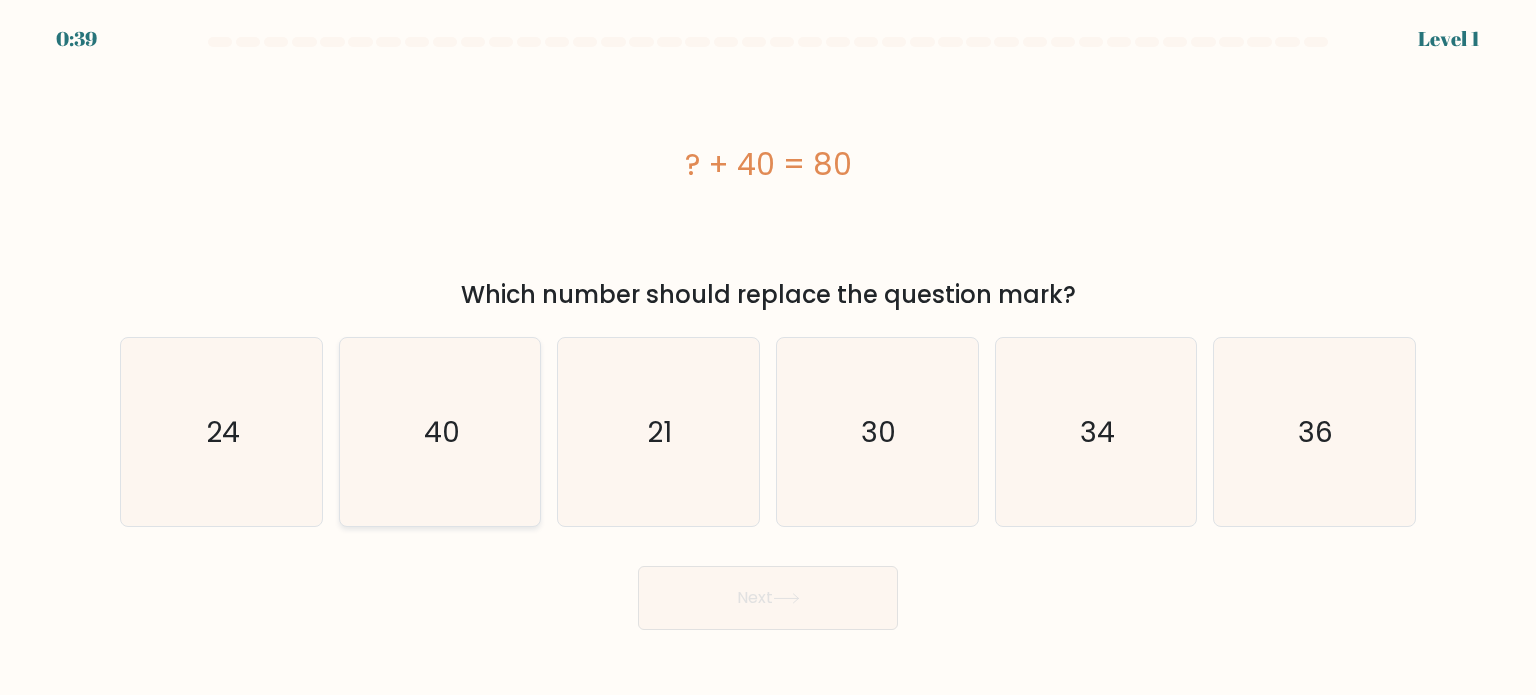 click on "40" 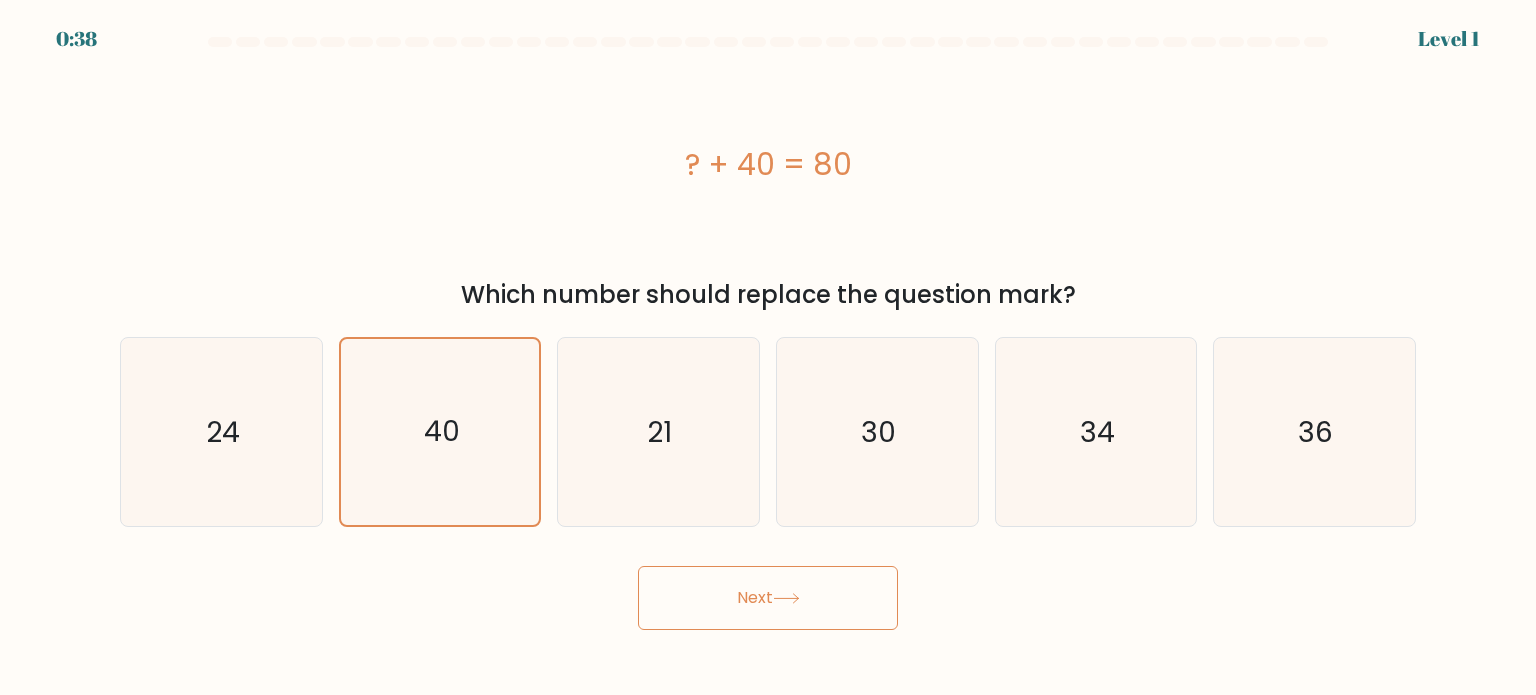 click on "Next" at bounding box center (768, 598) 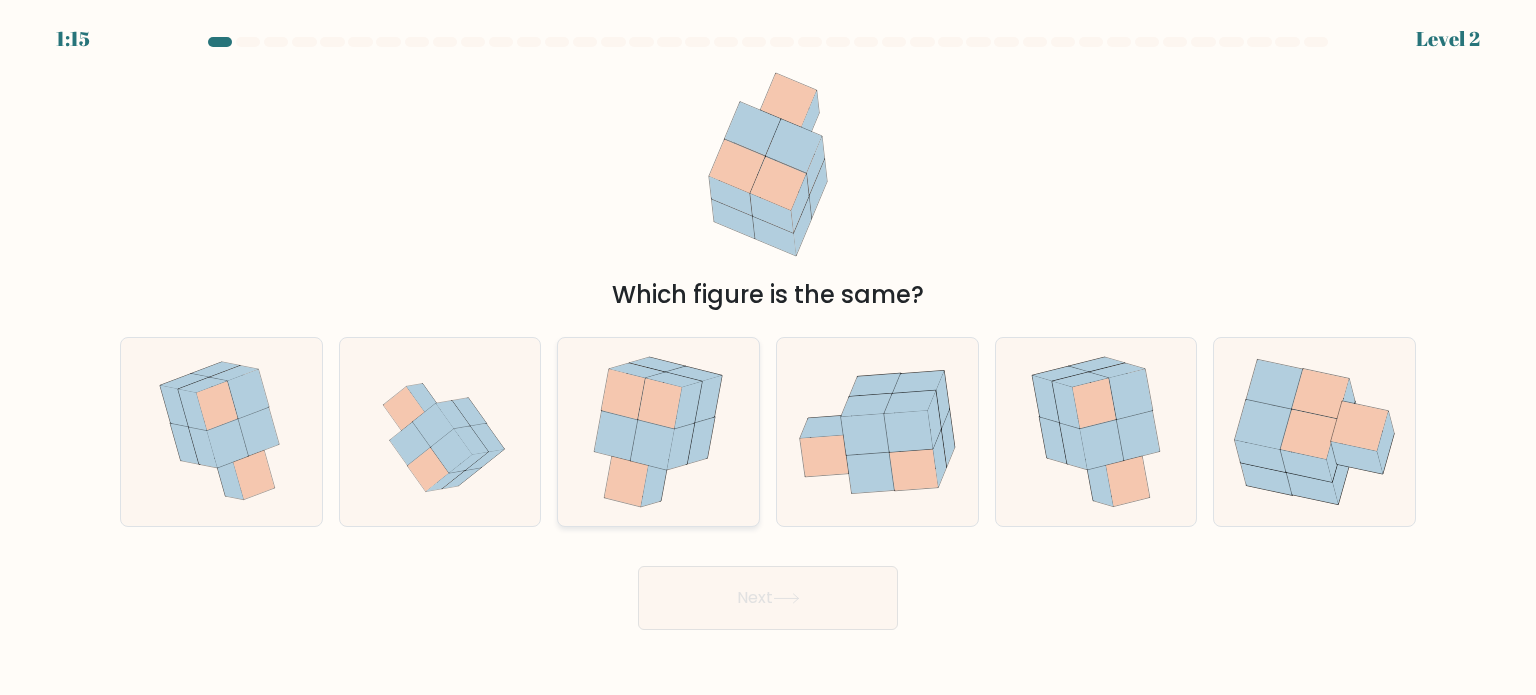 click 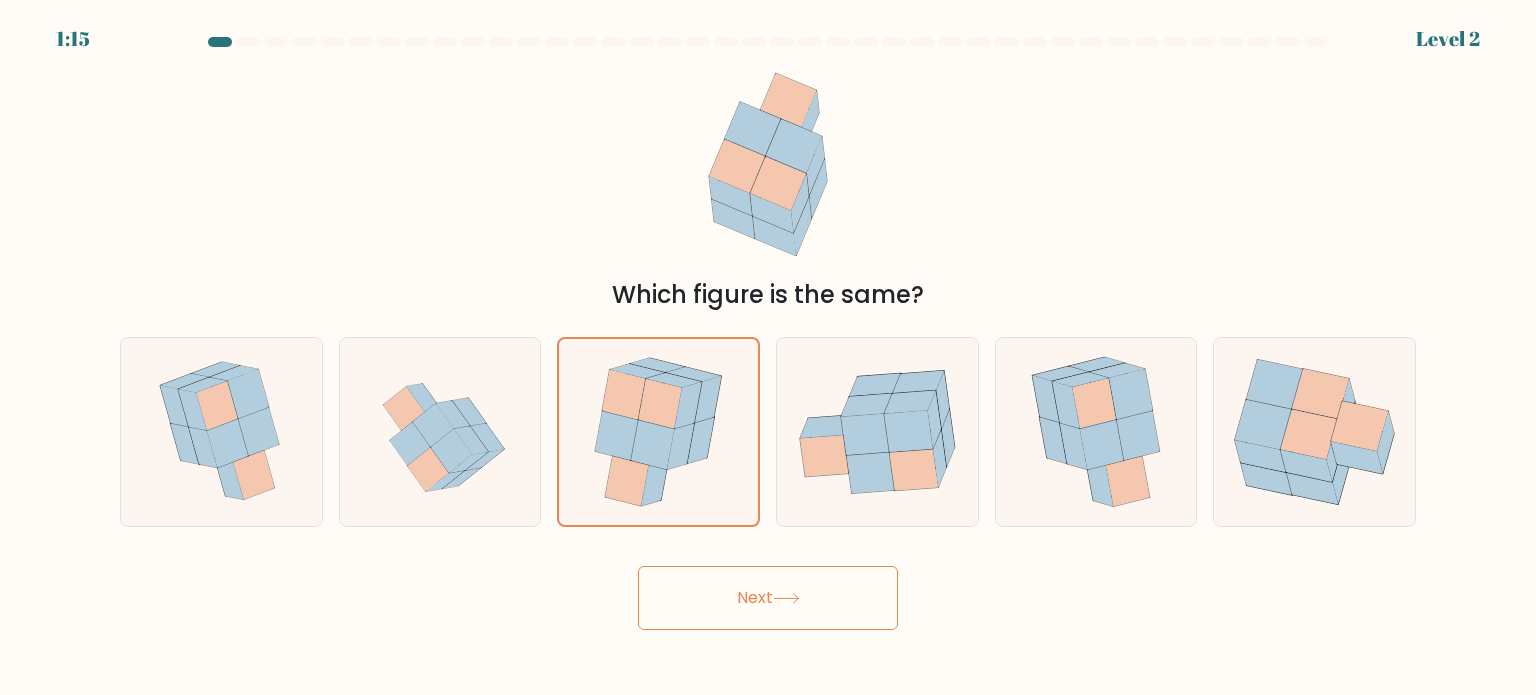 click on "Next" at bounding box center [768, 598] 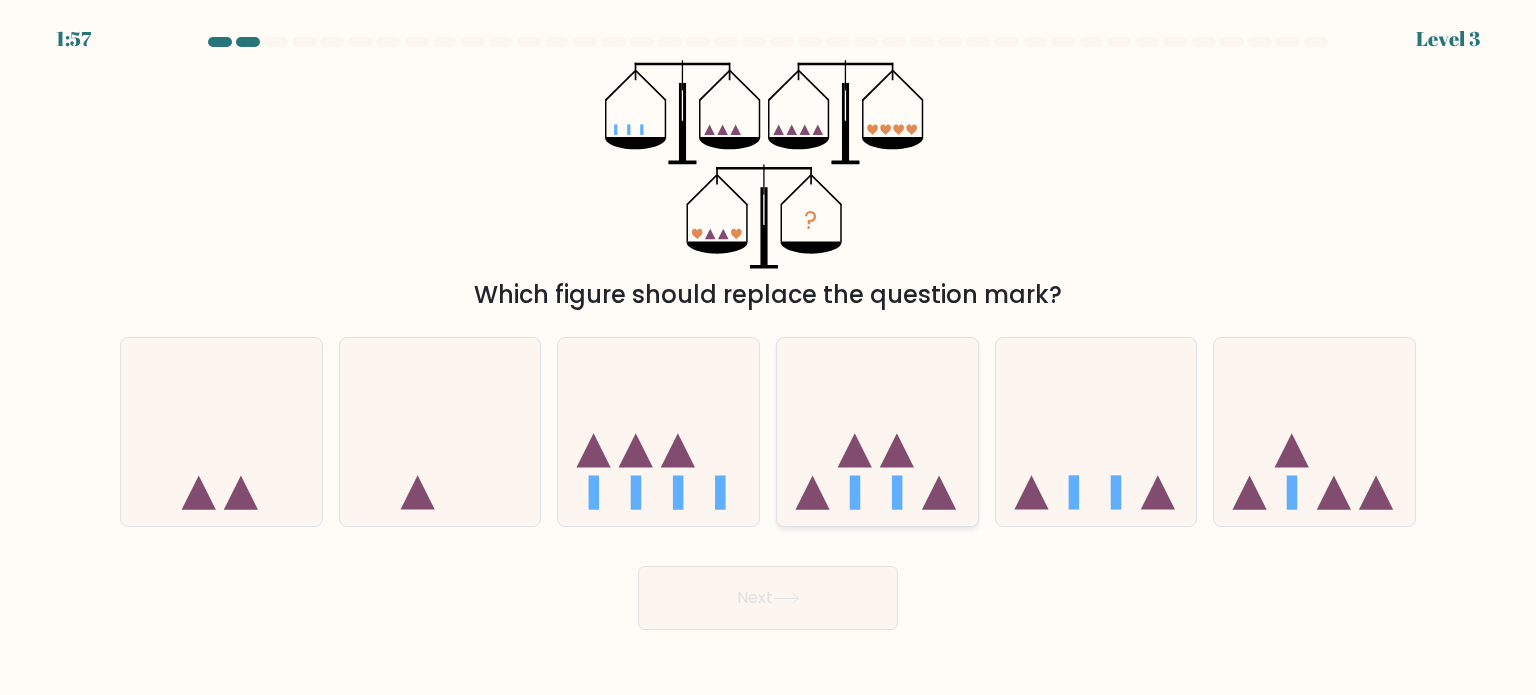 click 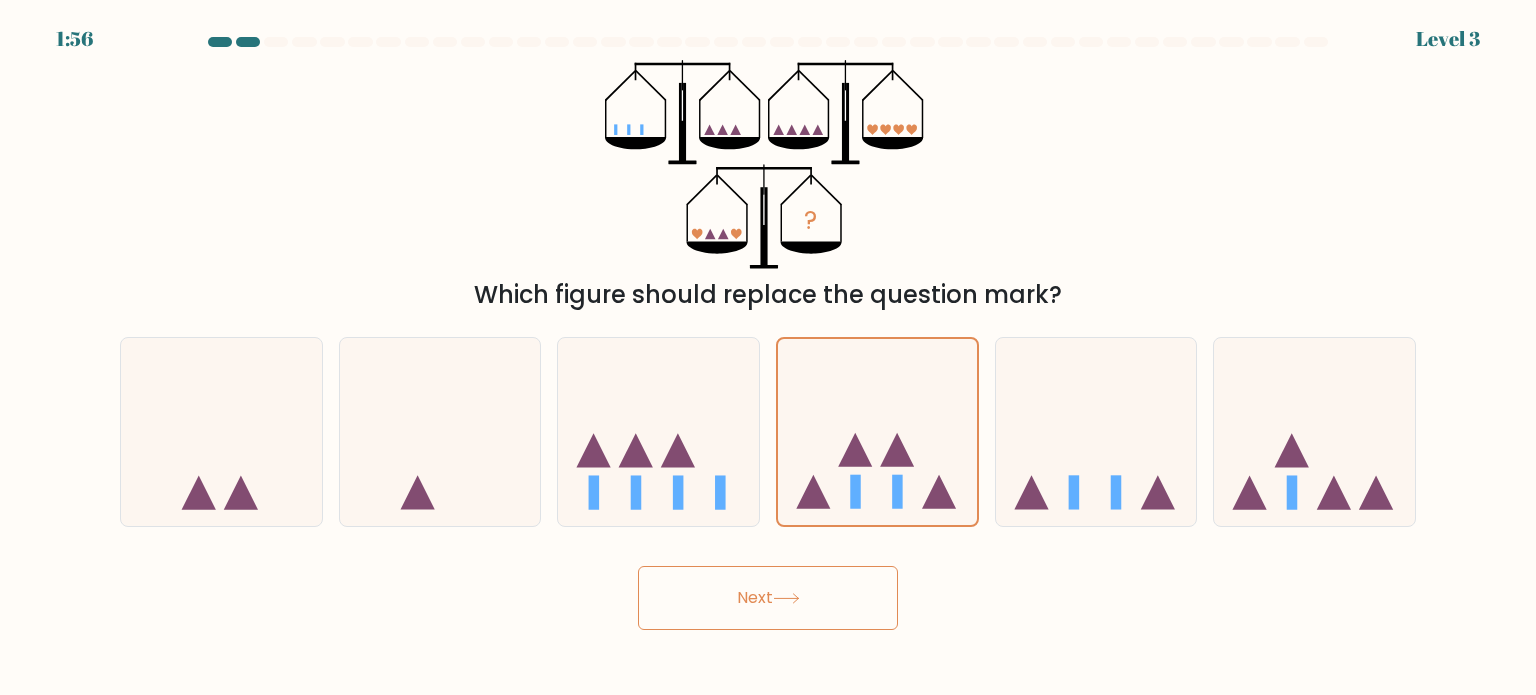 click on "Next" at bounding box center (768, 590) 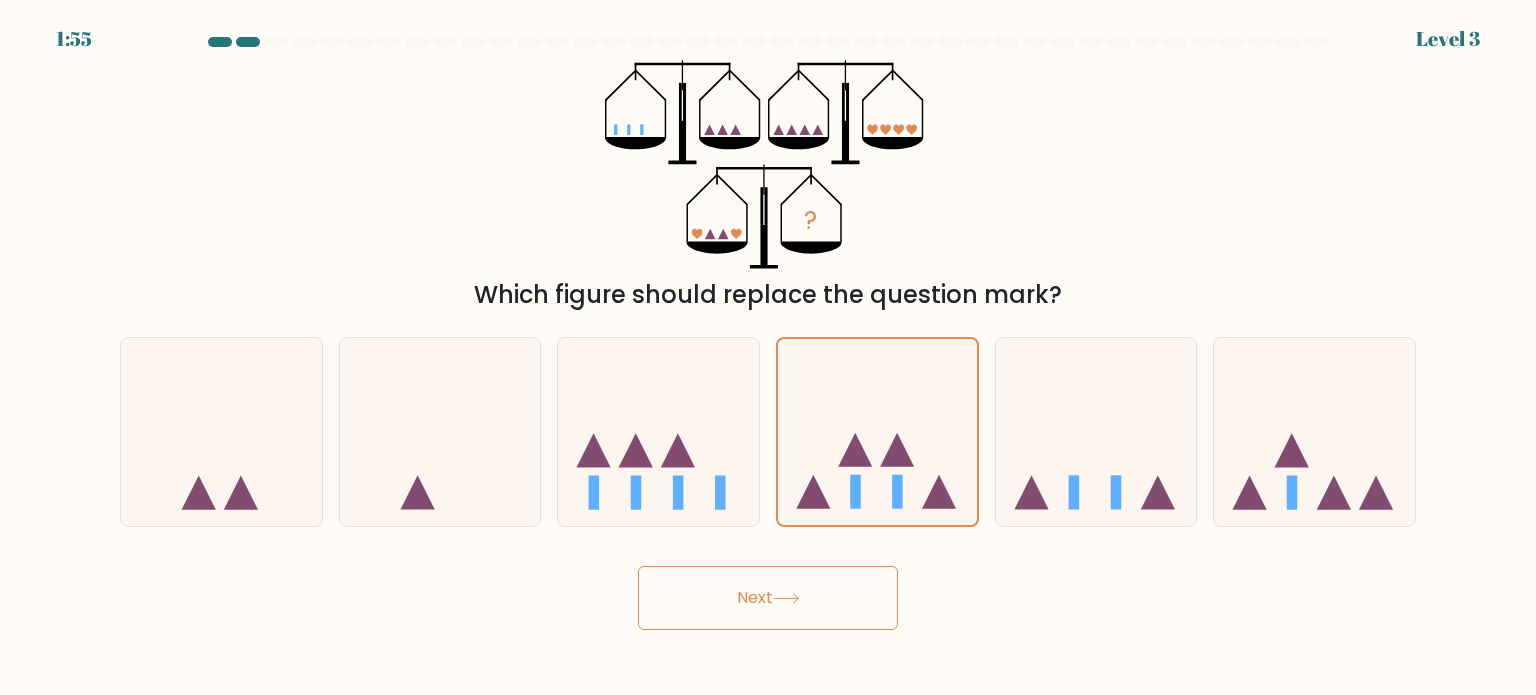 click on "Next" at bounding box center (768, 598) 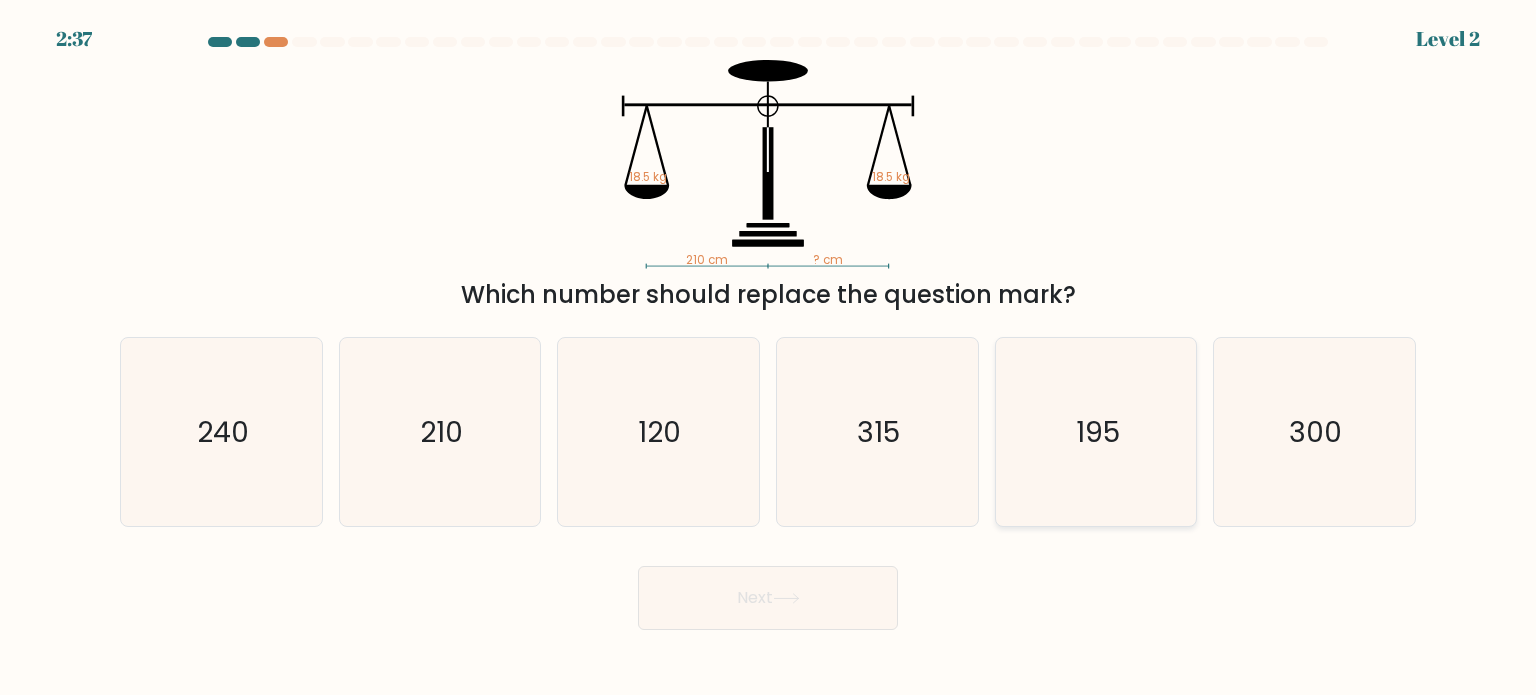 click on "195" 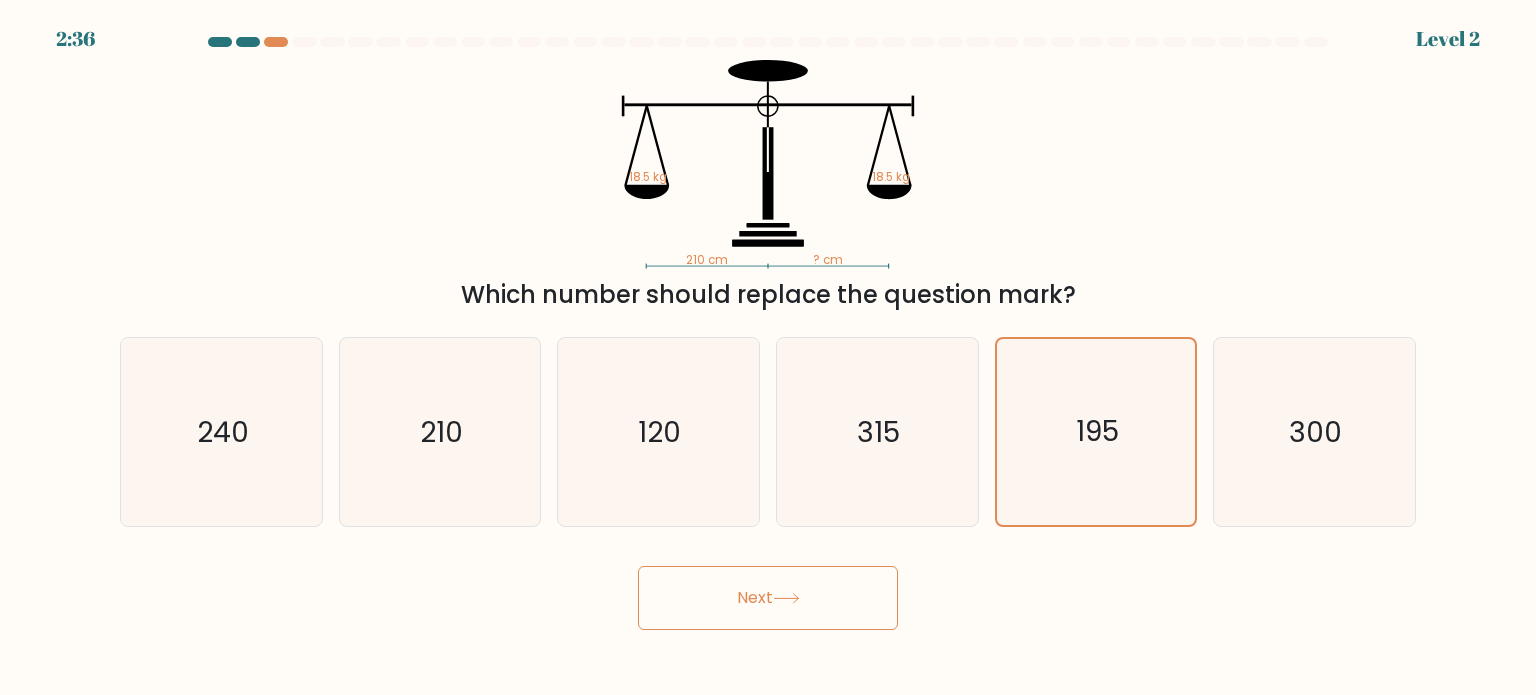 click on "Next" at bounding box center [768, 598] 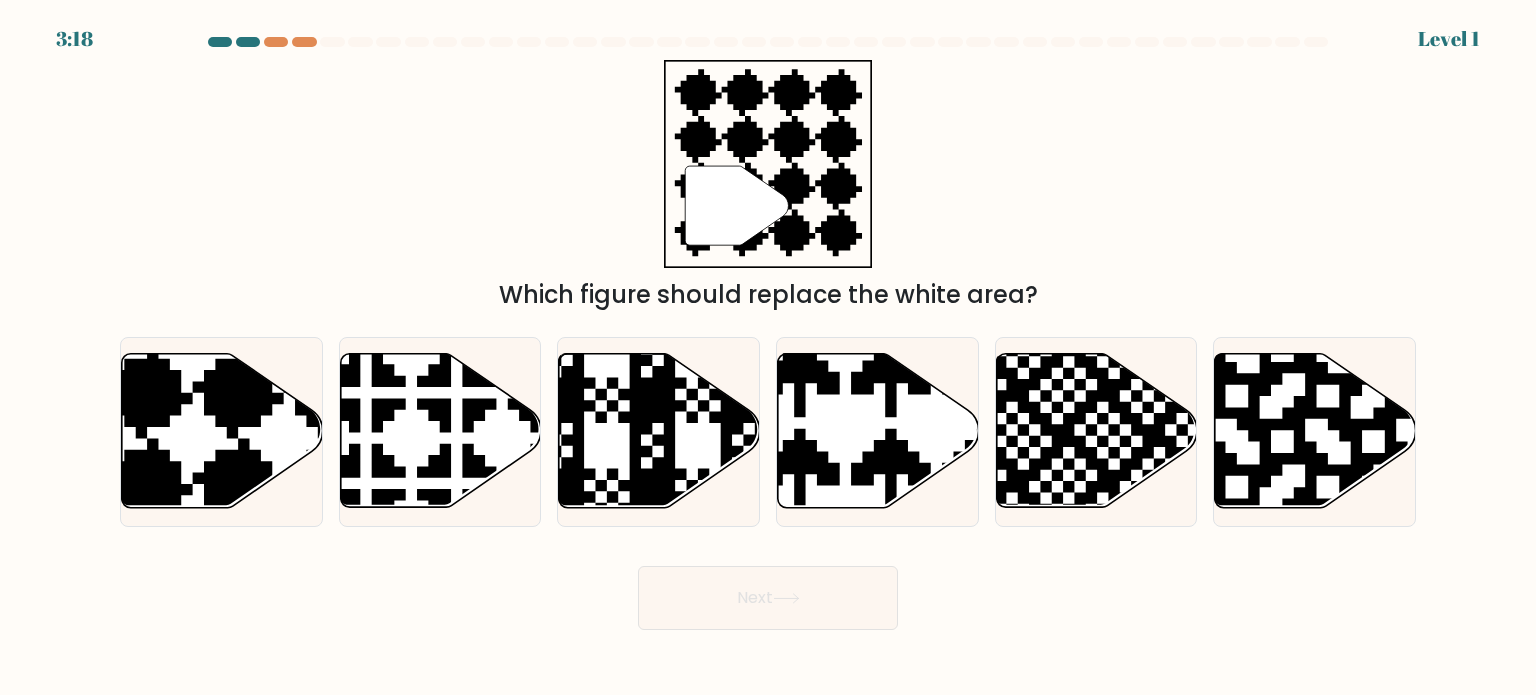 click on "a." at bounding box center [768, 333] 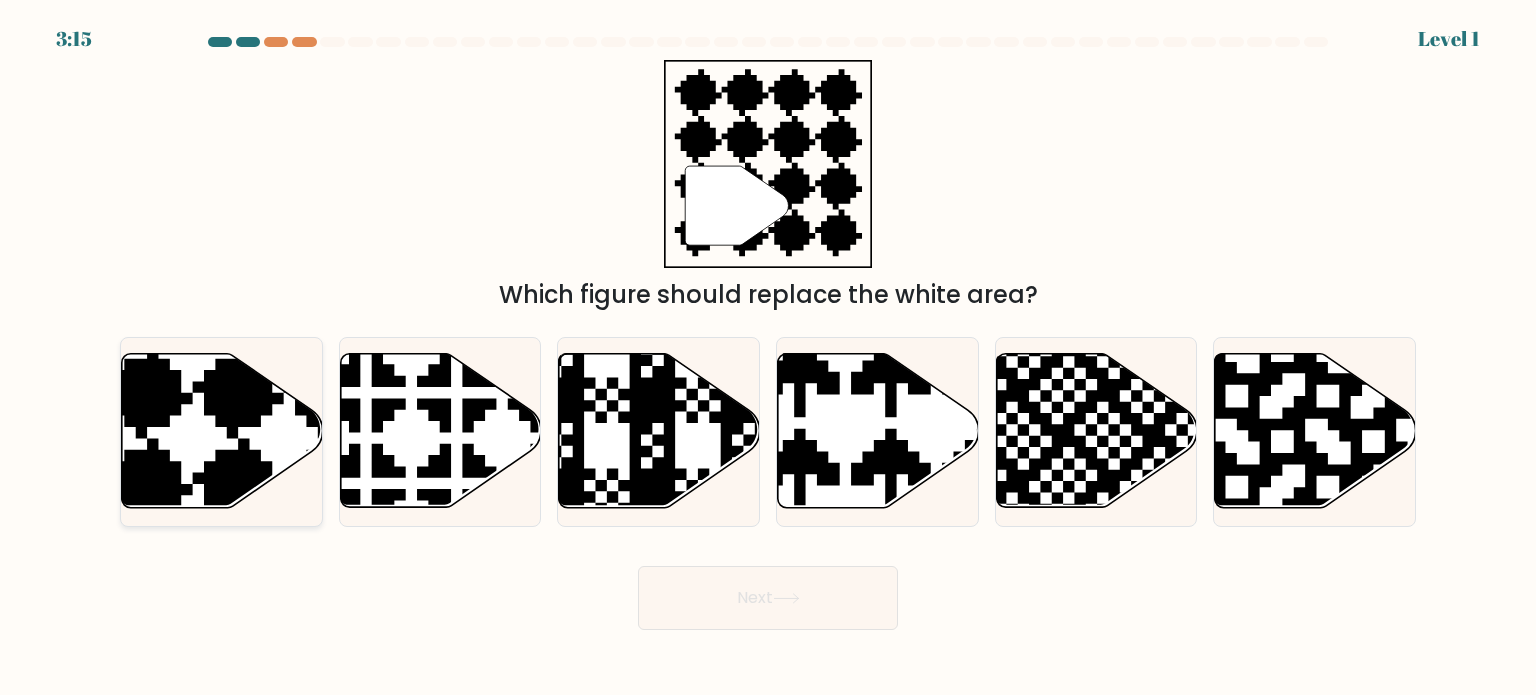 click 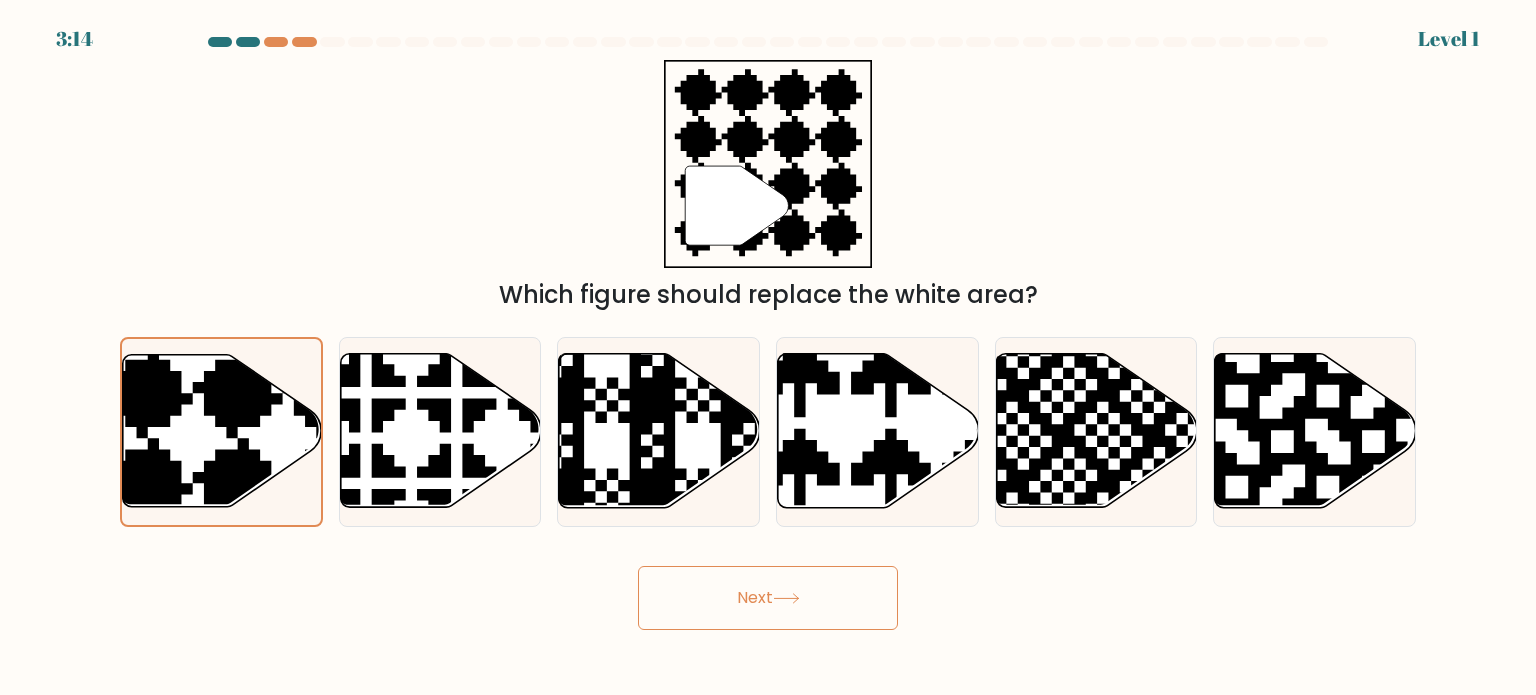 drag, startPoint x: 736, startPoint y: 613, endPoint x: 754, endPoint y: 617, distance: 18.439089 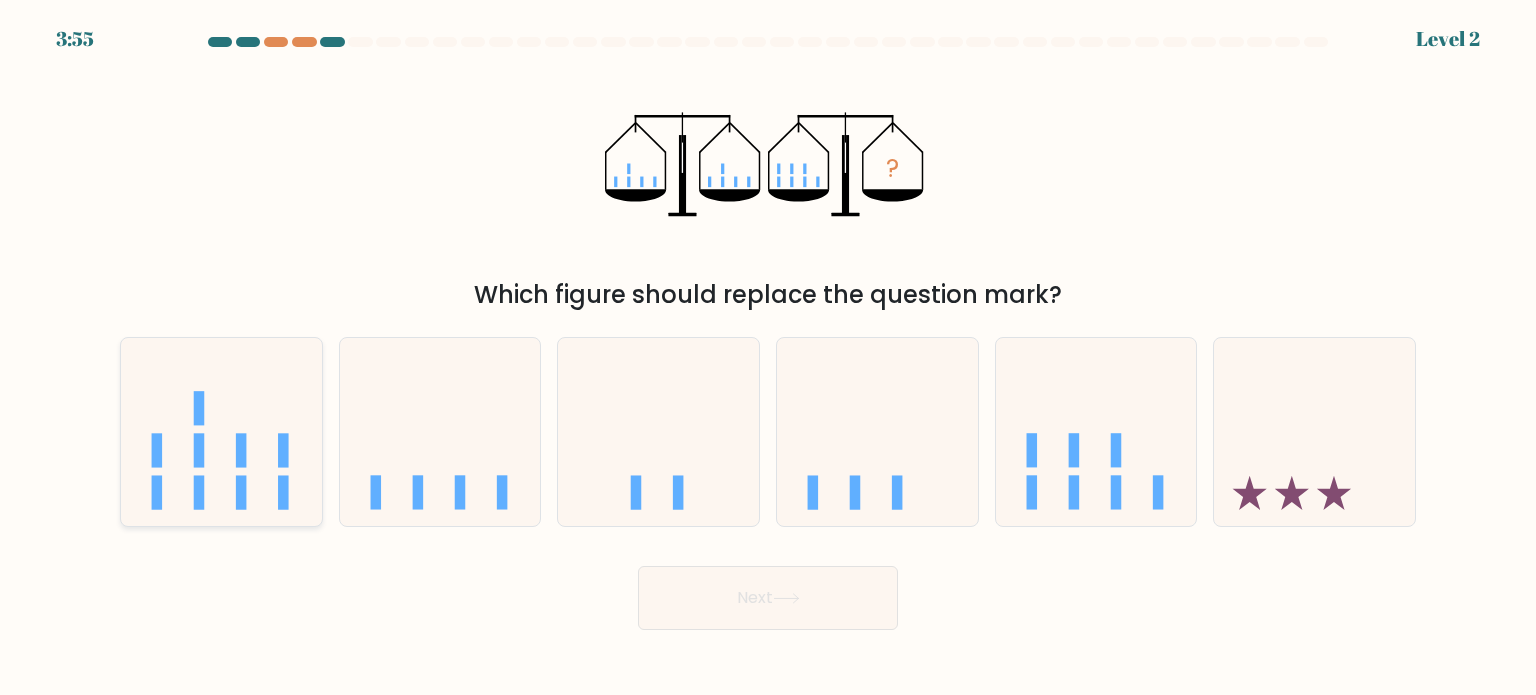 click 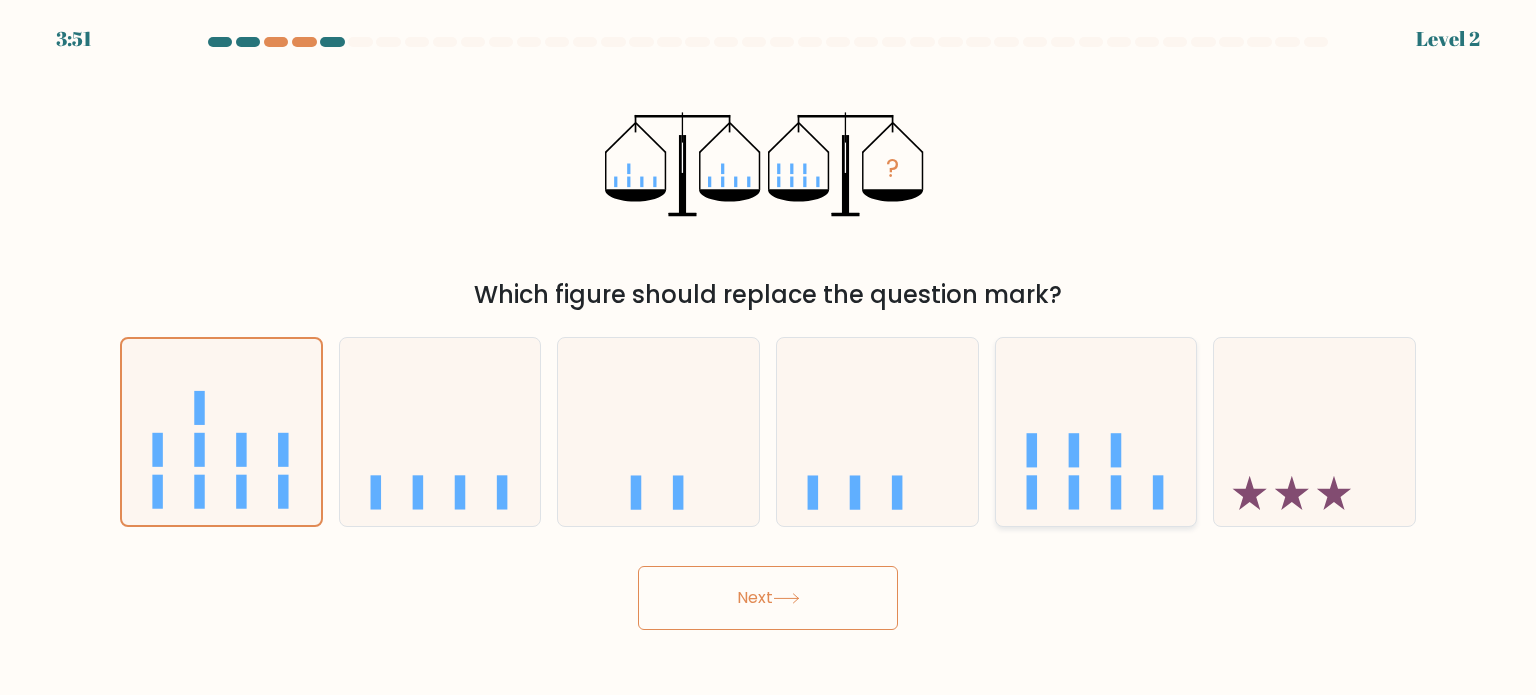 click 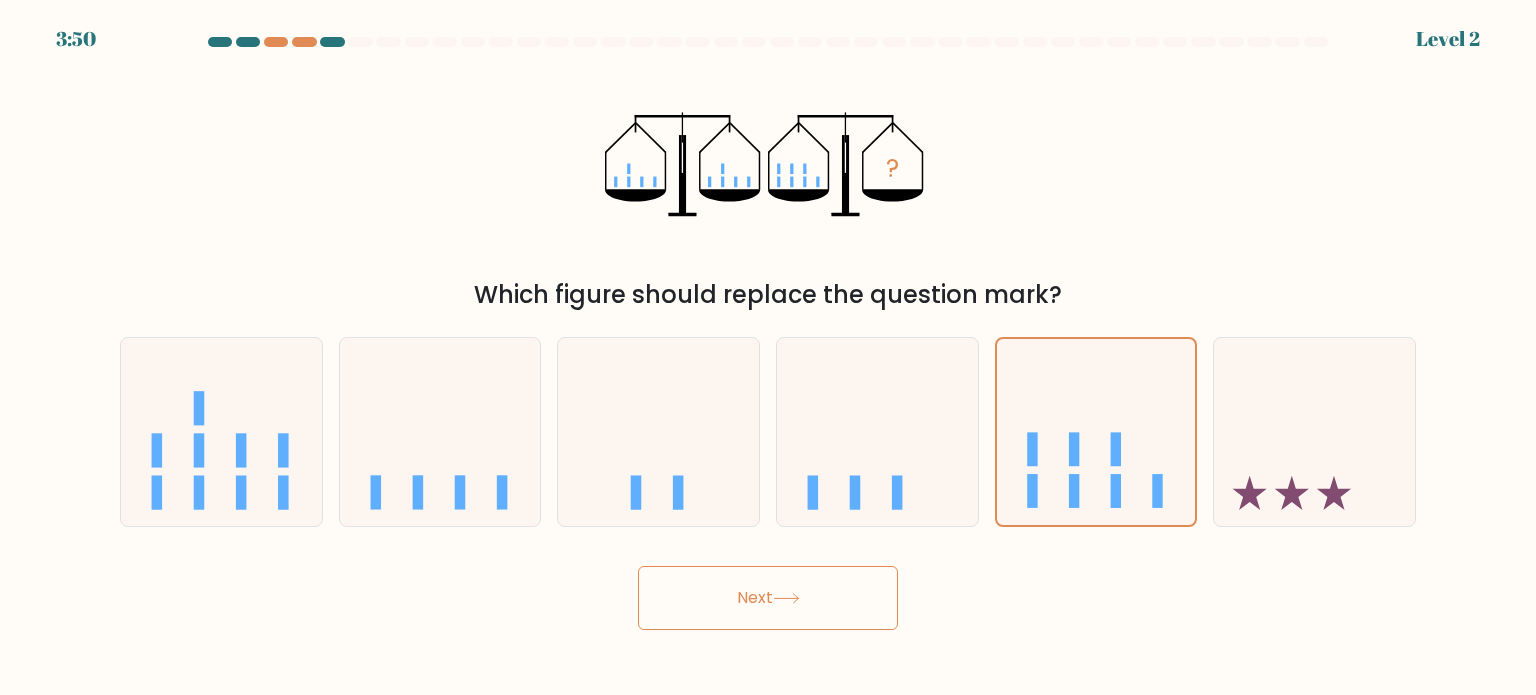 click on "Next" at bounding box center (768, 598) 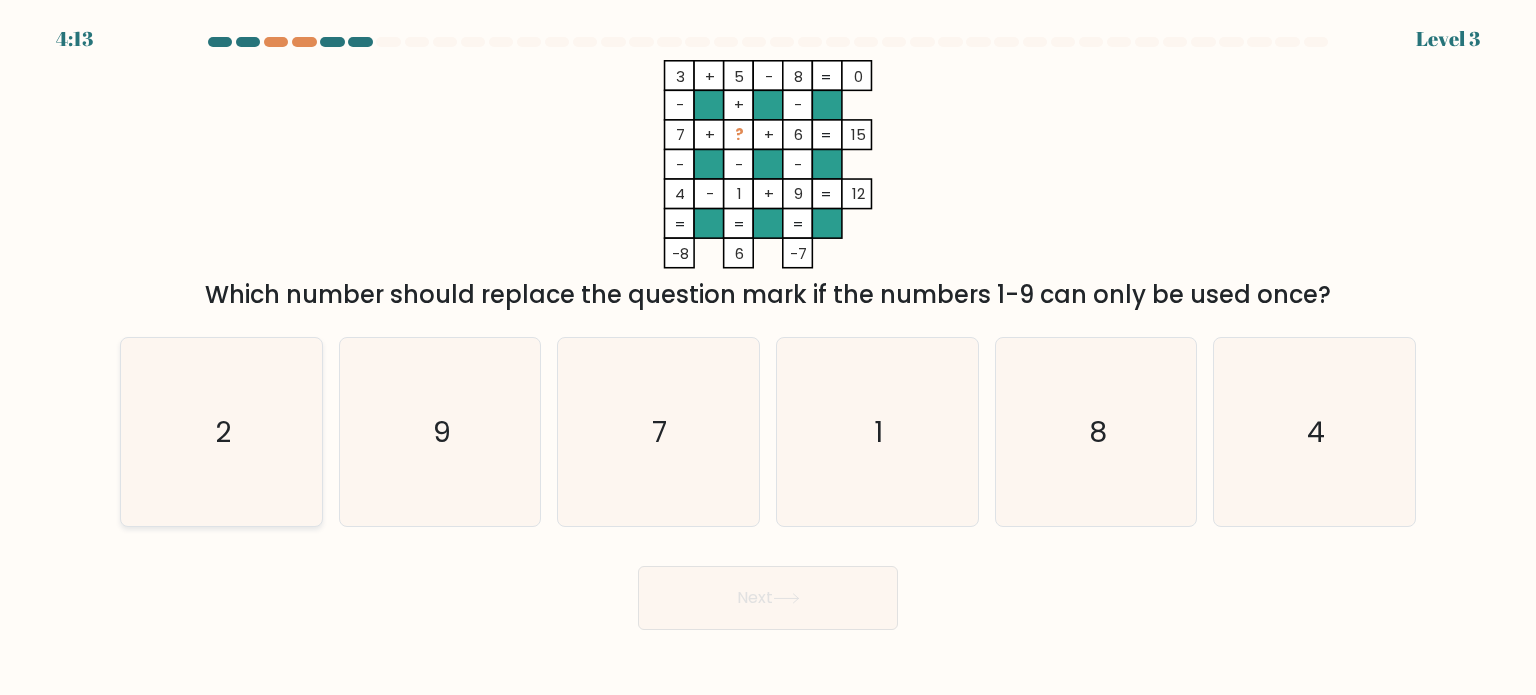 drag, startPoint x: 289, startPoint y: 442, endPoint x: 494, endPoint y: 454, distance: 205.35092 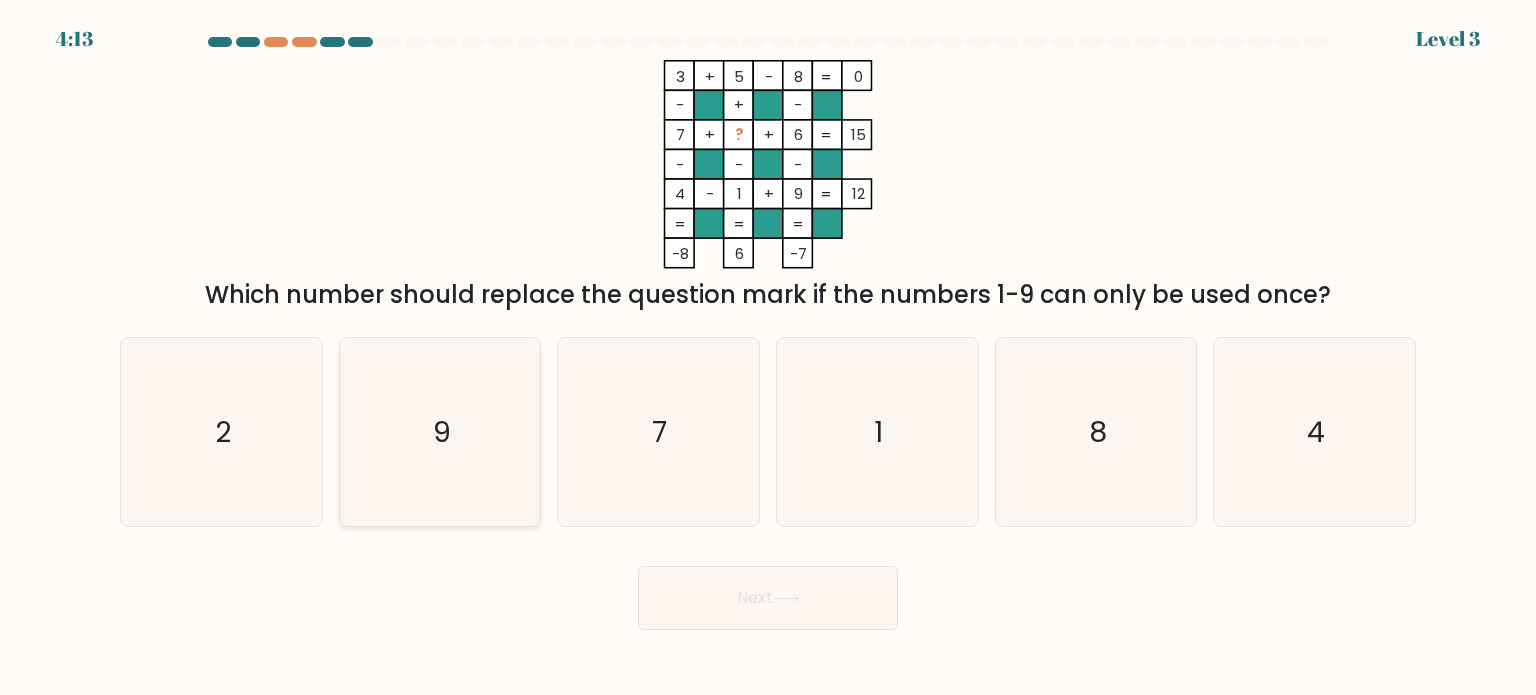 click on "2" 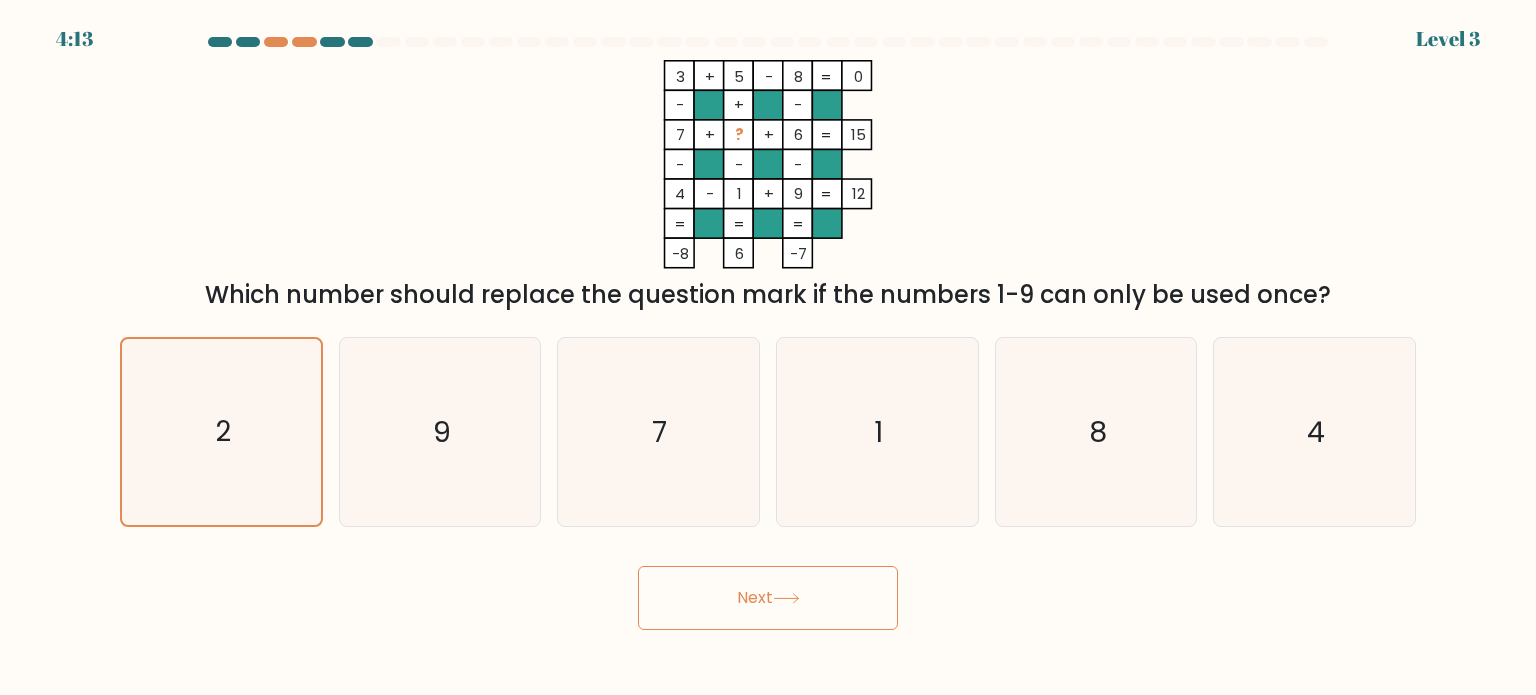 click on "Next" at bounding box center (768, 598) 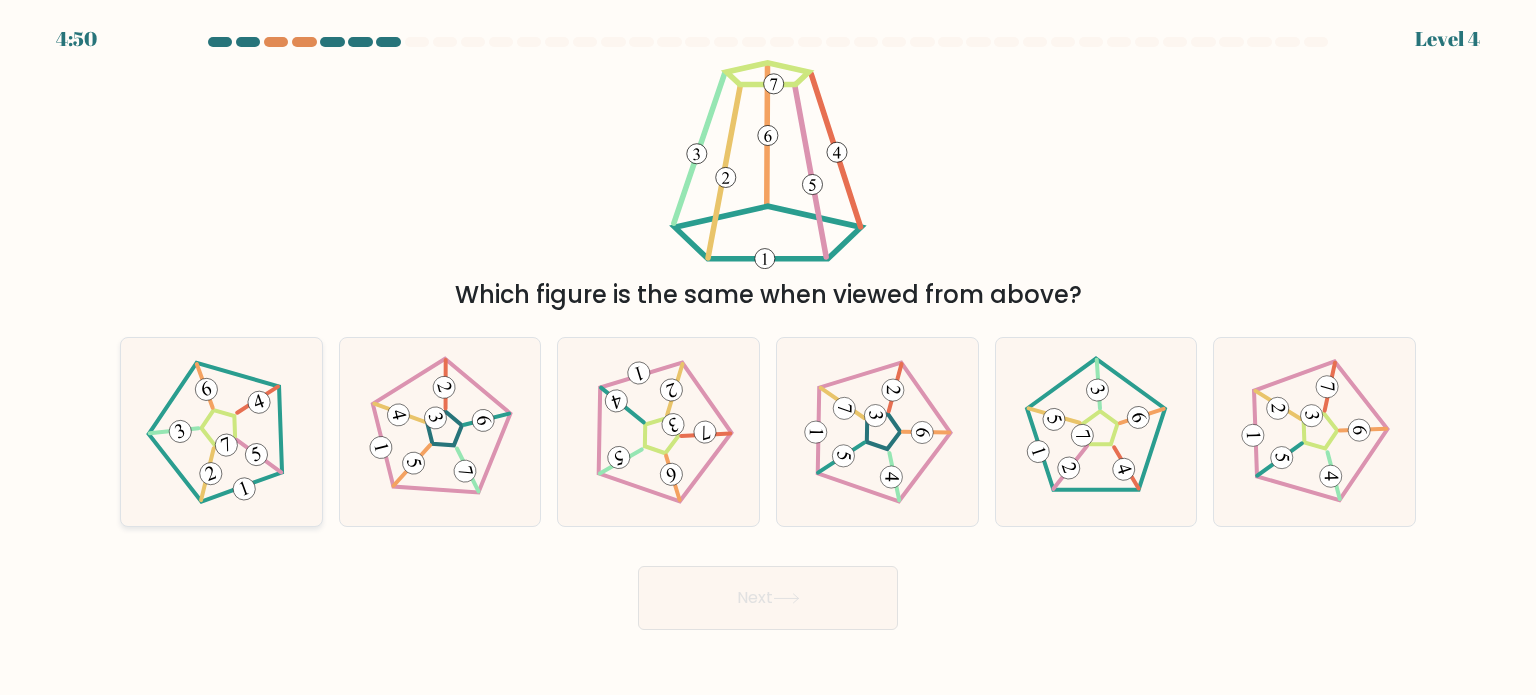 click 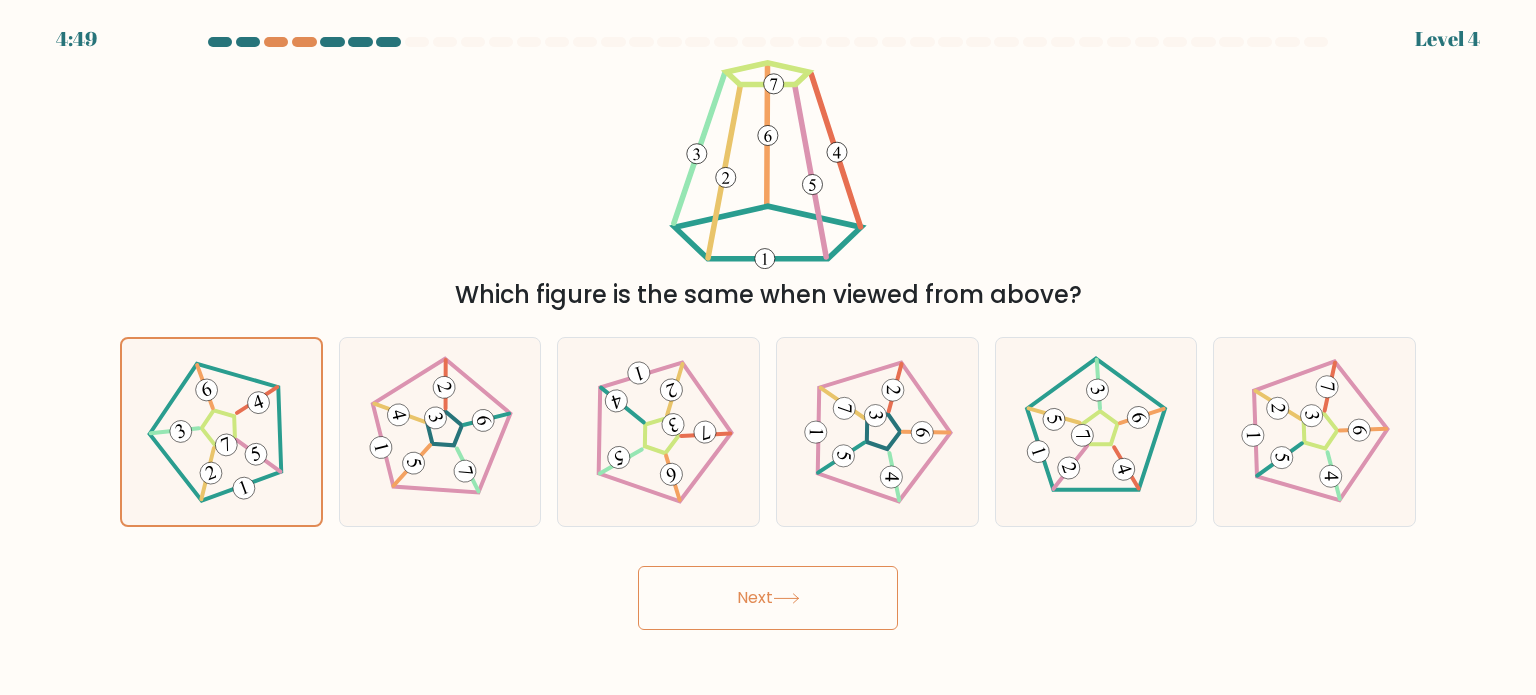 click on "Next" at bounding box center (768, 598) 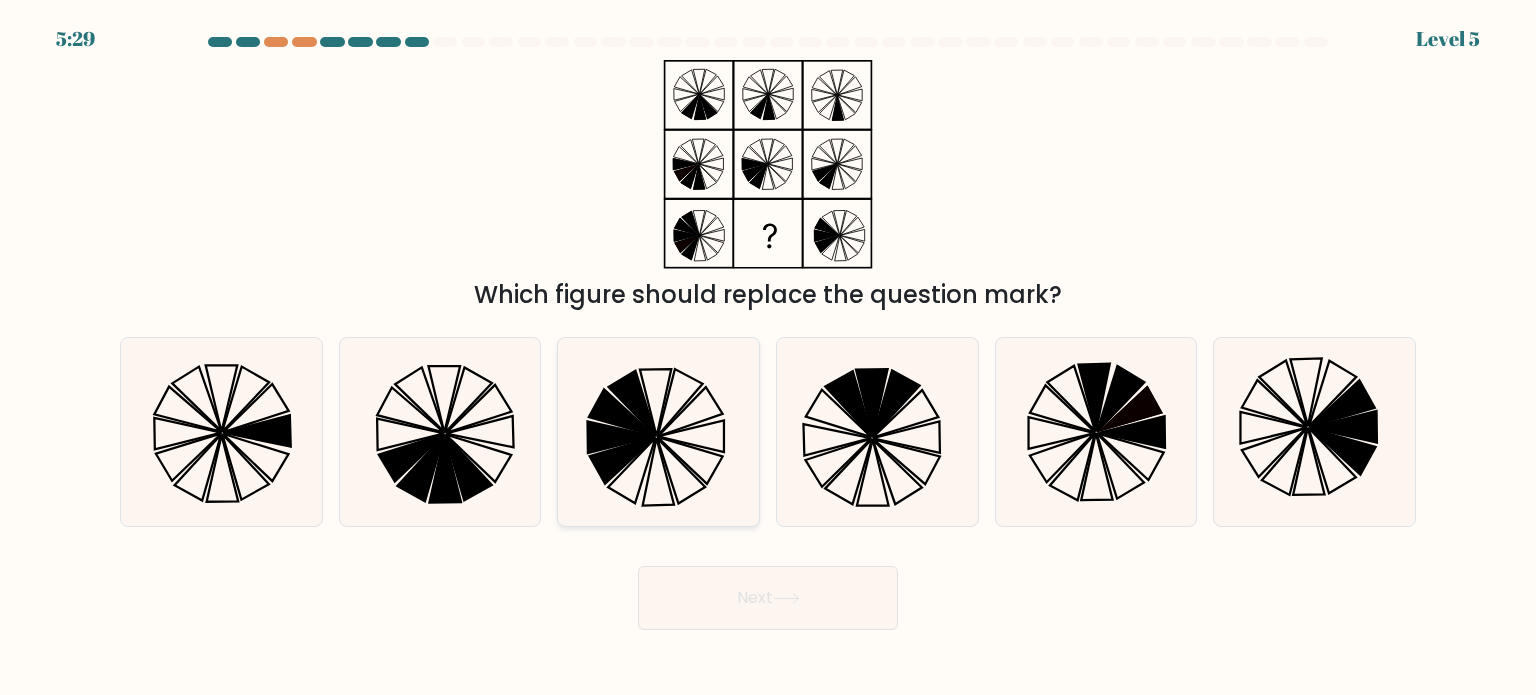 click 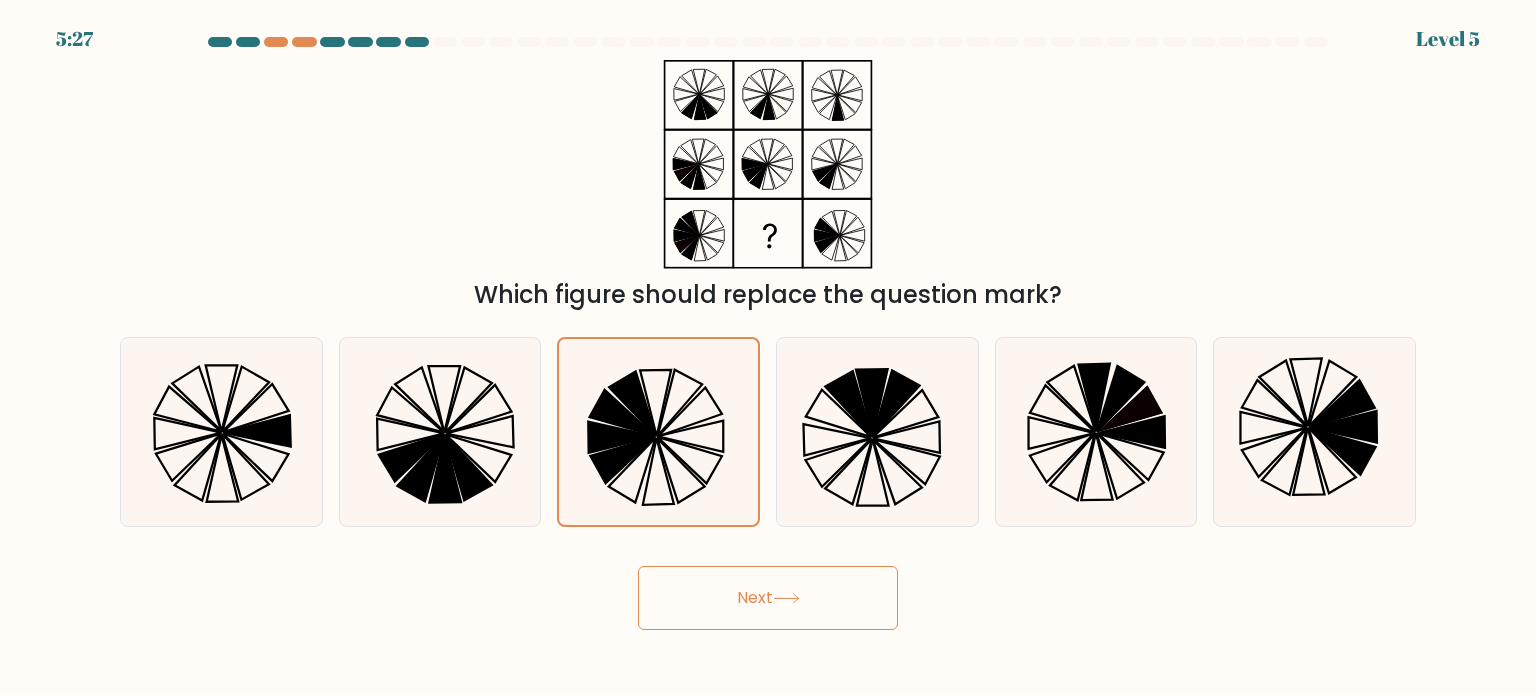 click on "Next" at bounding box center [768, 598] 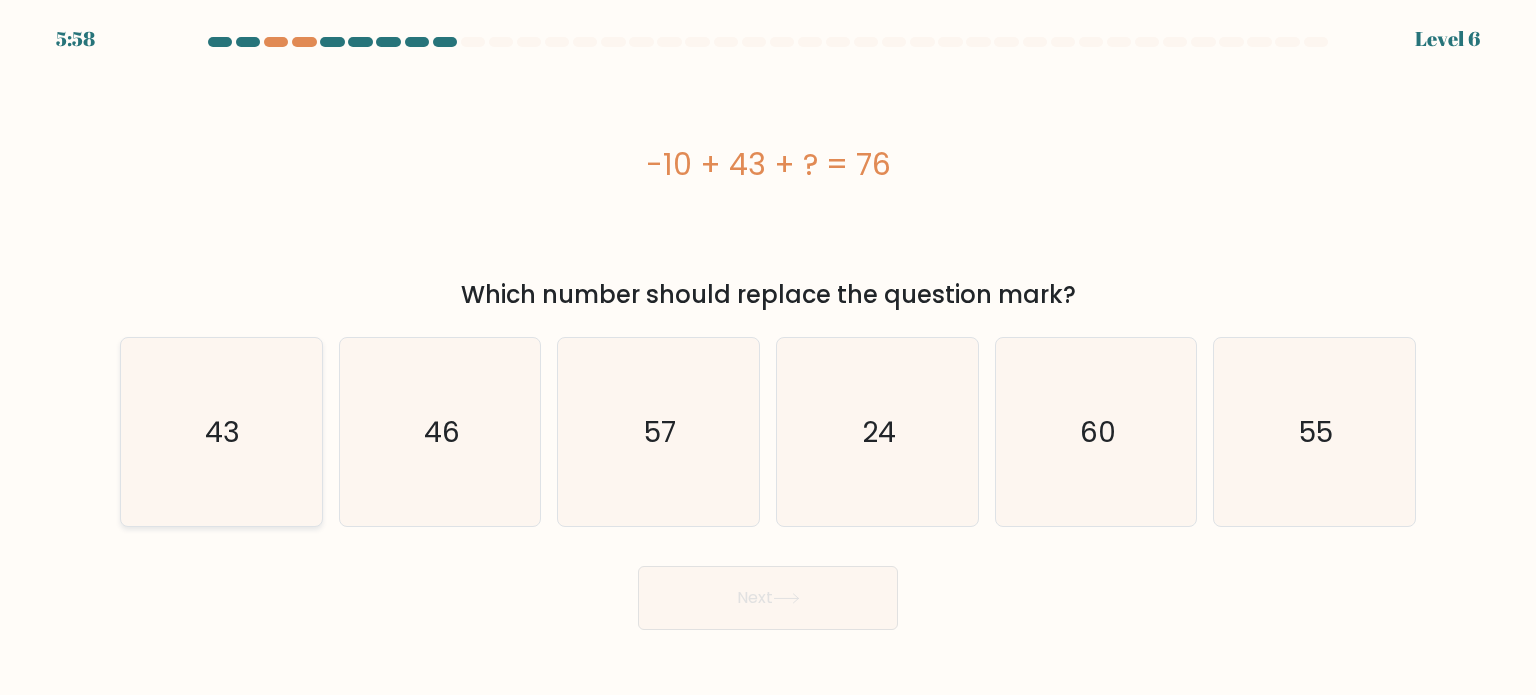 click on "43" 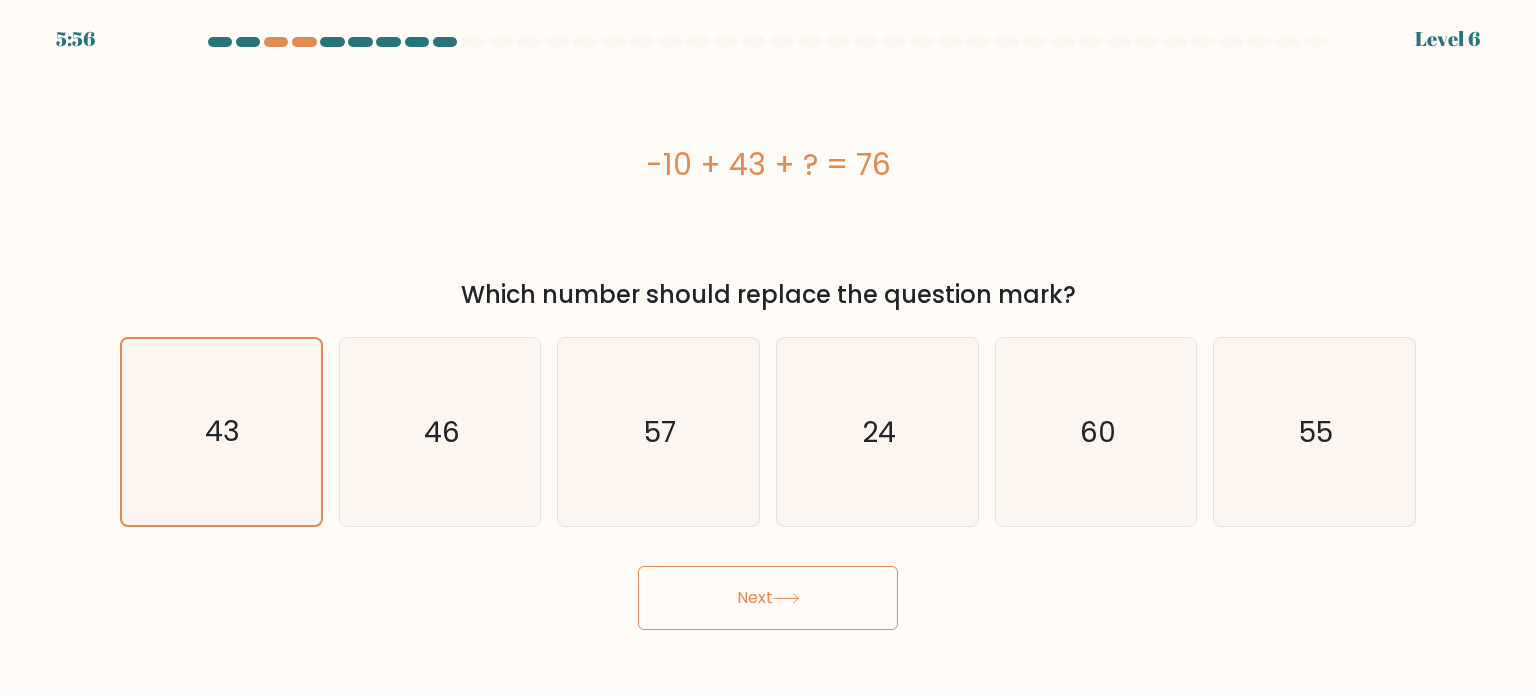 click on "Next" at bounding box center (768, 598) 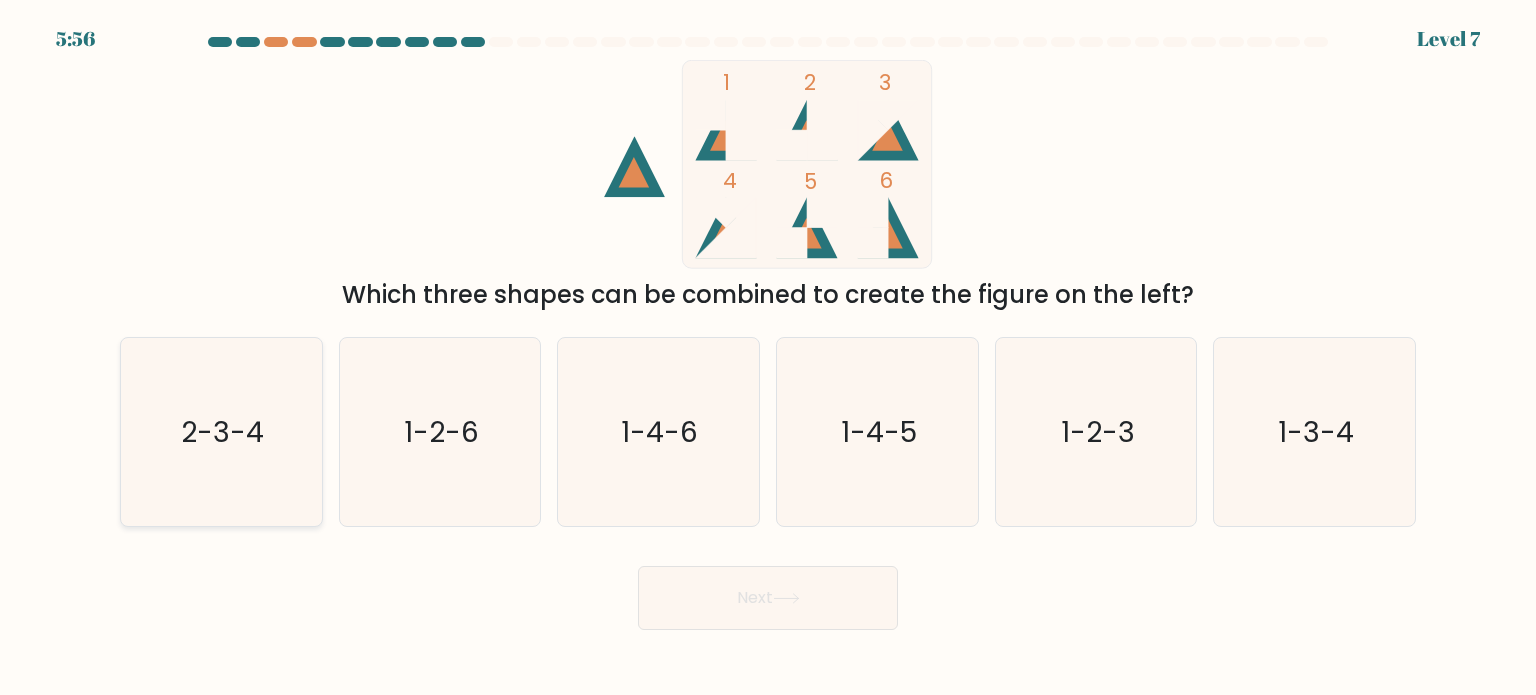 drag, startPoint x: 153, startPoint y: 479, endPoint x: 259, endPoint y: 483, distance: 106.07545 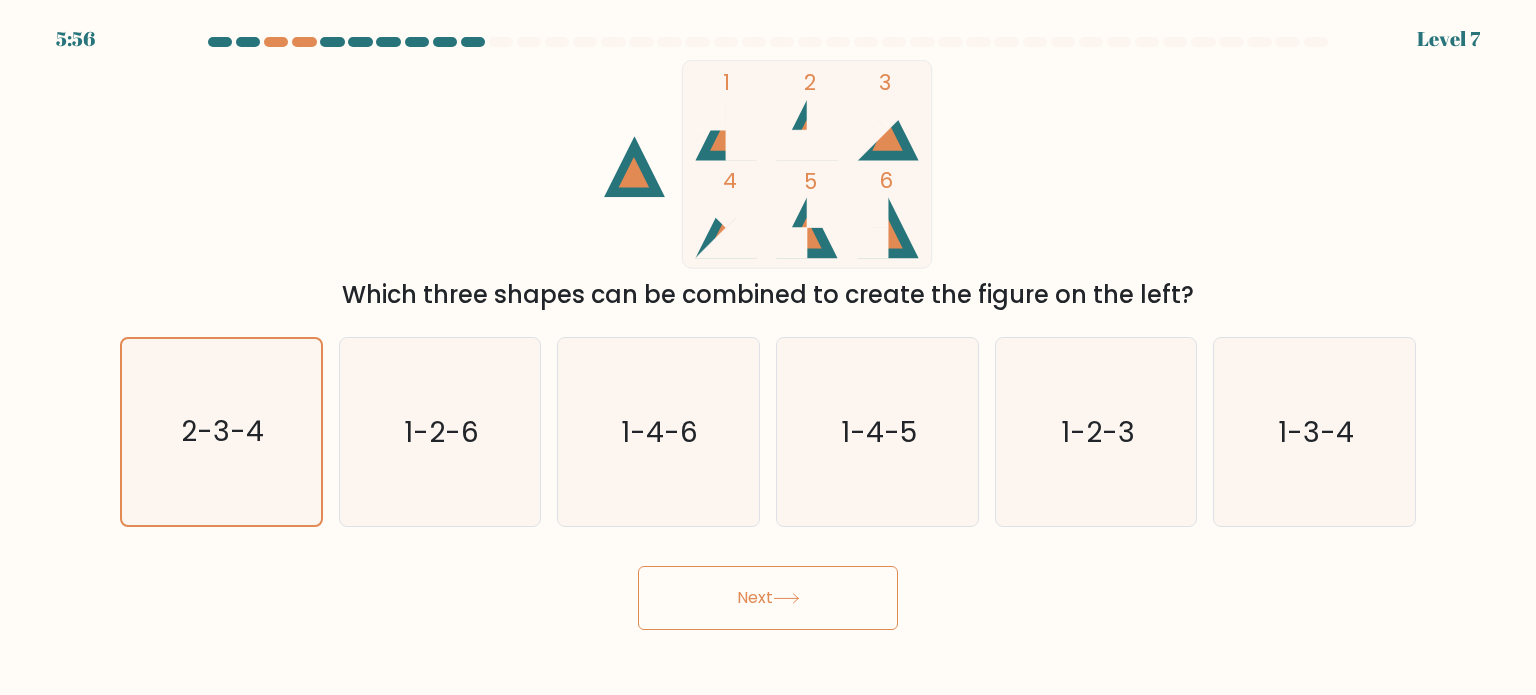click on "Next" at bounding box center (768, 598) 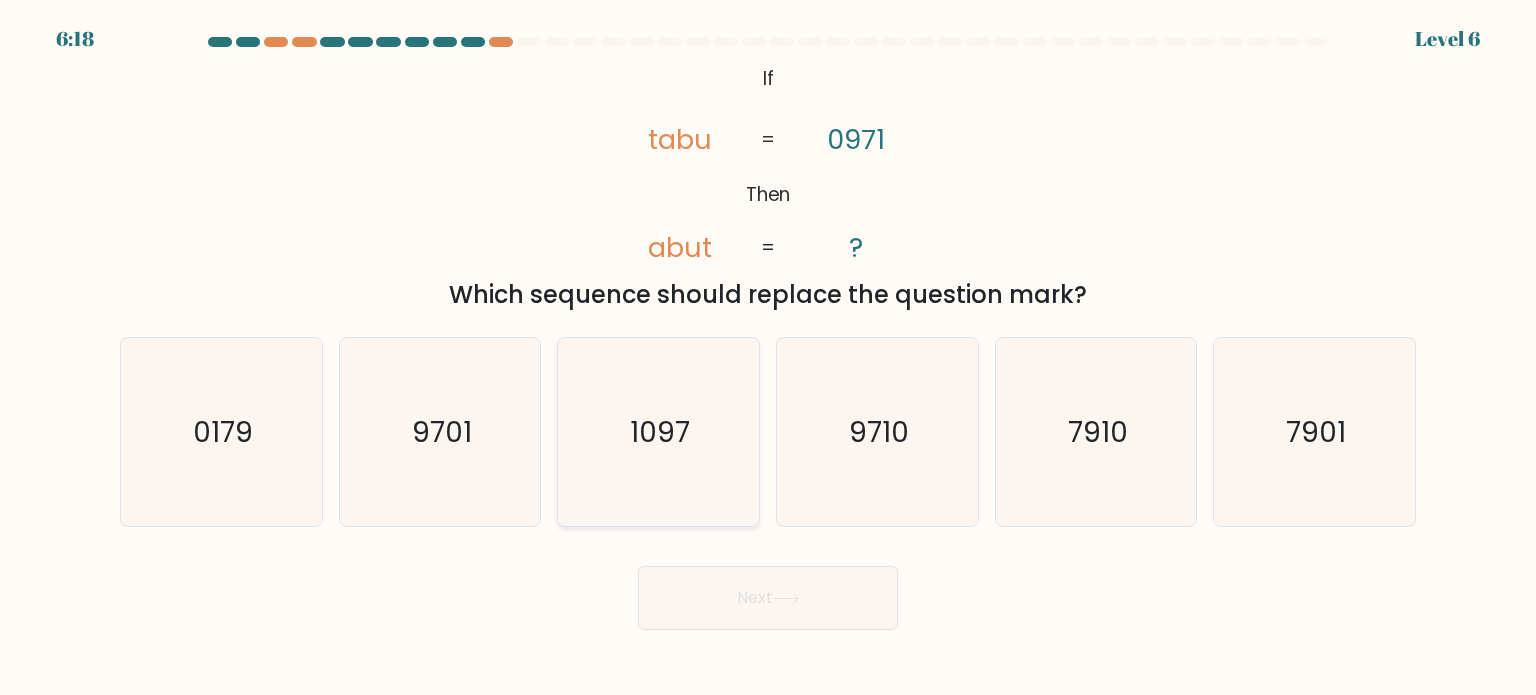 click on "1097" 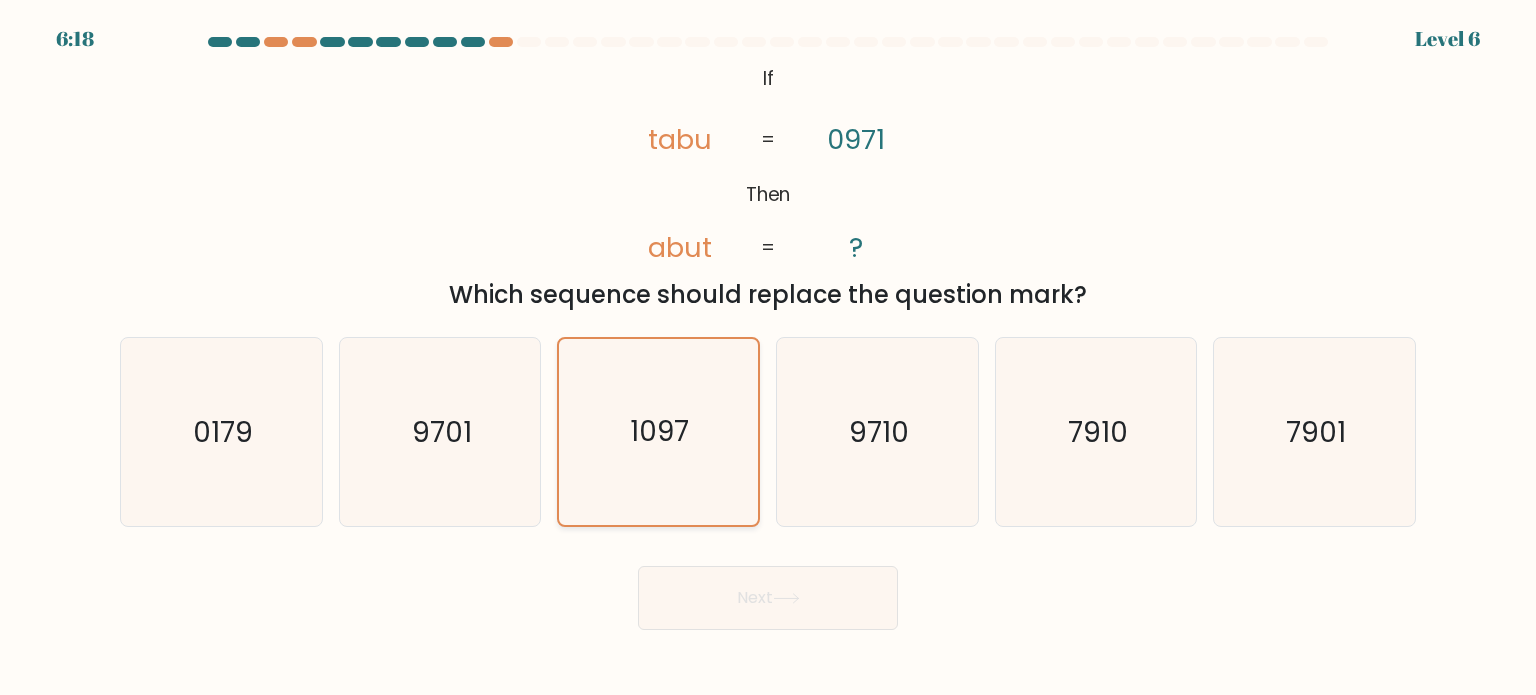 click on "1097" 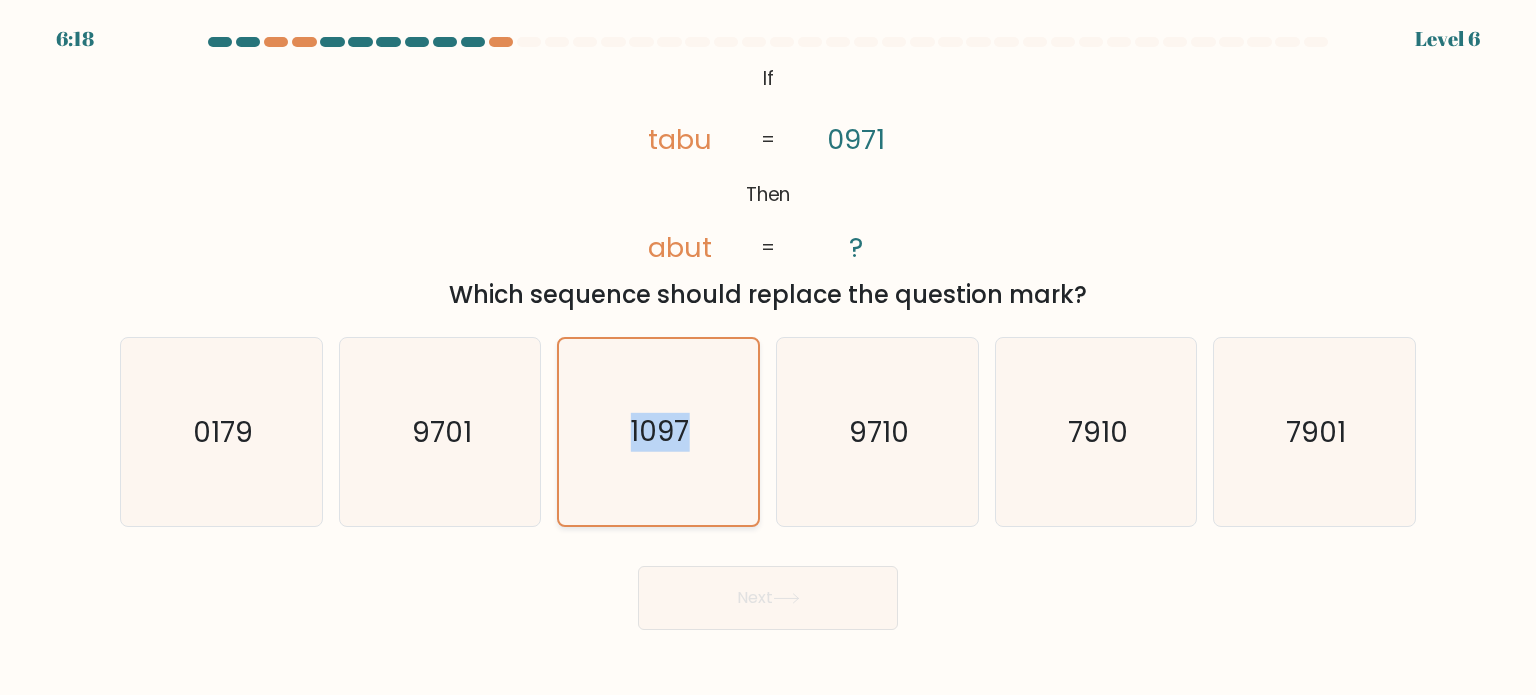 click on "c.
1097" at bounding box center (768, 353) 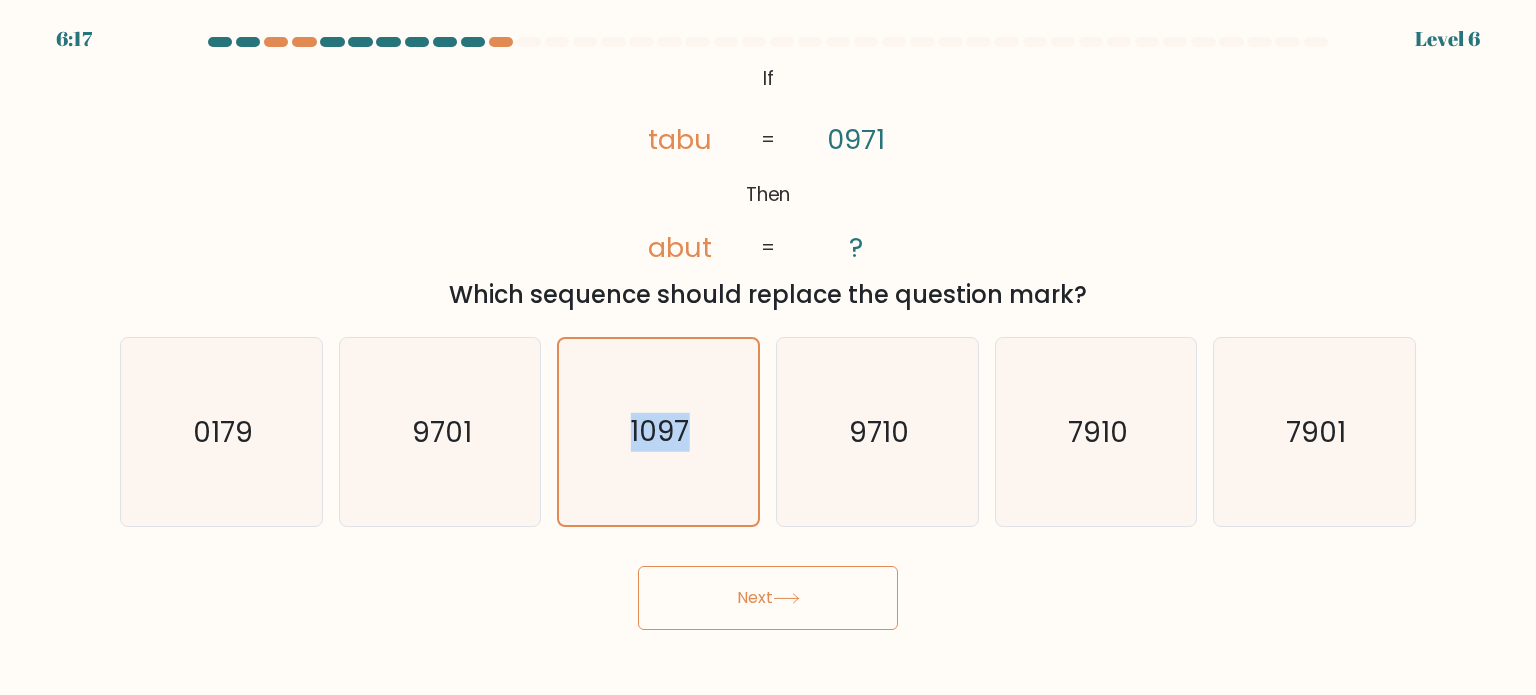 click on "Next" at bounding box center (768, 598) 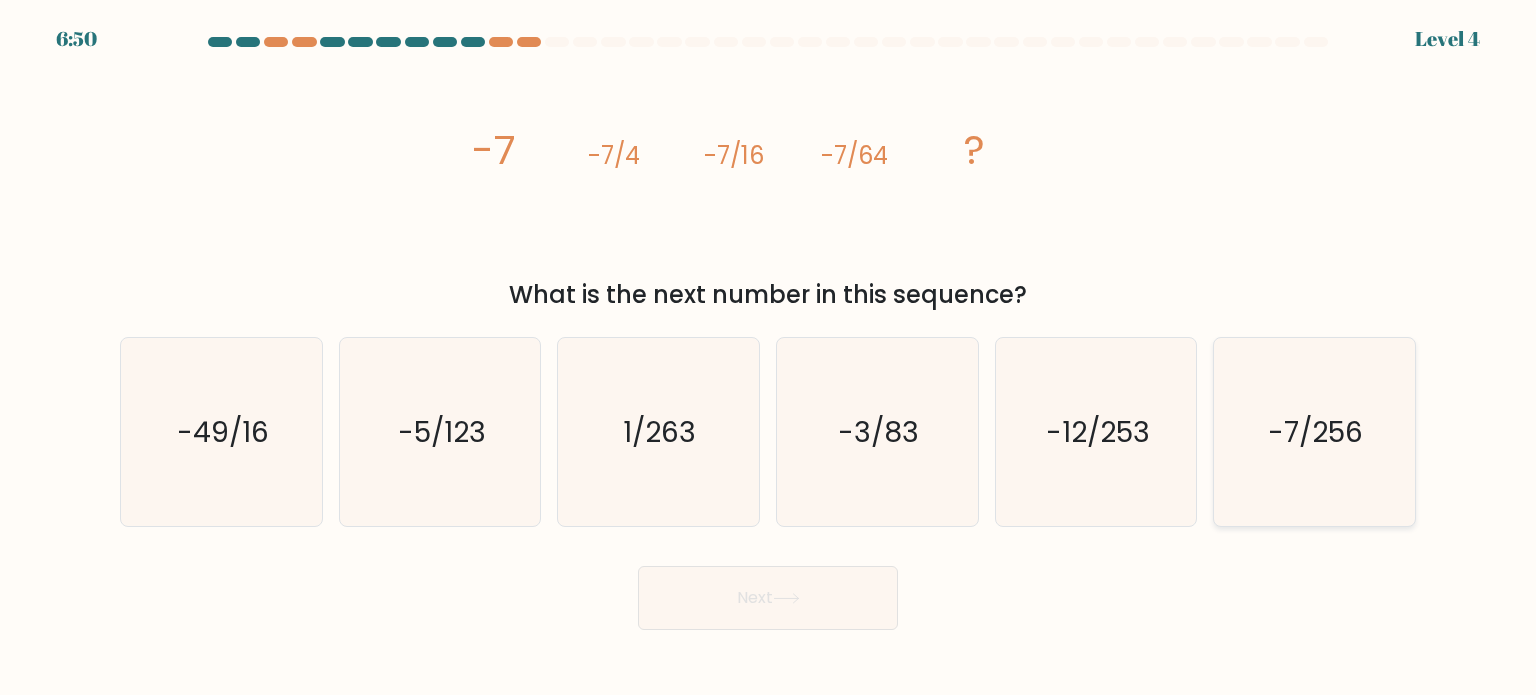 click on "-7/256" 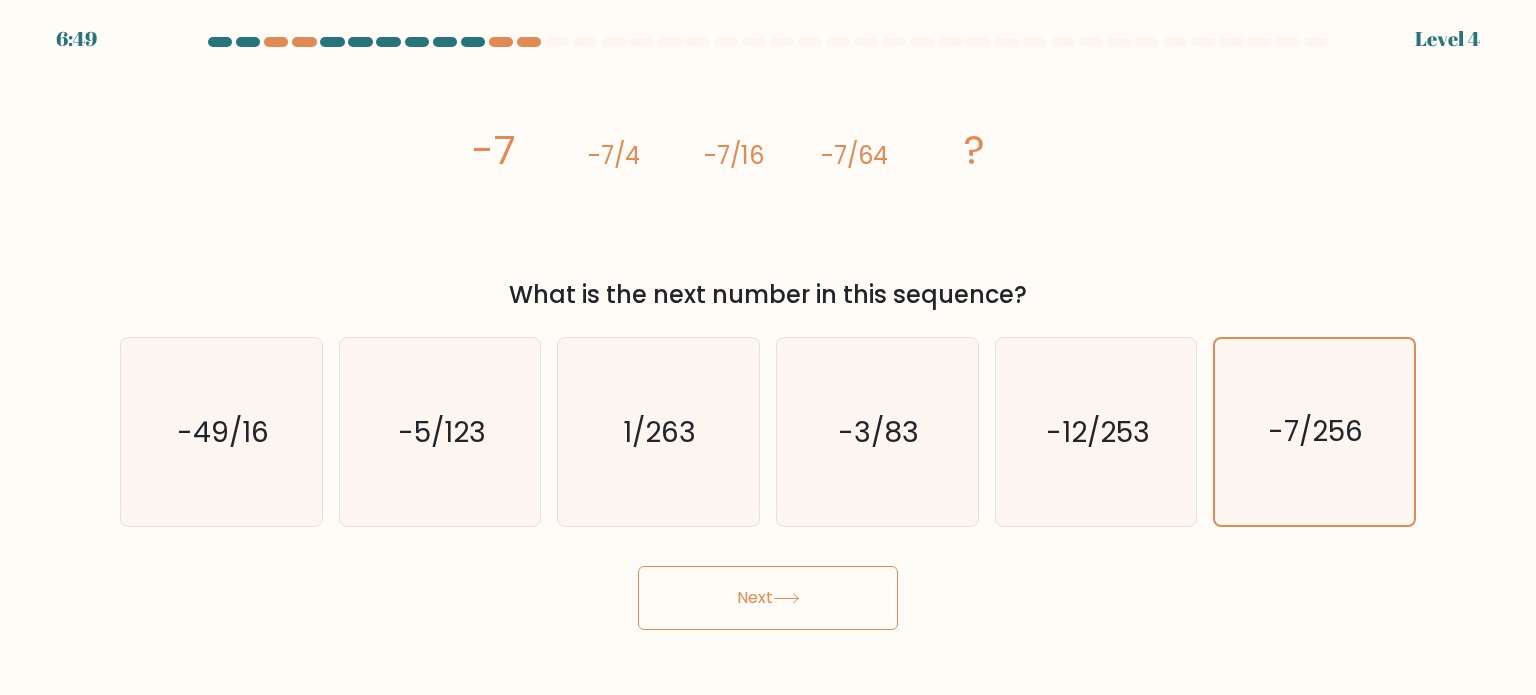 click on "Next" at bounding box center [768, 598] 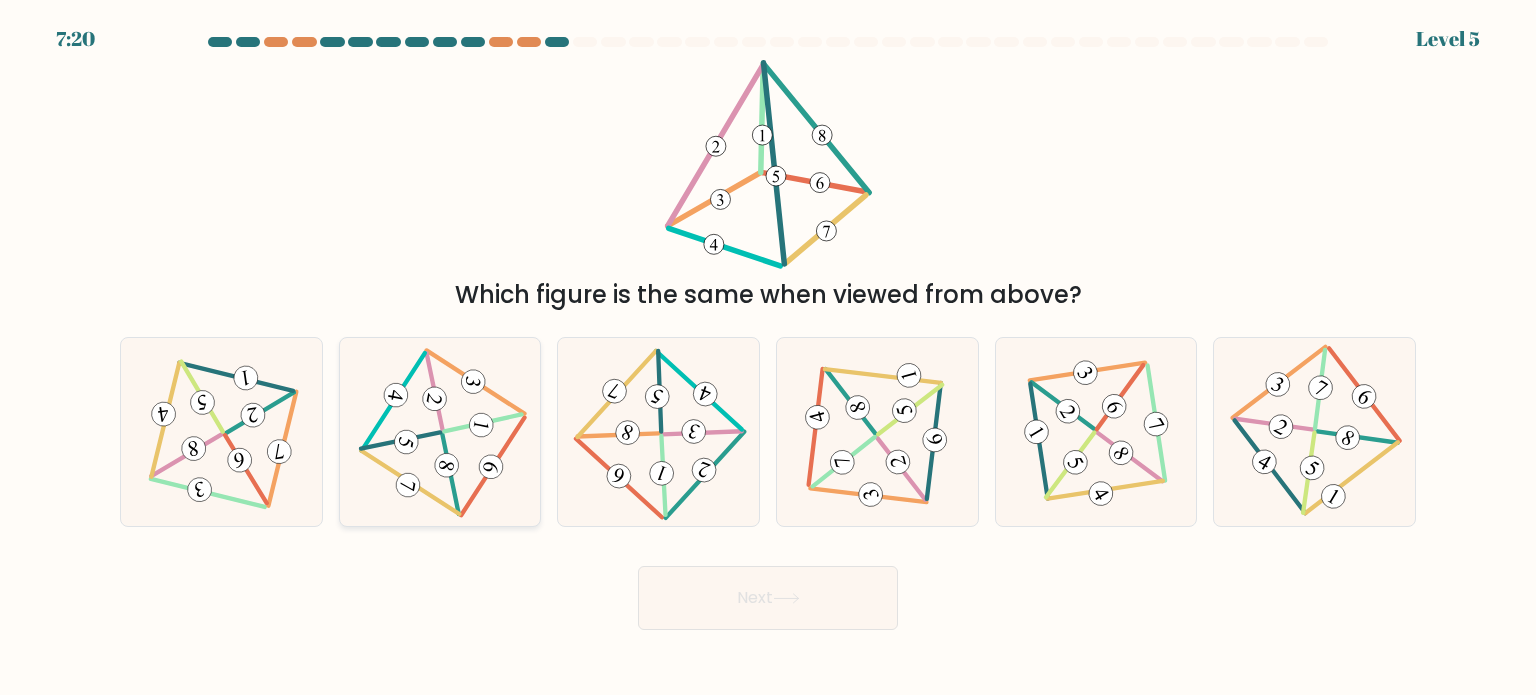click 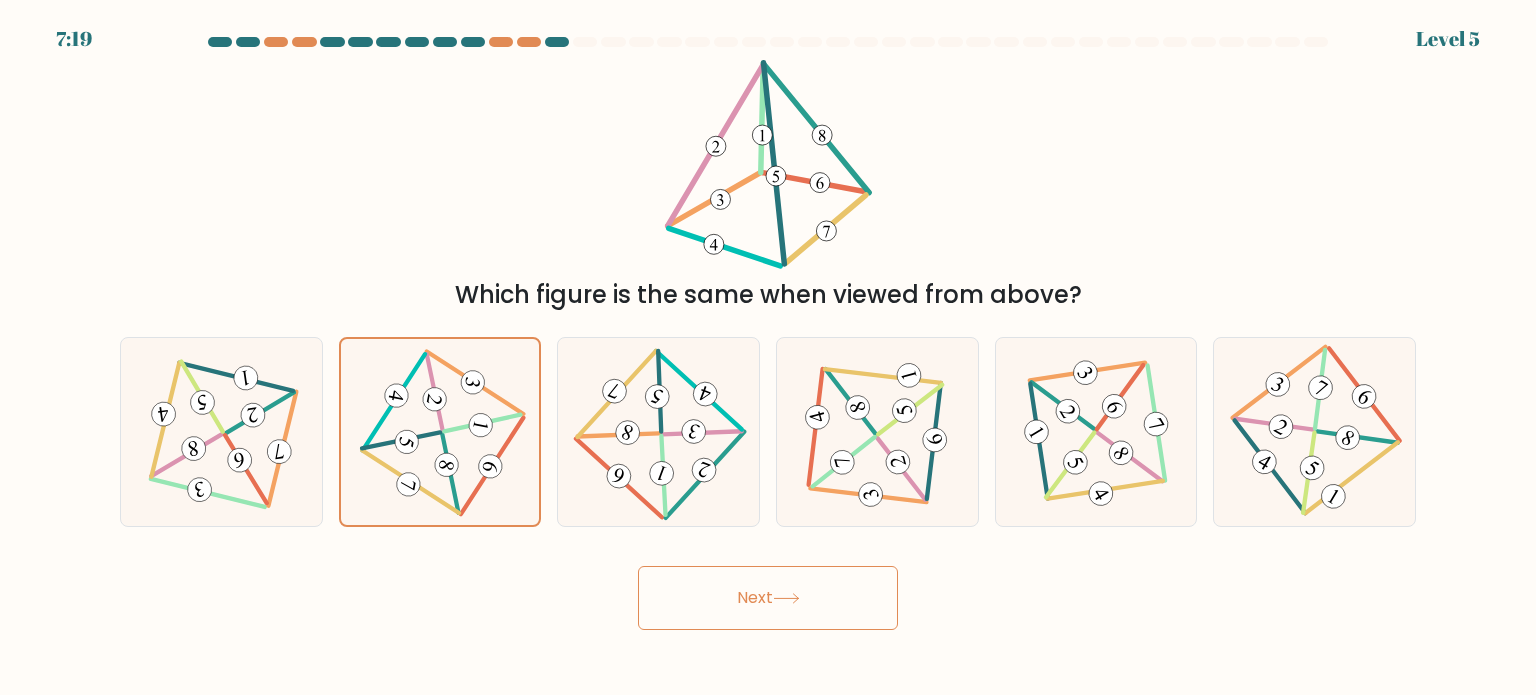 click on "Next" at bounding box center (768, 598) 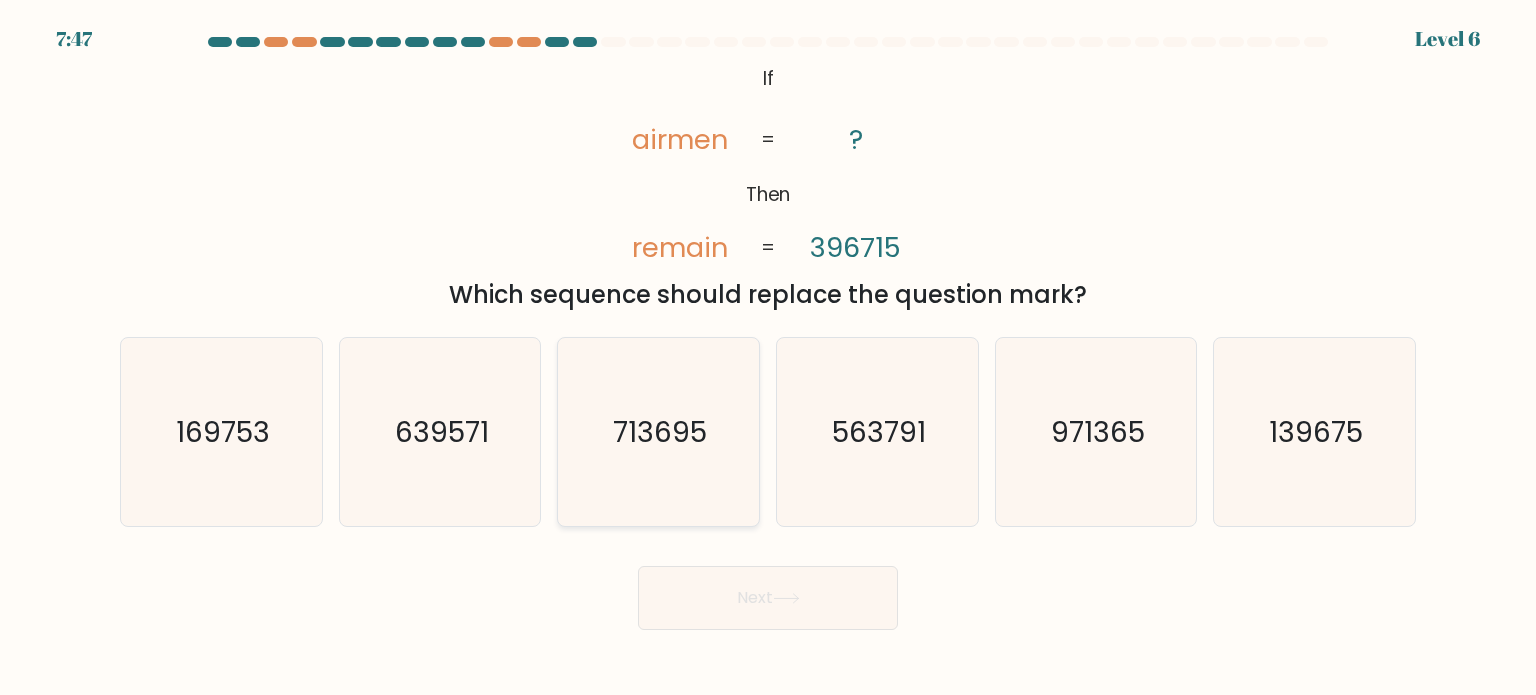 click on "713695" 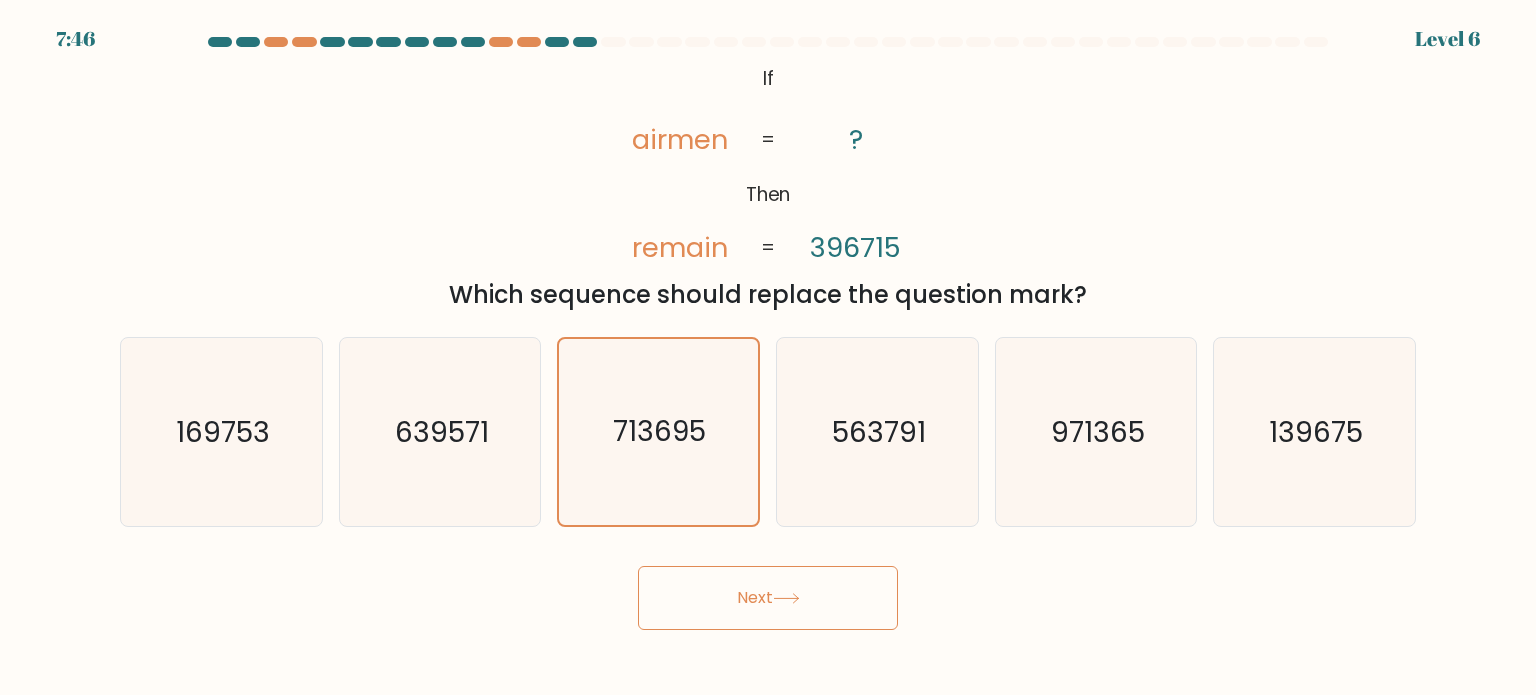 click on "Next" at bounding box center (768, 598) 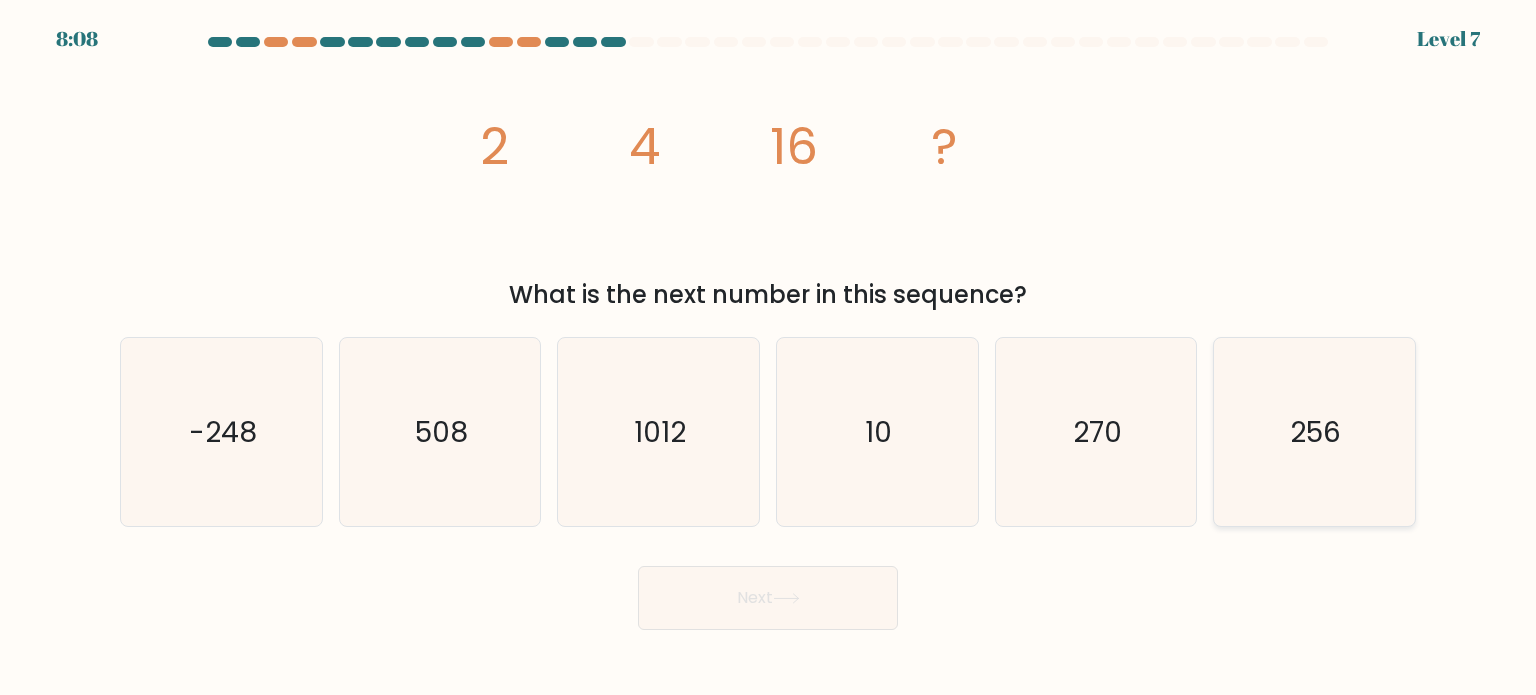 click on "256" 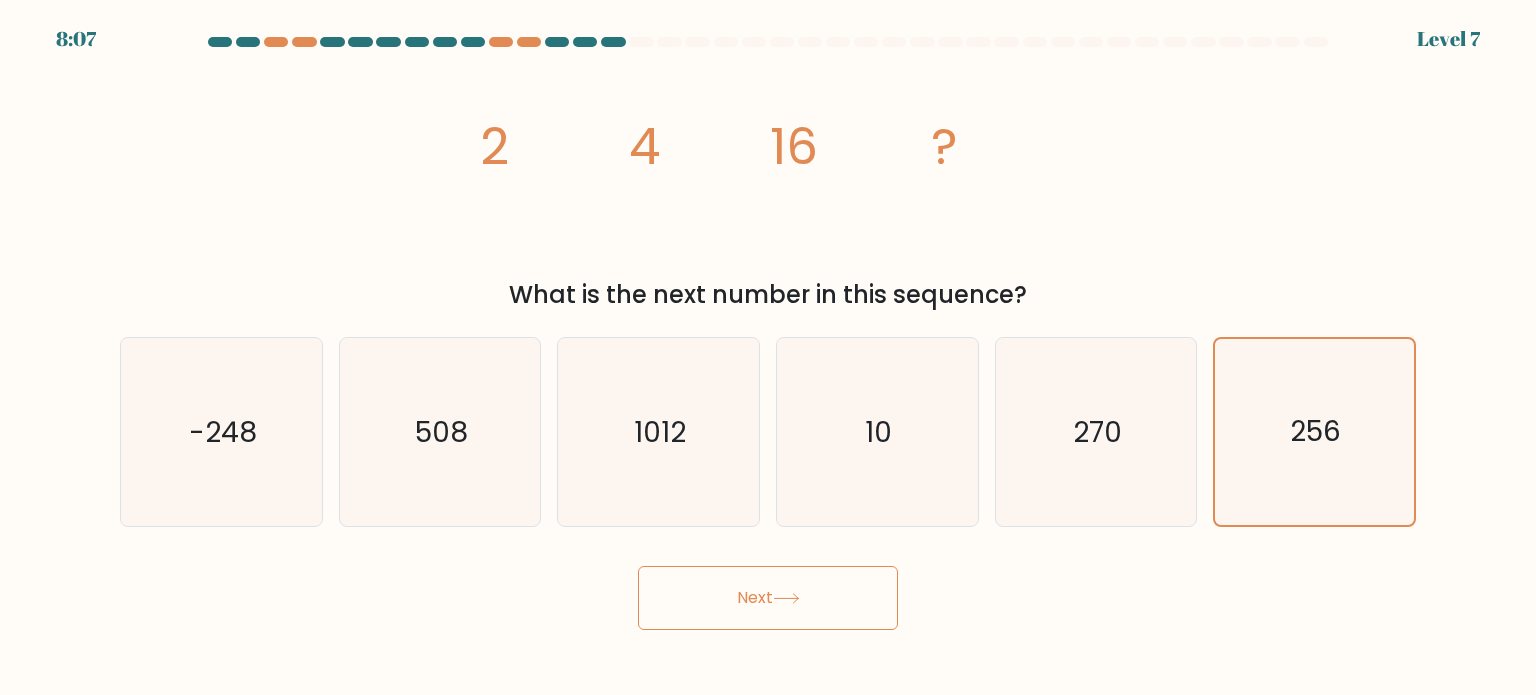 click on "Next" at bounding box center (768, 598) 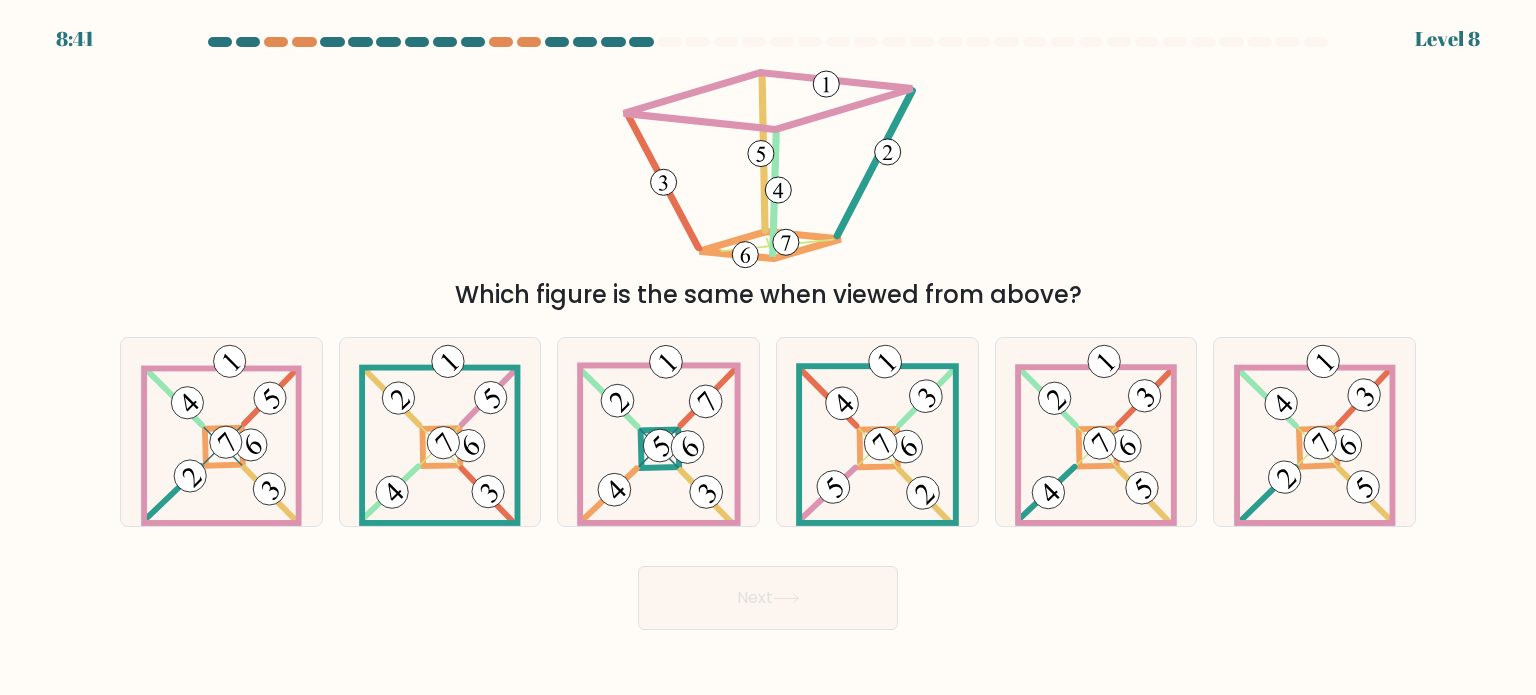 click on "b." at bounding box center (440, 432) 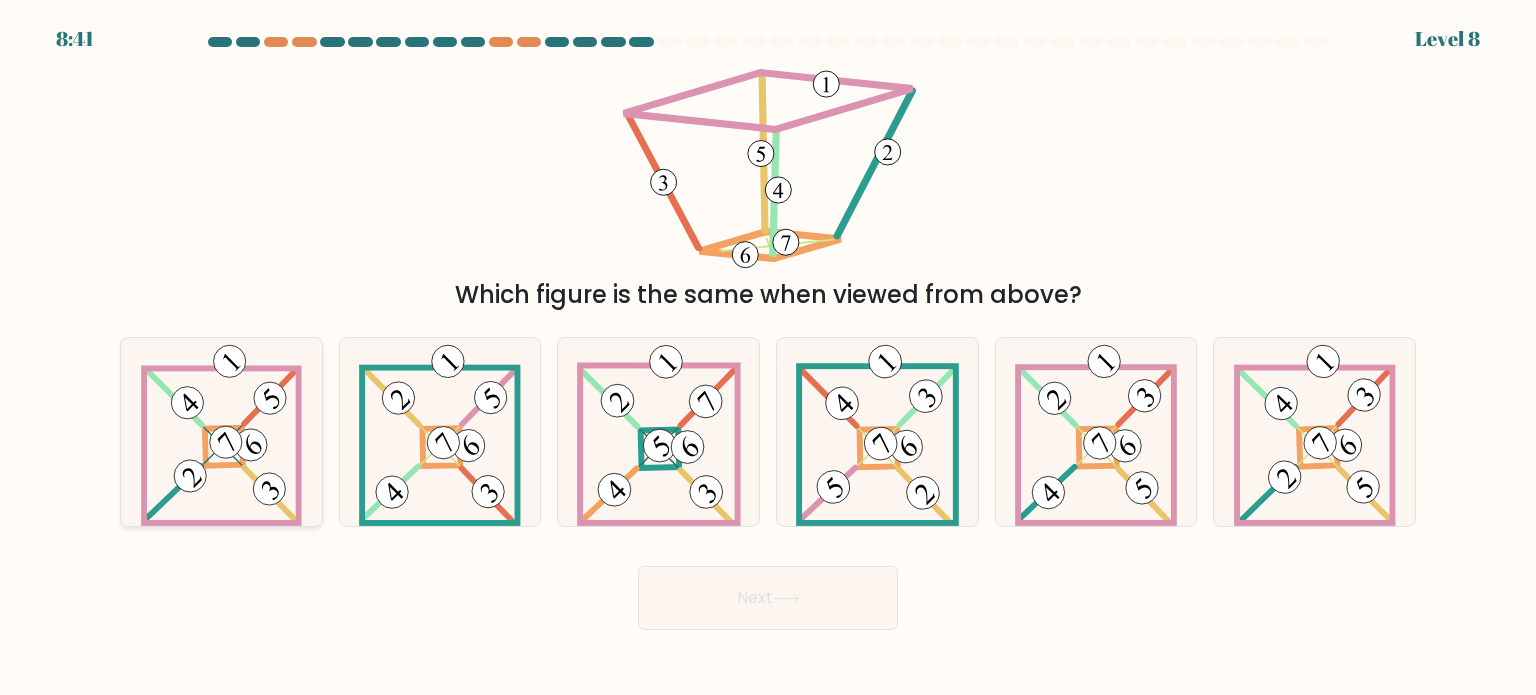 click 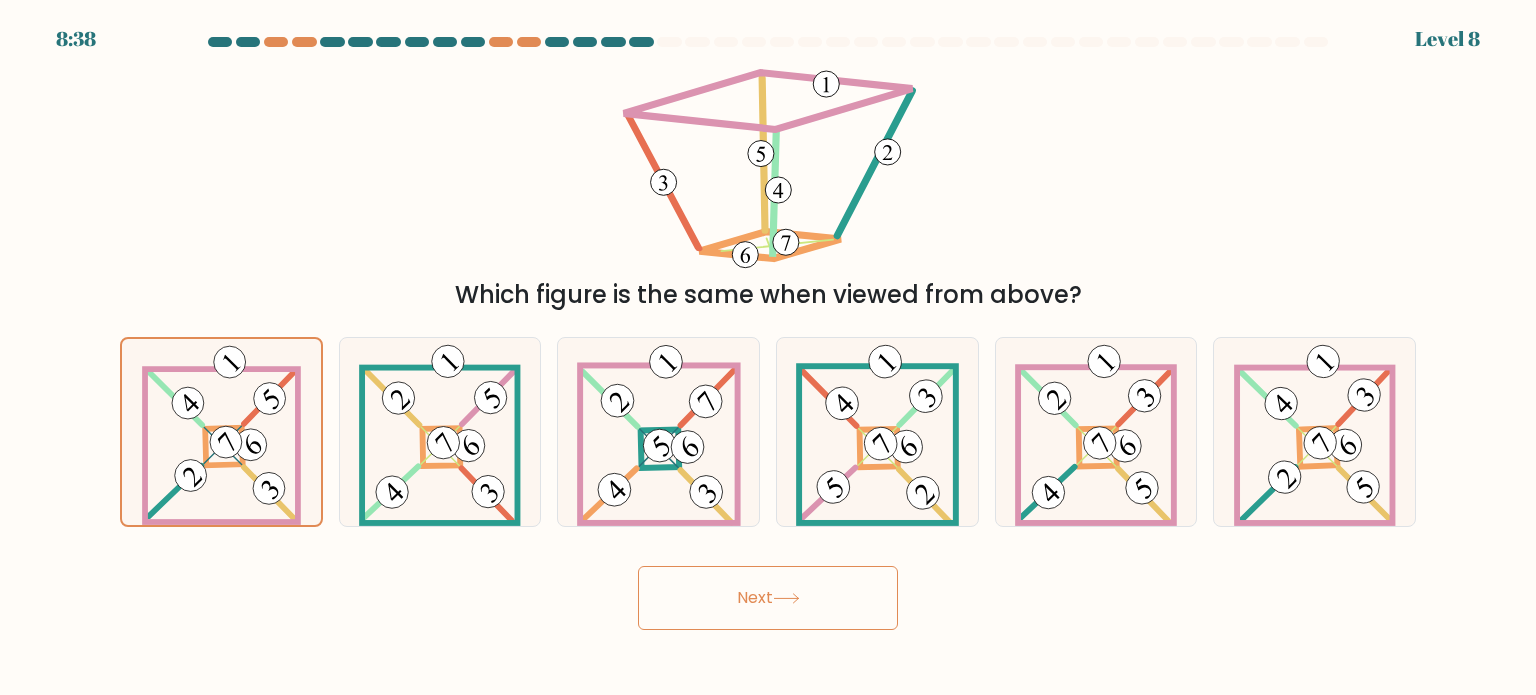 click on "Next" at bounding box center [768, 598] 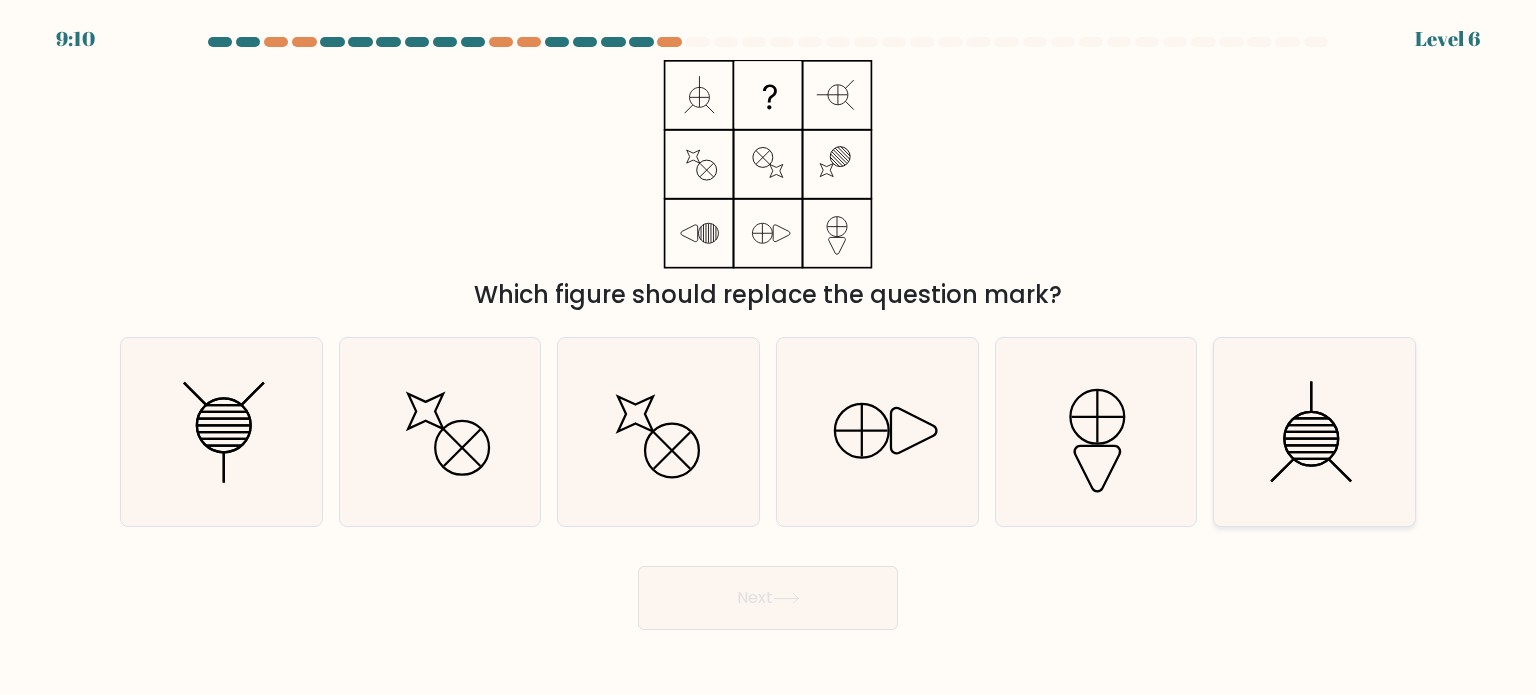 click 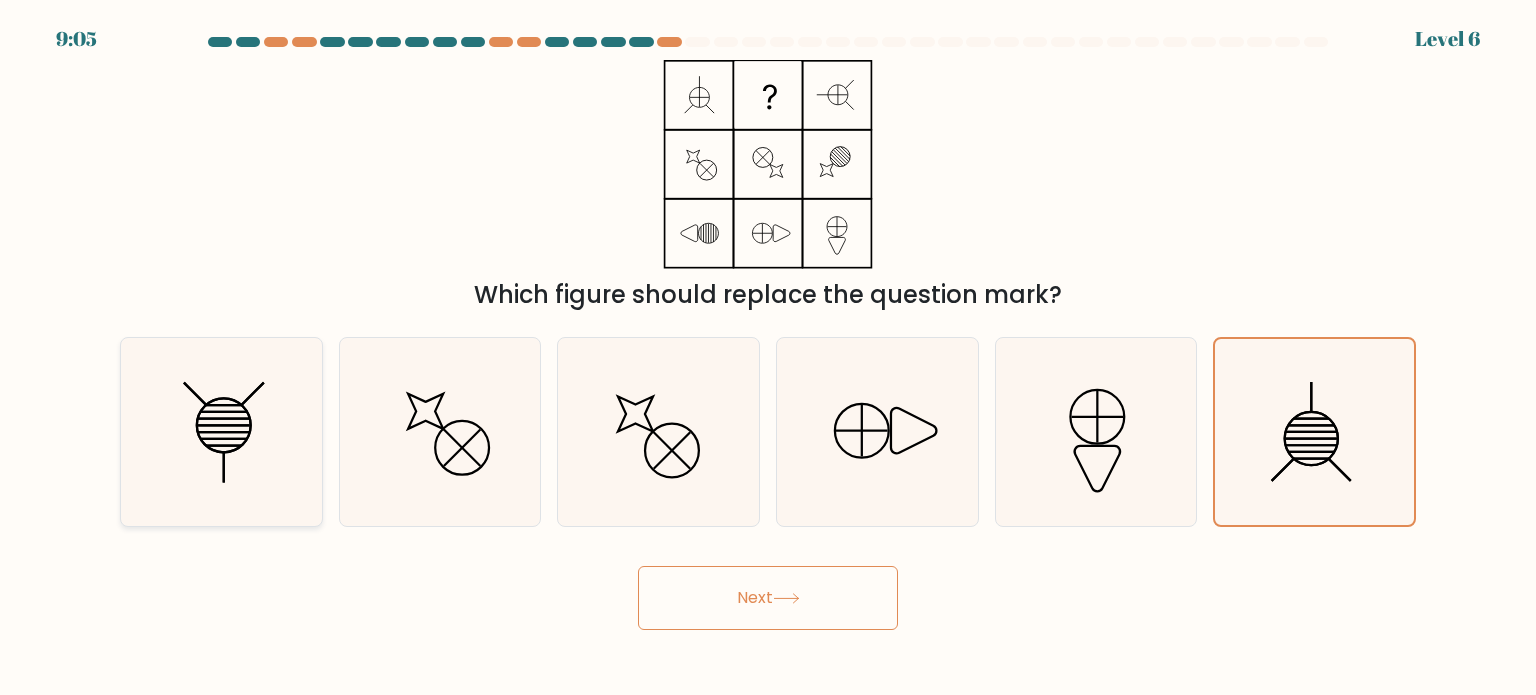 click 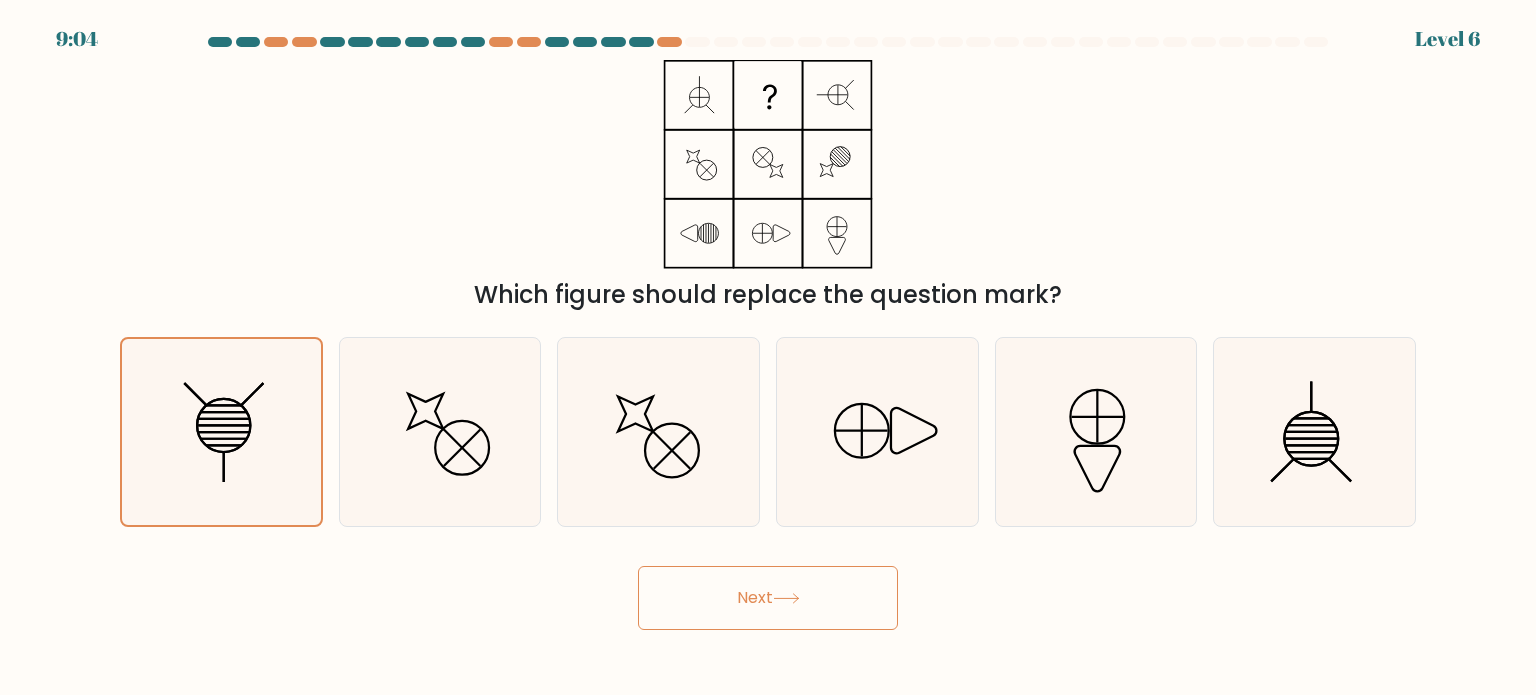 click on "Next" at bounding box center [768, 598] 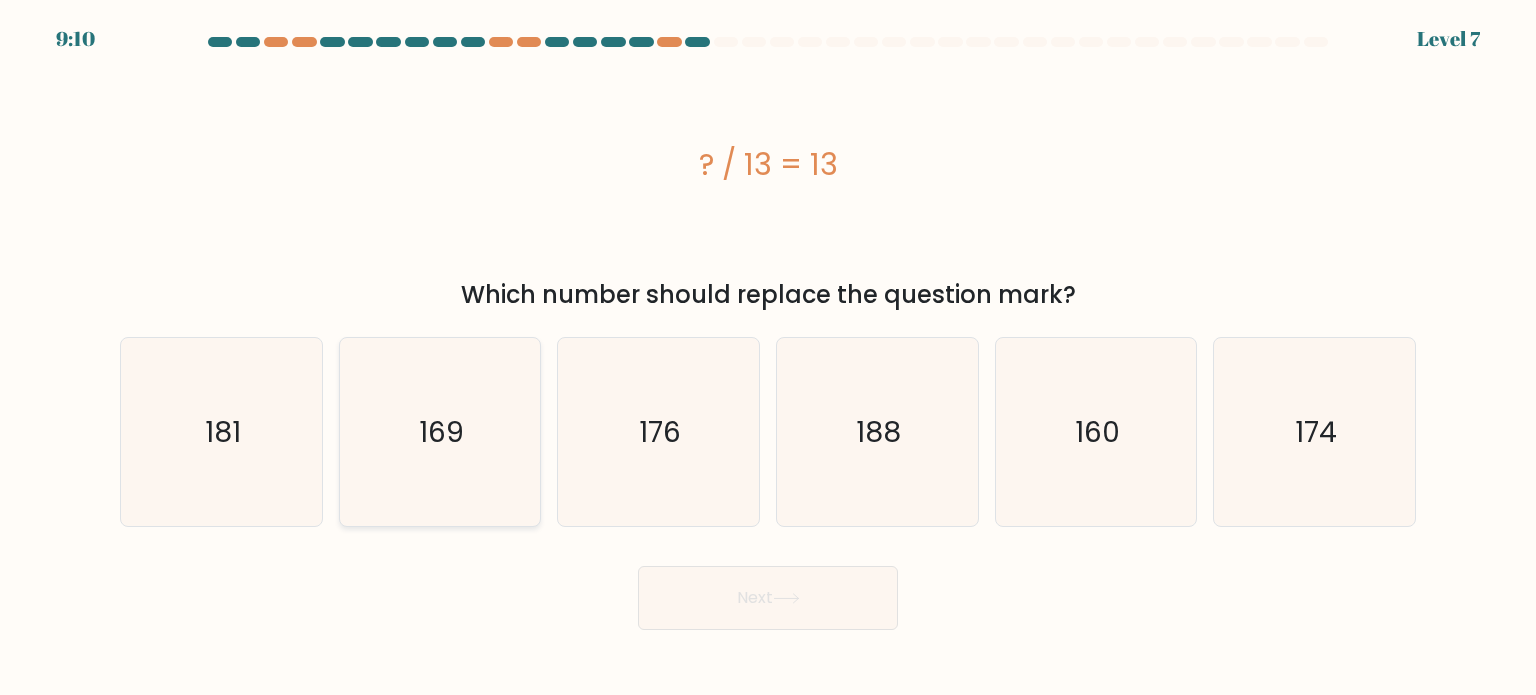 click on "169" 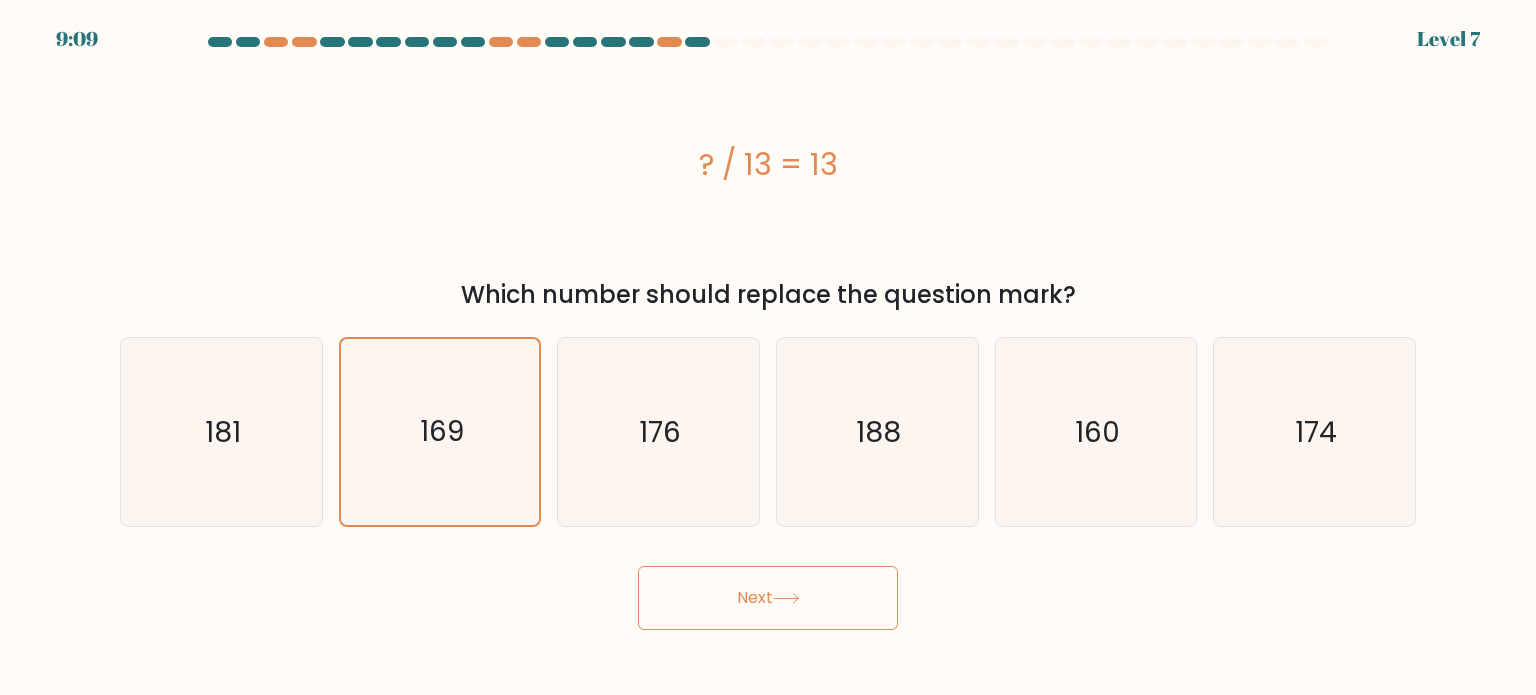 click on "Next" at bounding box center (768, 598) 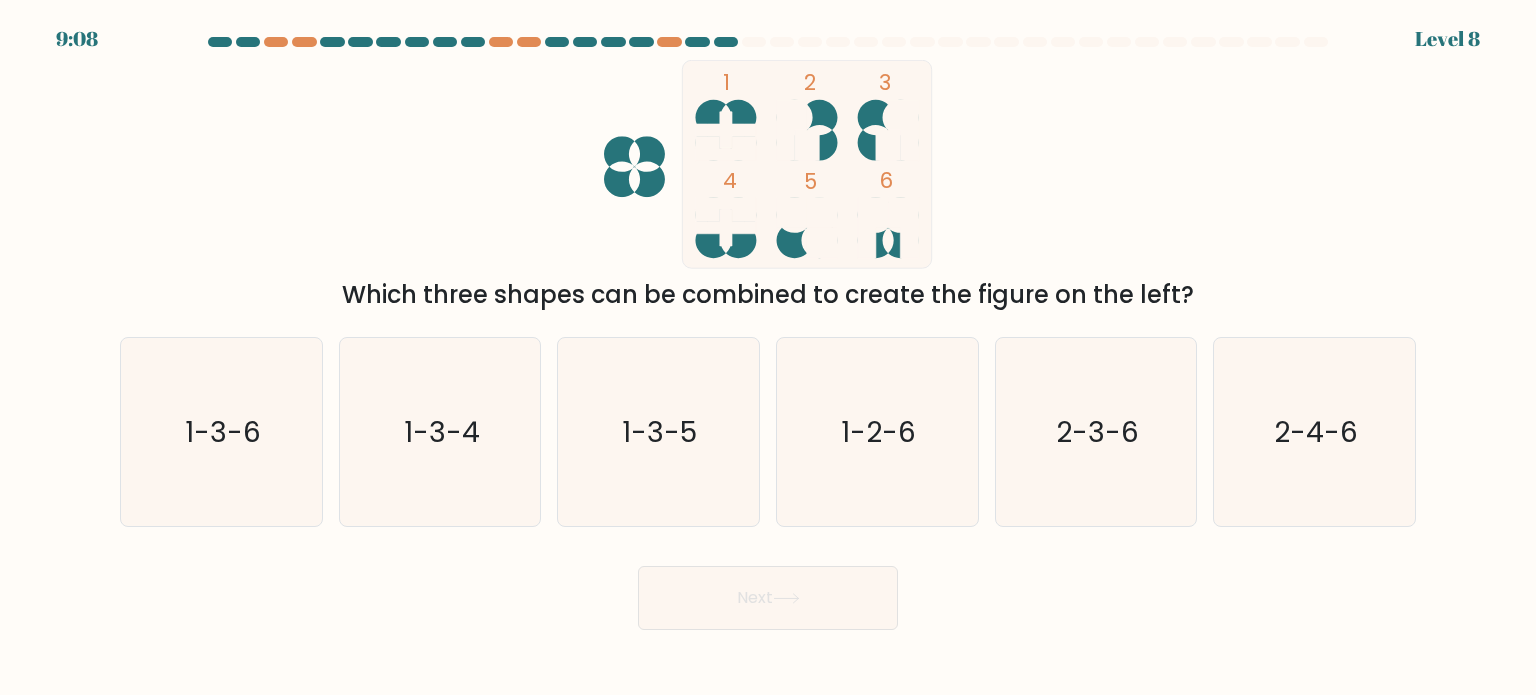 click on "Next" at bounding box center [768, 598] 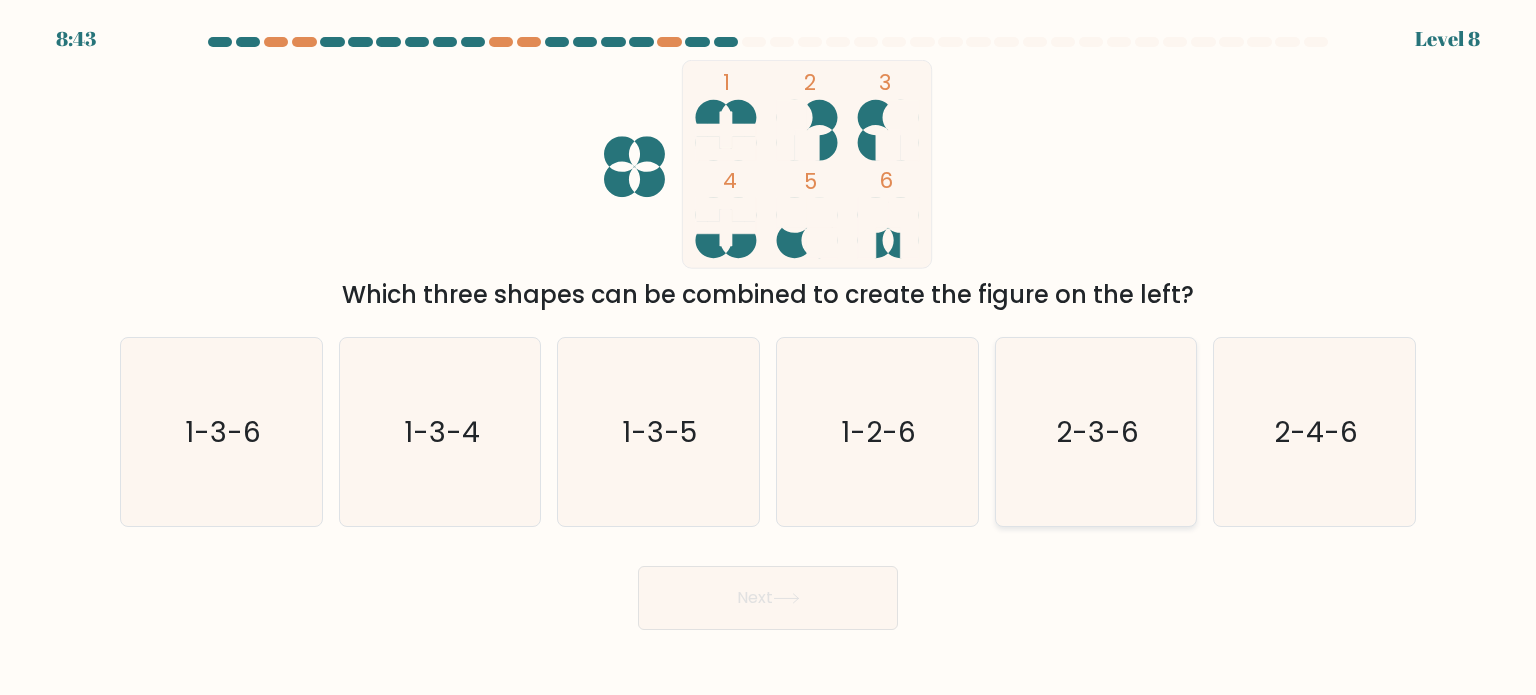 click on "2-3-6" 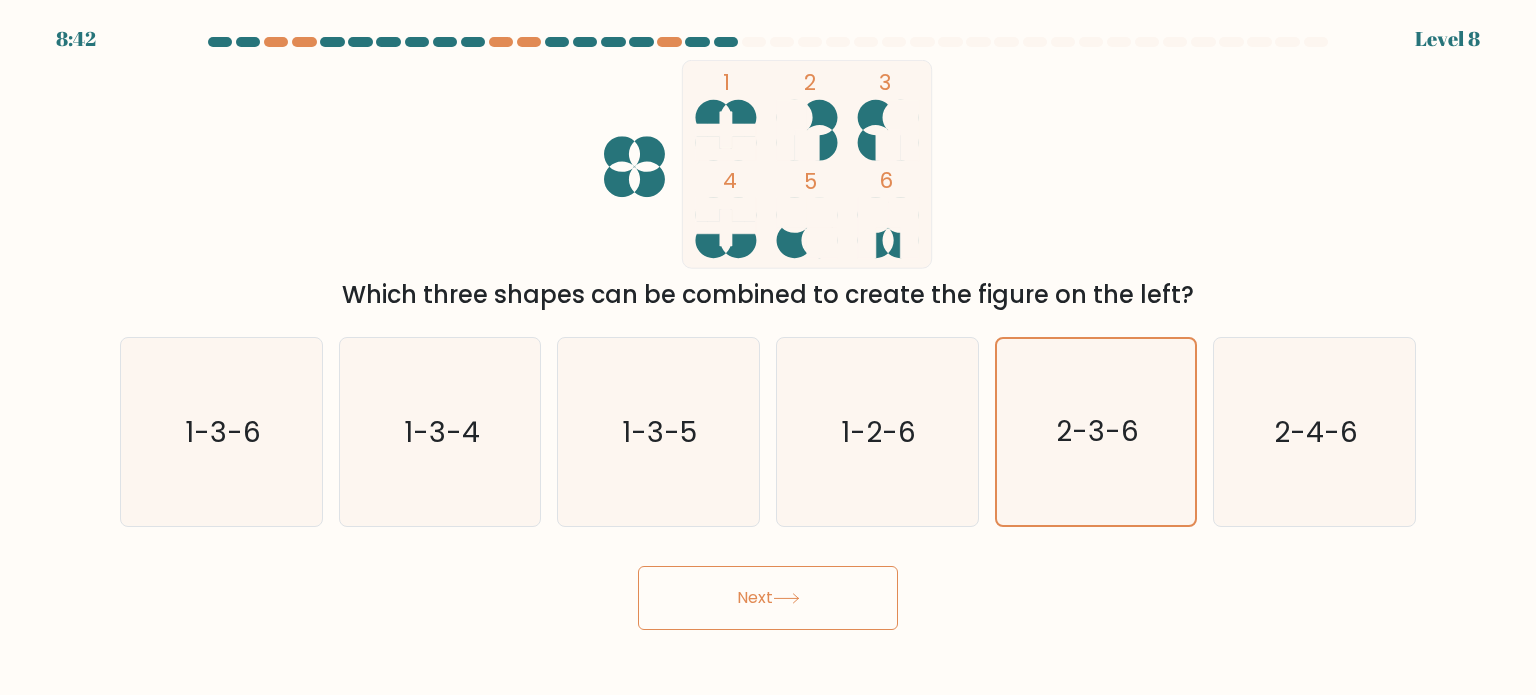 click on "Next" at bounding box center [768, 598] 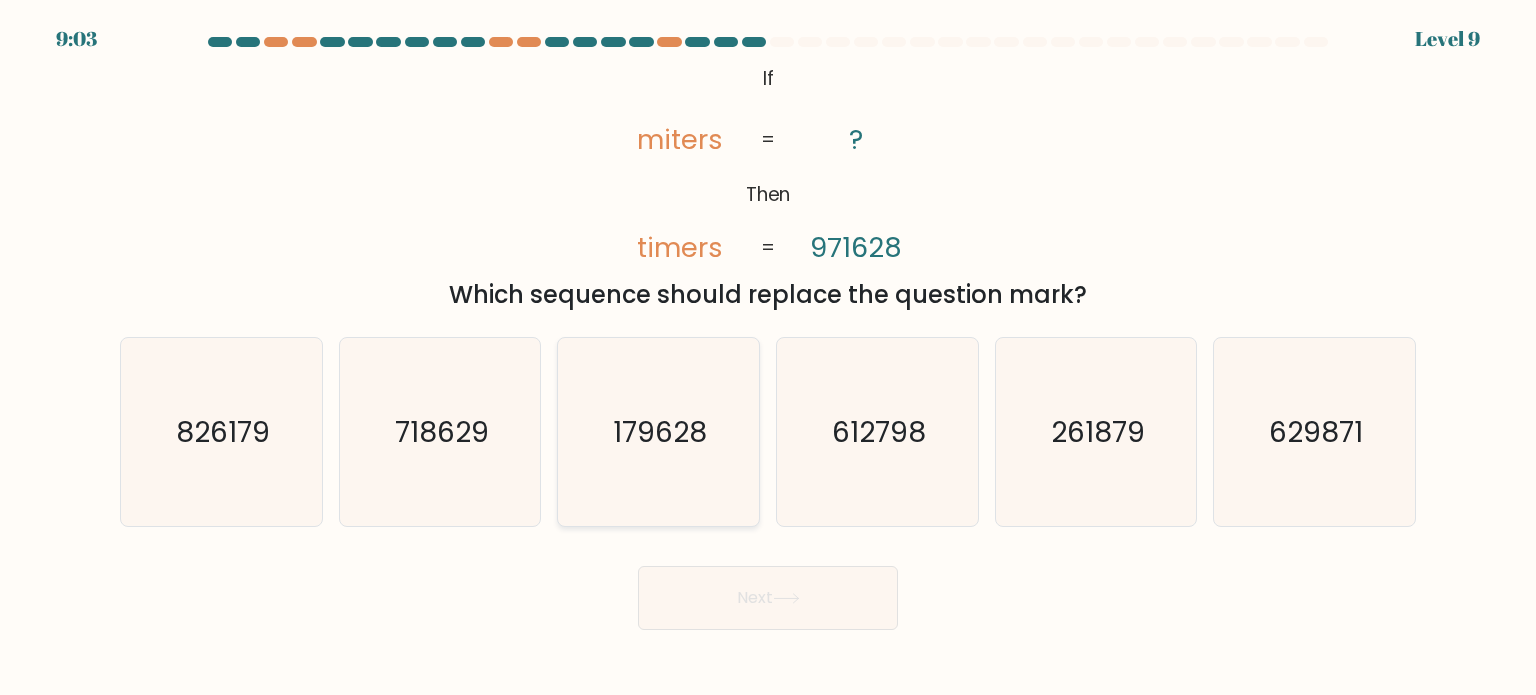 click on "179628" 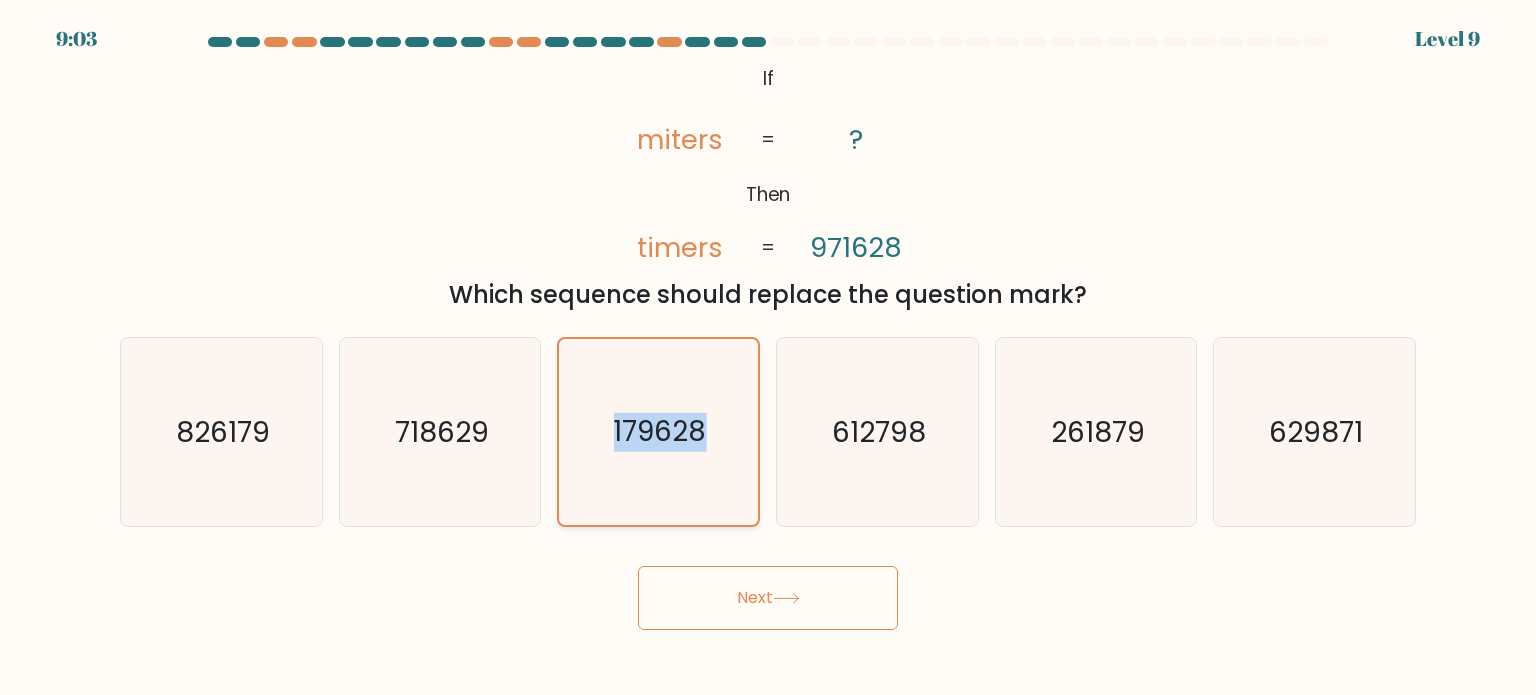 click on "179628" 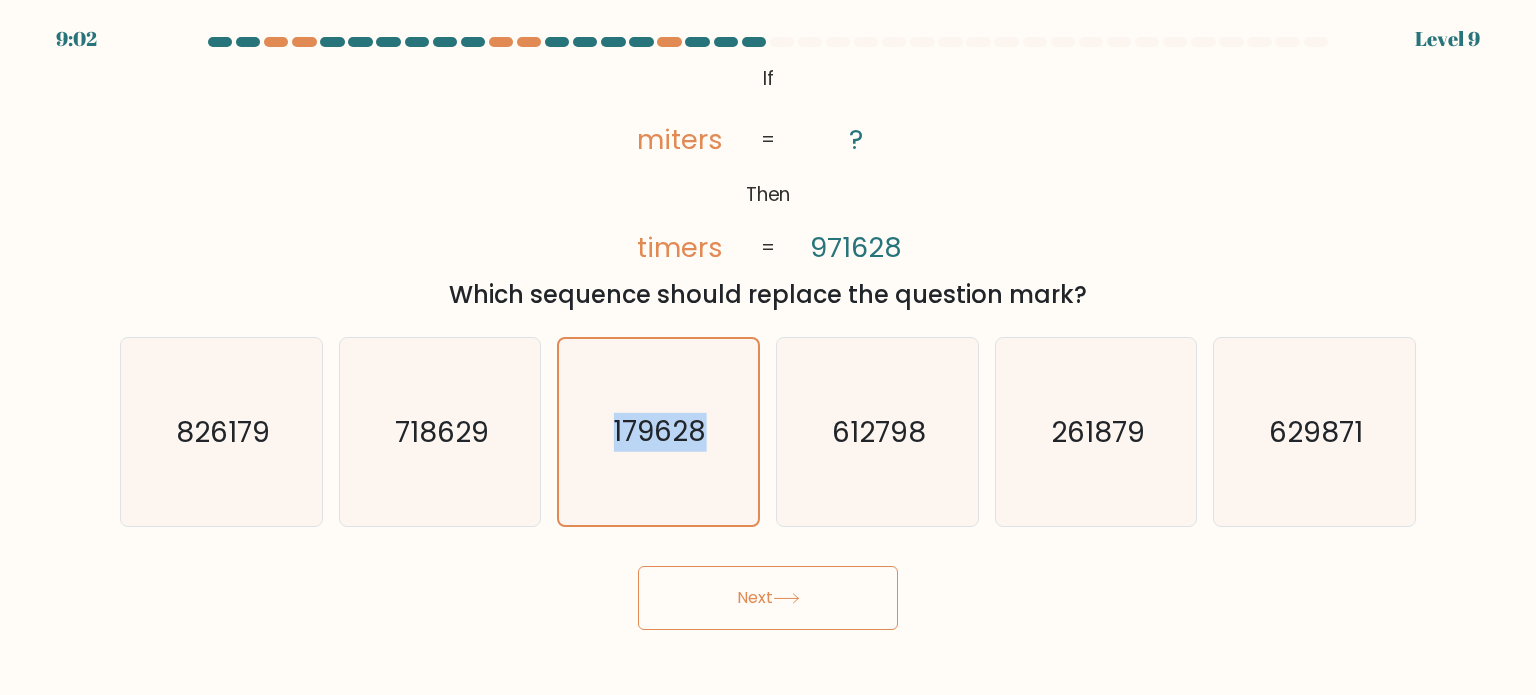 click on "Next" at bounding box center (768, 598) 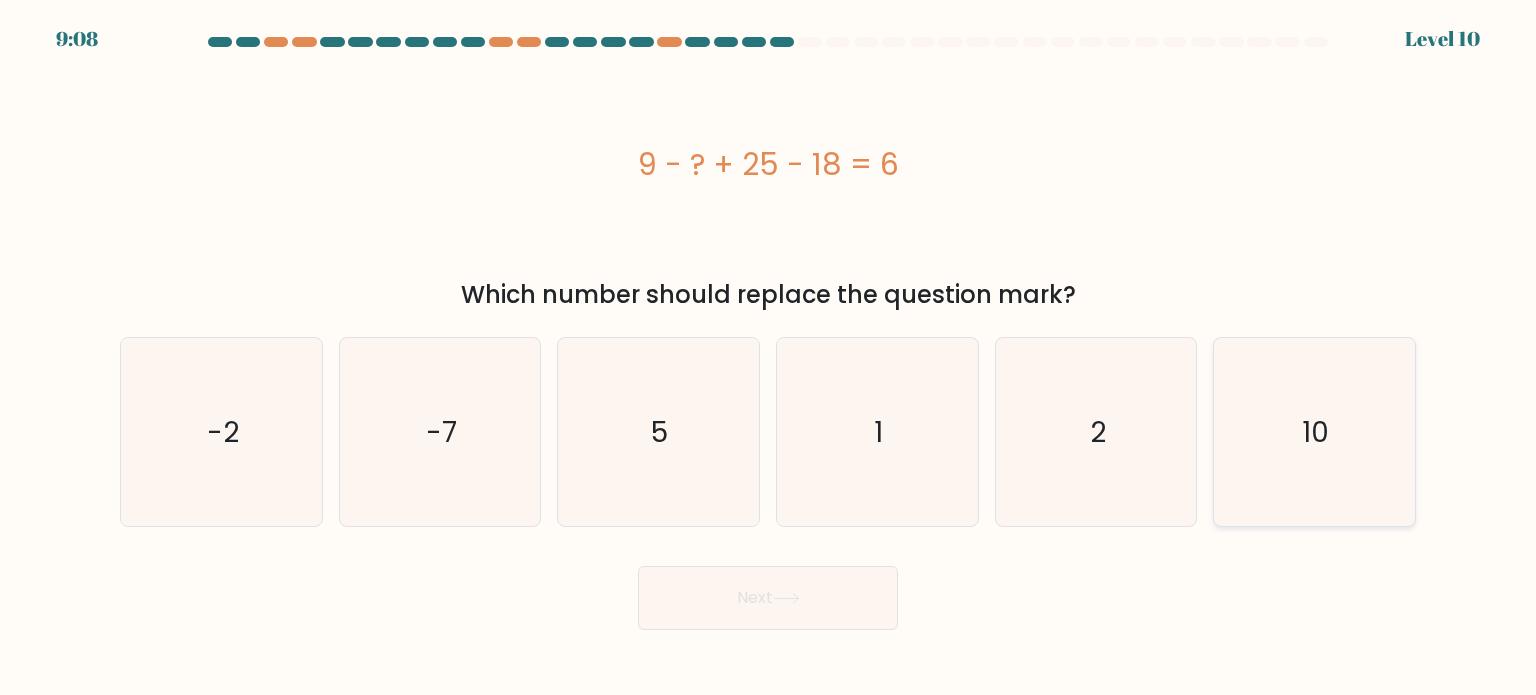 click on "10" 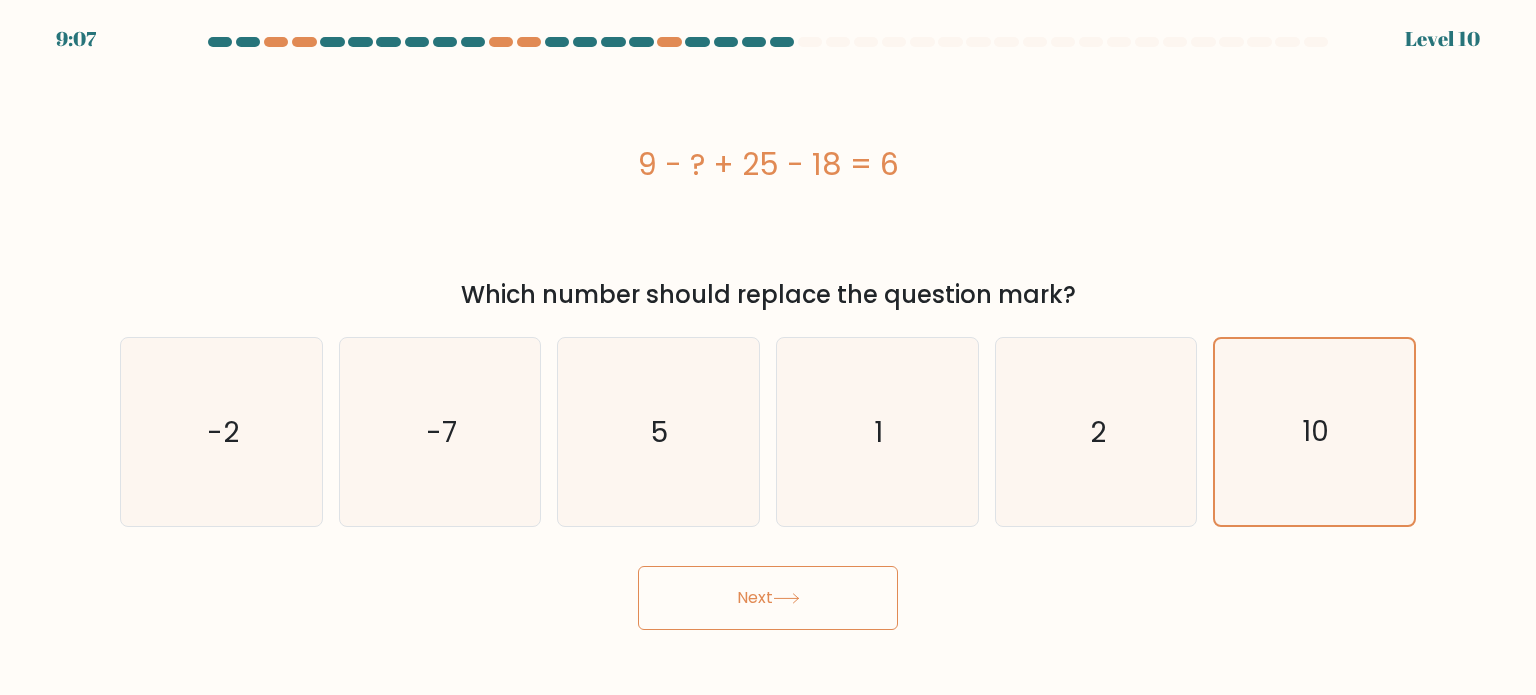 click on "Next" at bounding box center (768, 598) 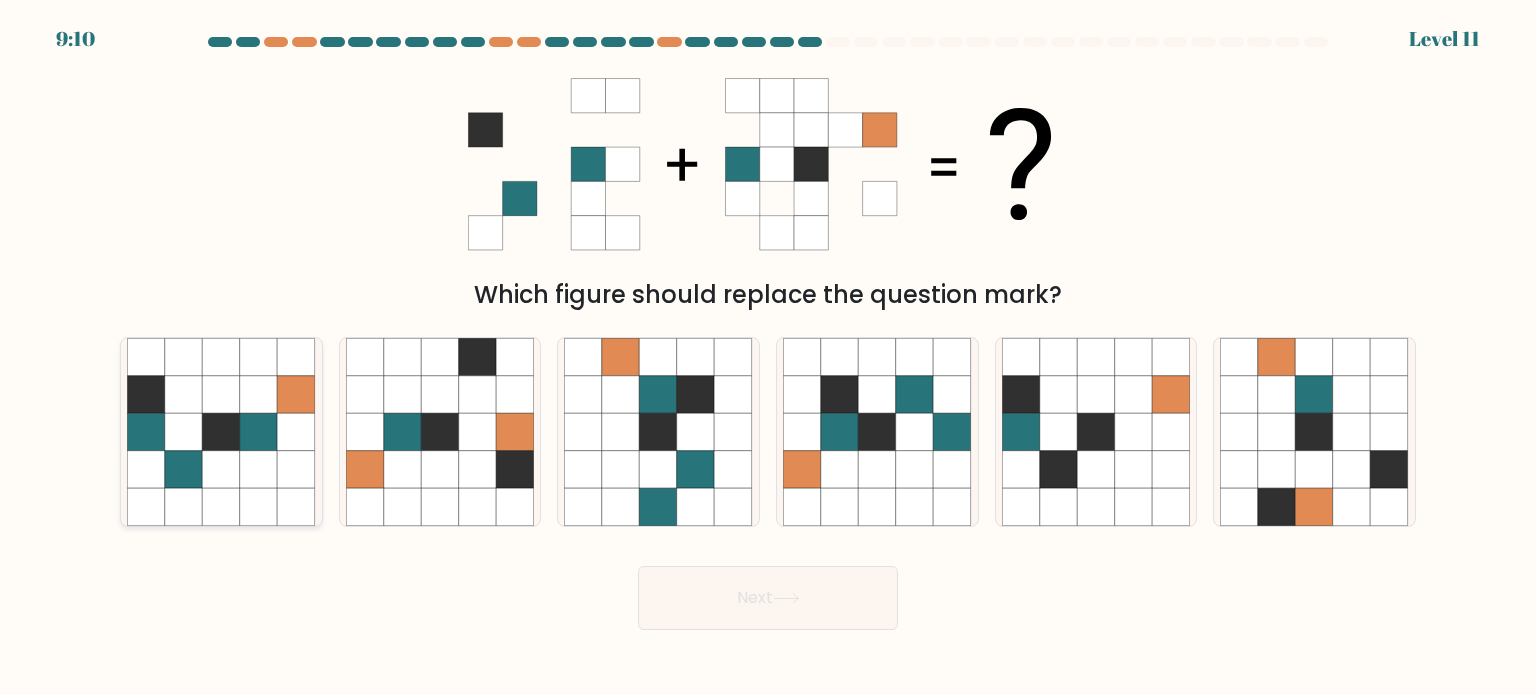 click 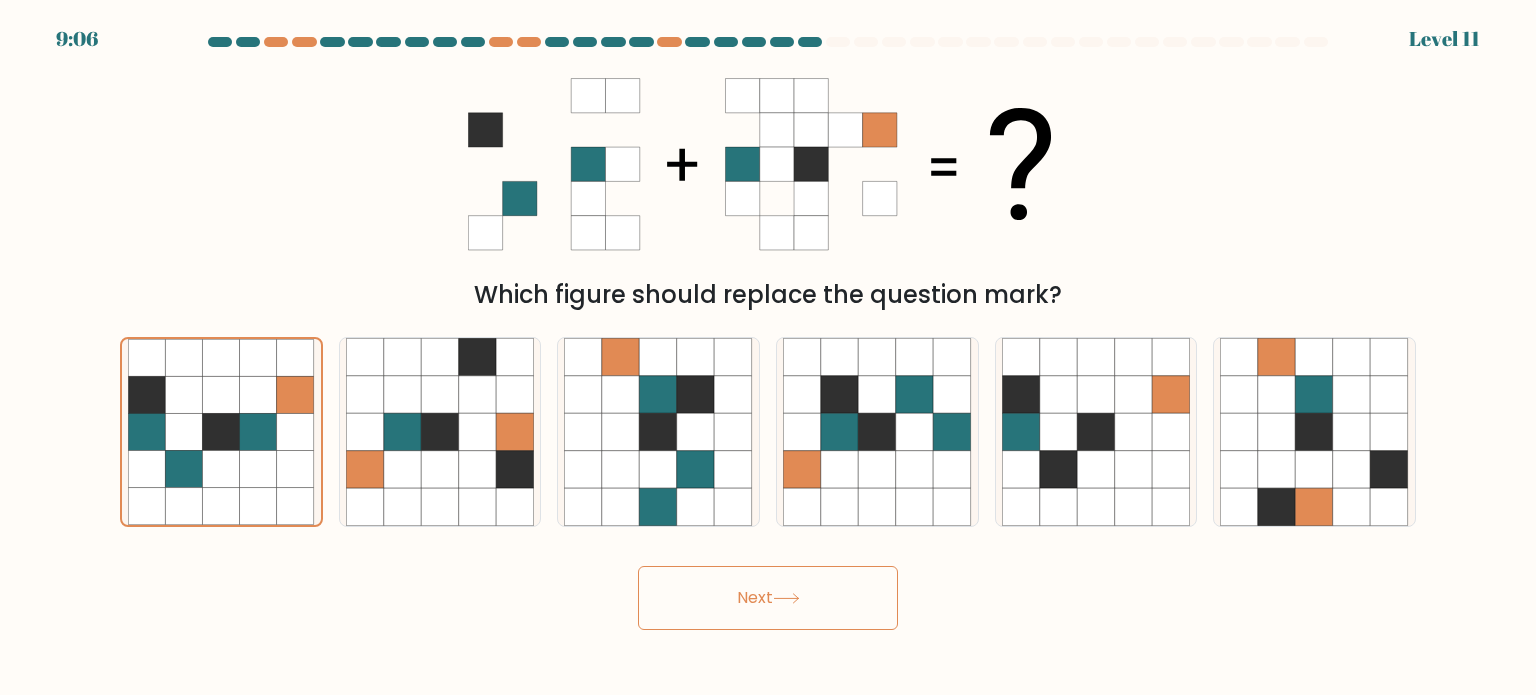 click on "Next" at bounding box center [768, 598] 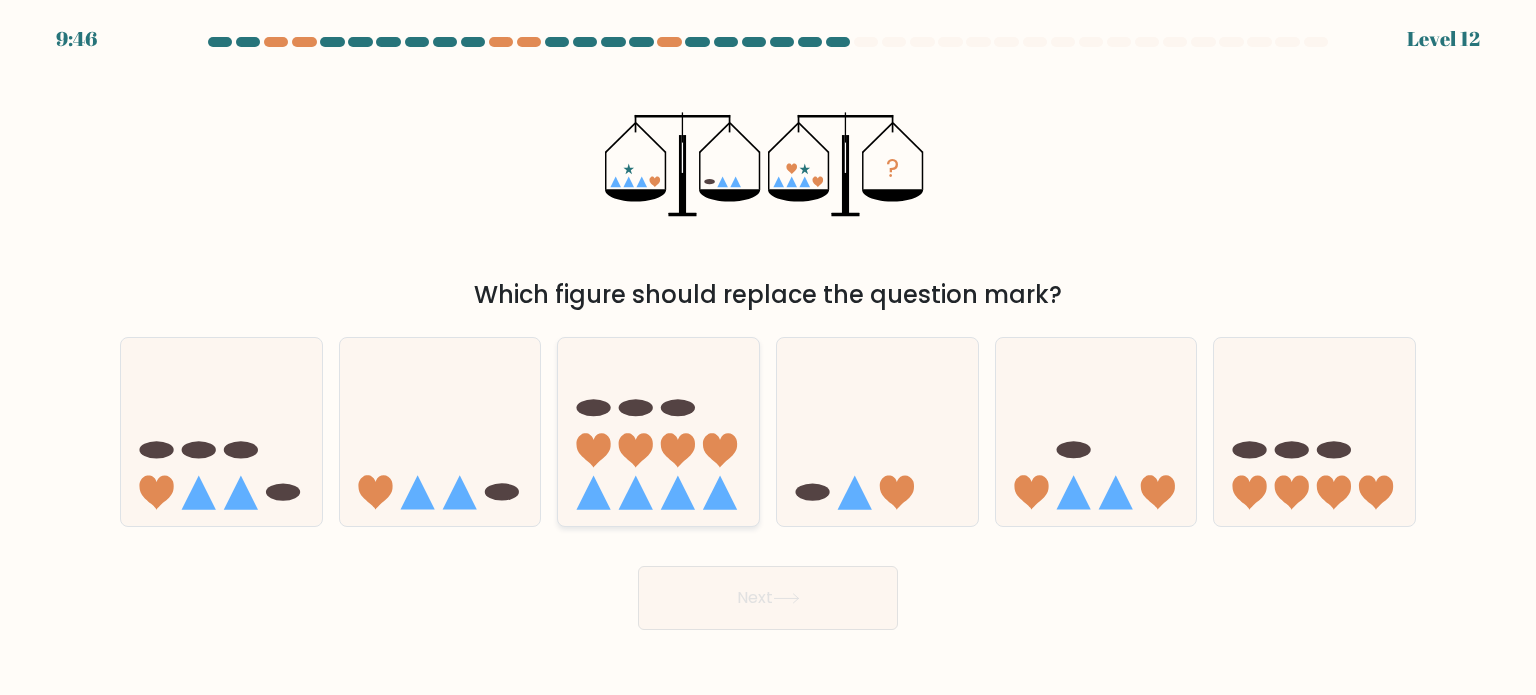 click 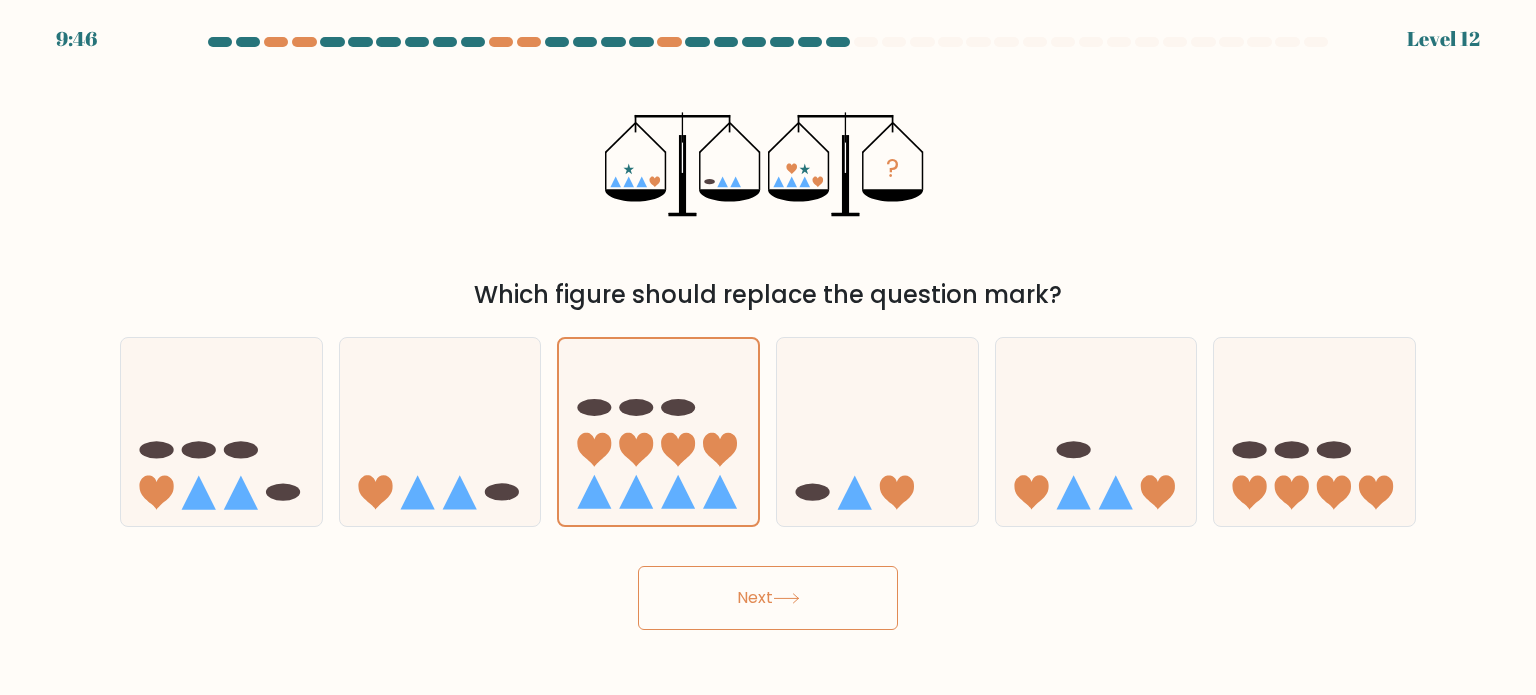 click on "Next" at bounding box center (768, 598) 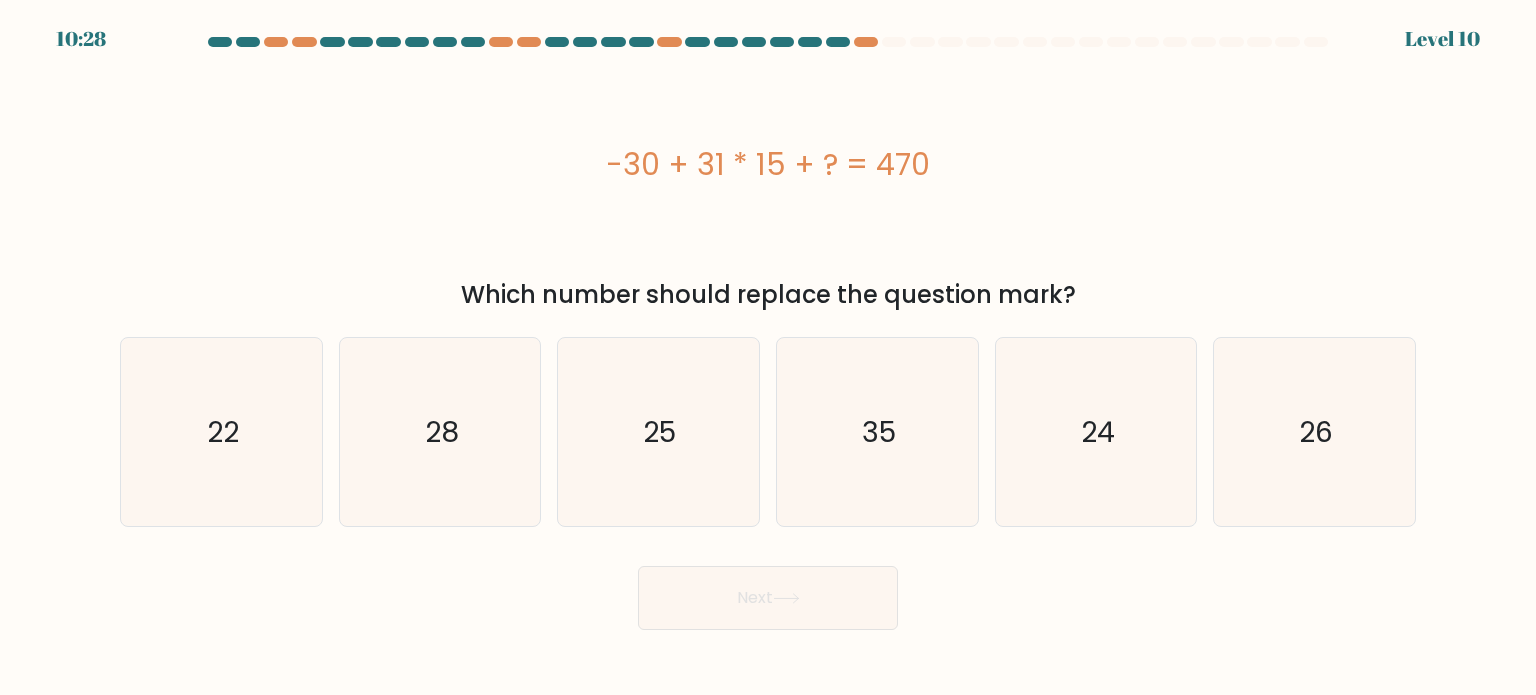 drag, startPoint x: 612, startPoint y: 151, endPoint x: 1123, endPoint y: 180, distance: 511.82224 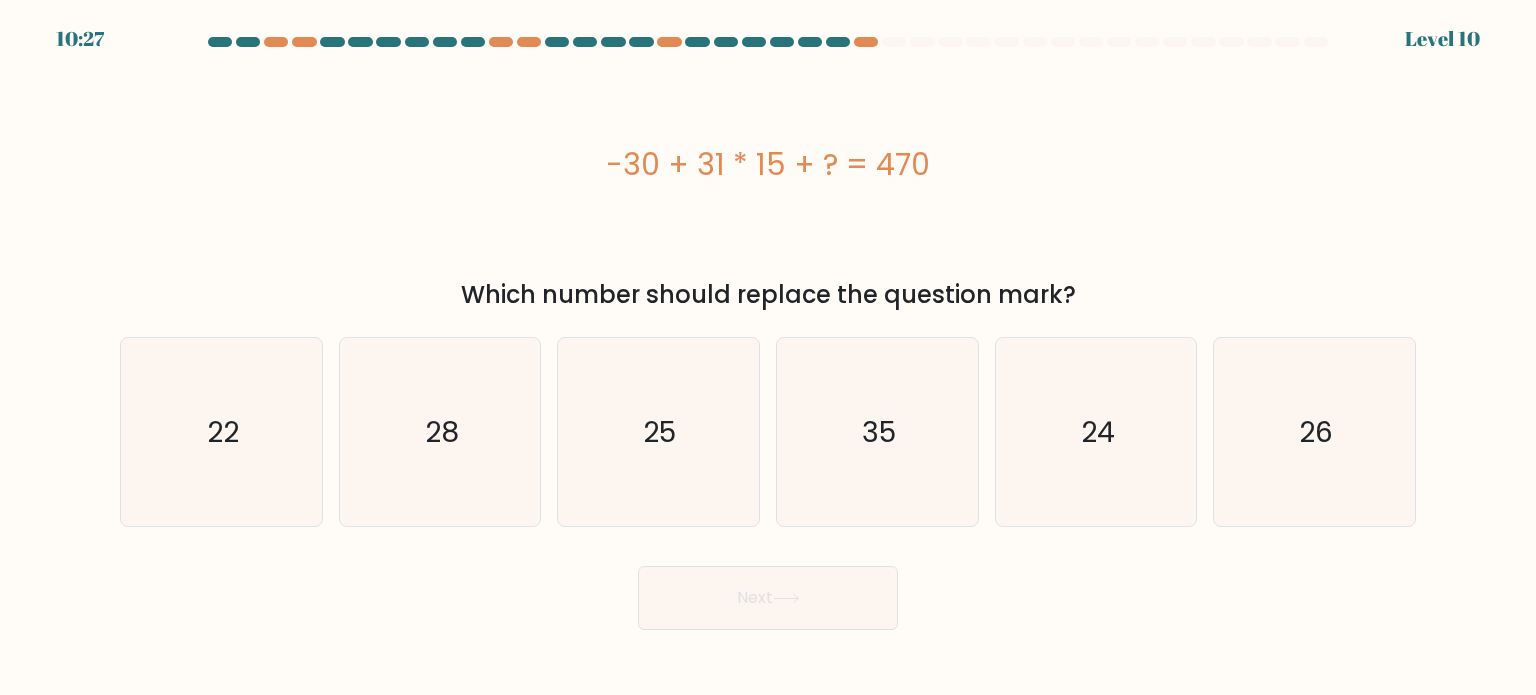 copy on "-30 + 31 * 15 + ? = 470" 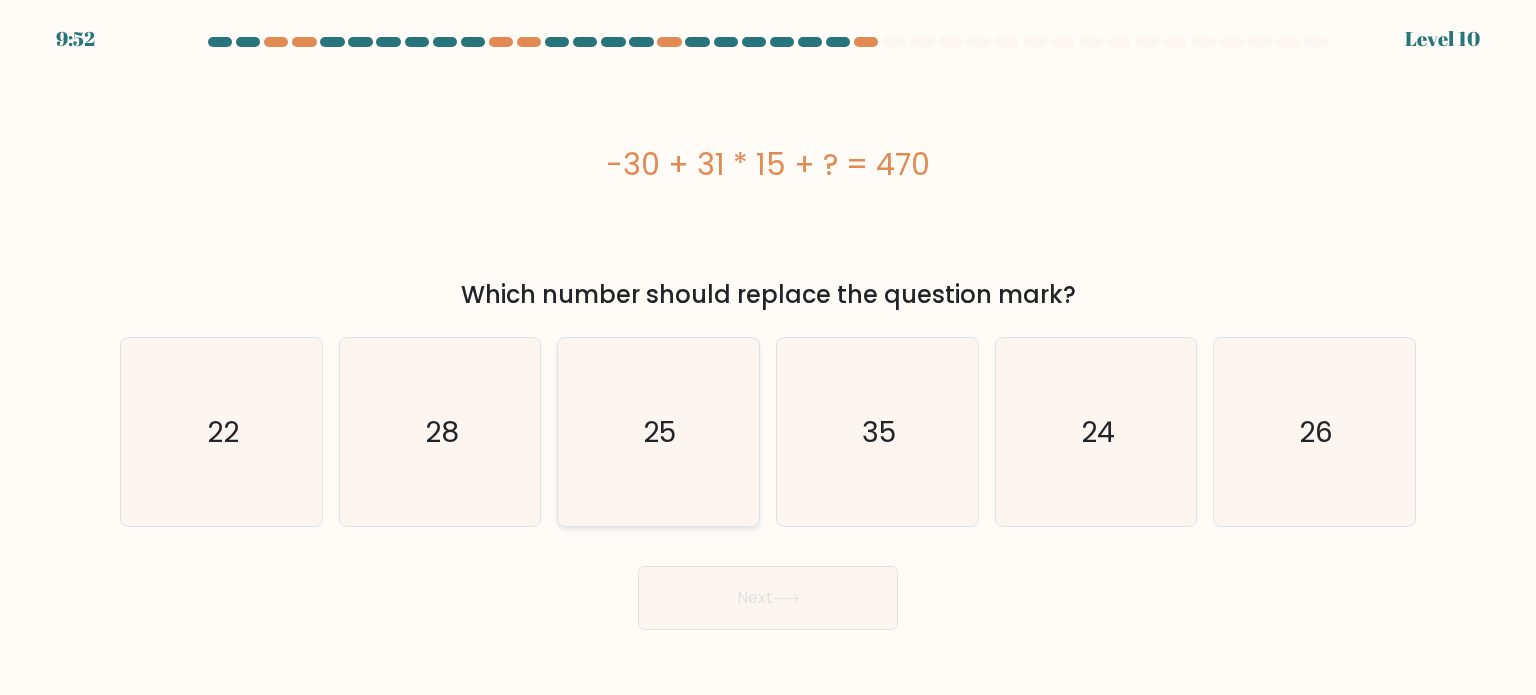 click on "25" 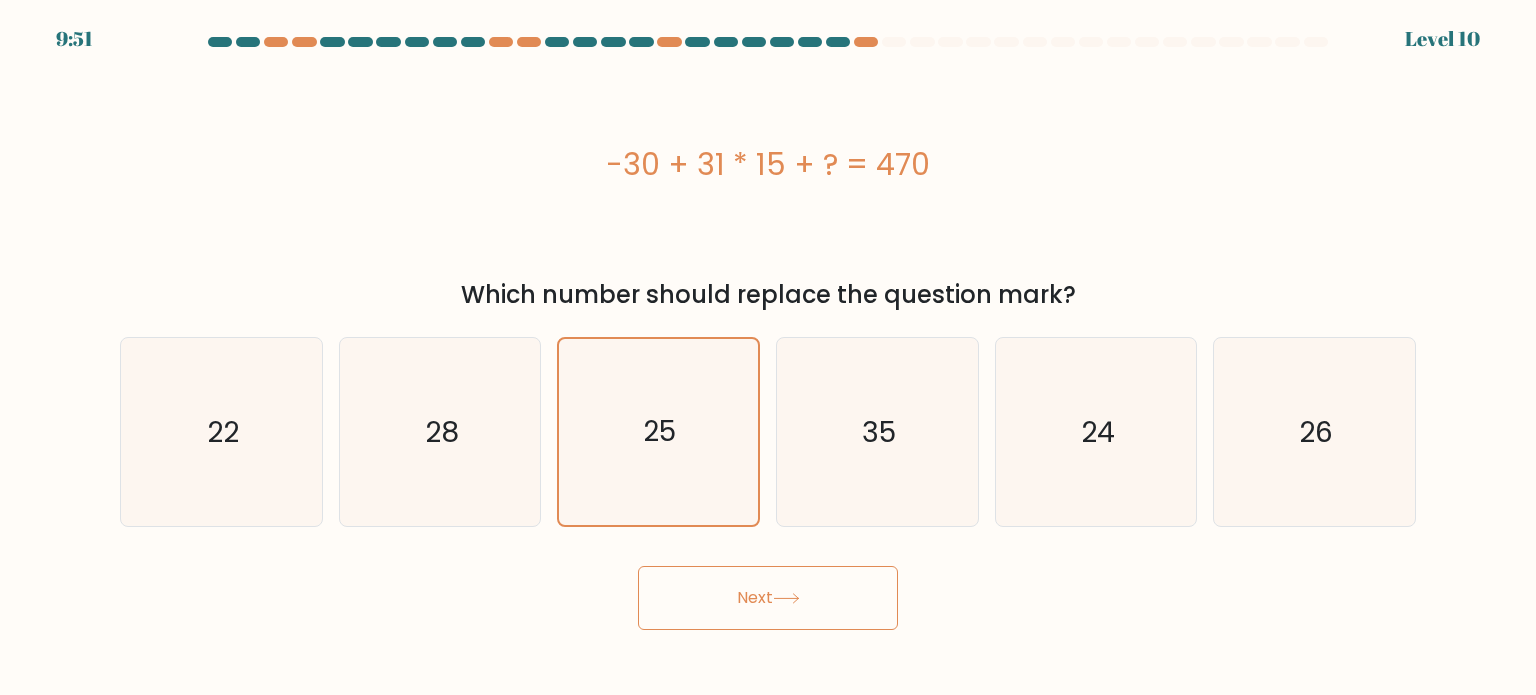 click on "Next" at bounding box center [768, 598] 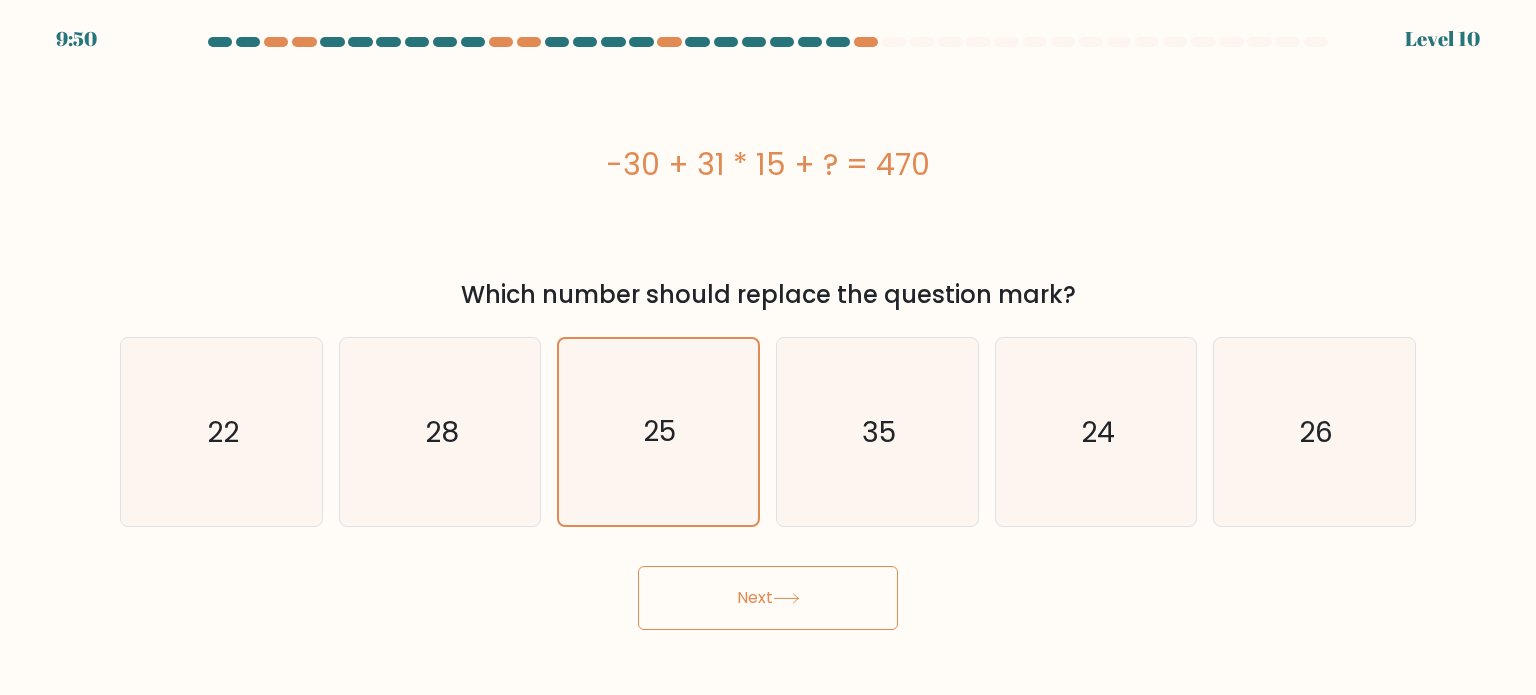 click on "Next" at bounding box center [768, 598] 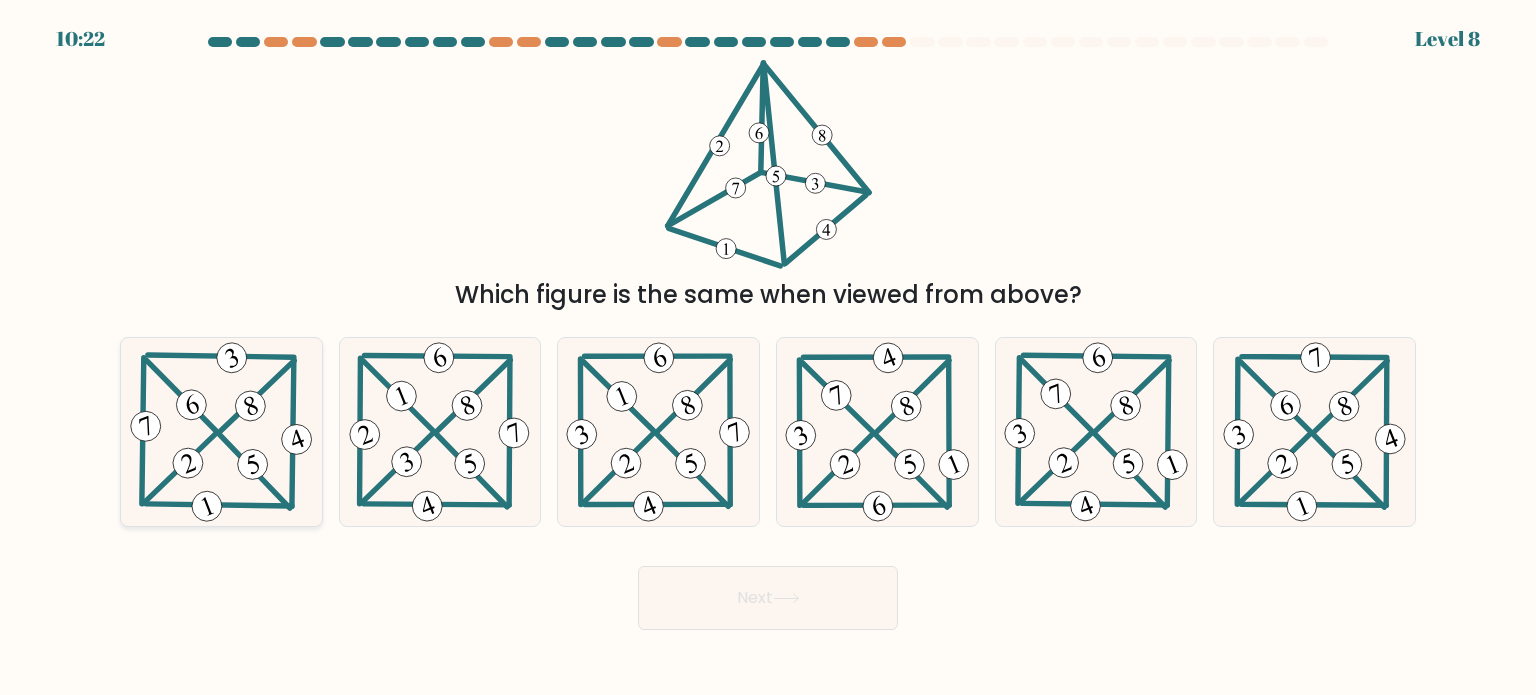click 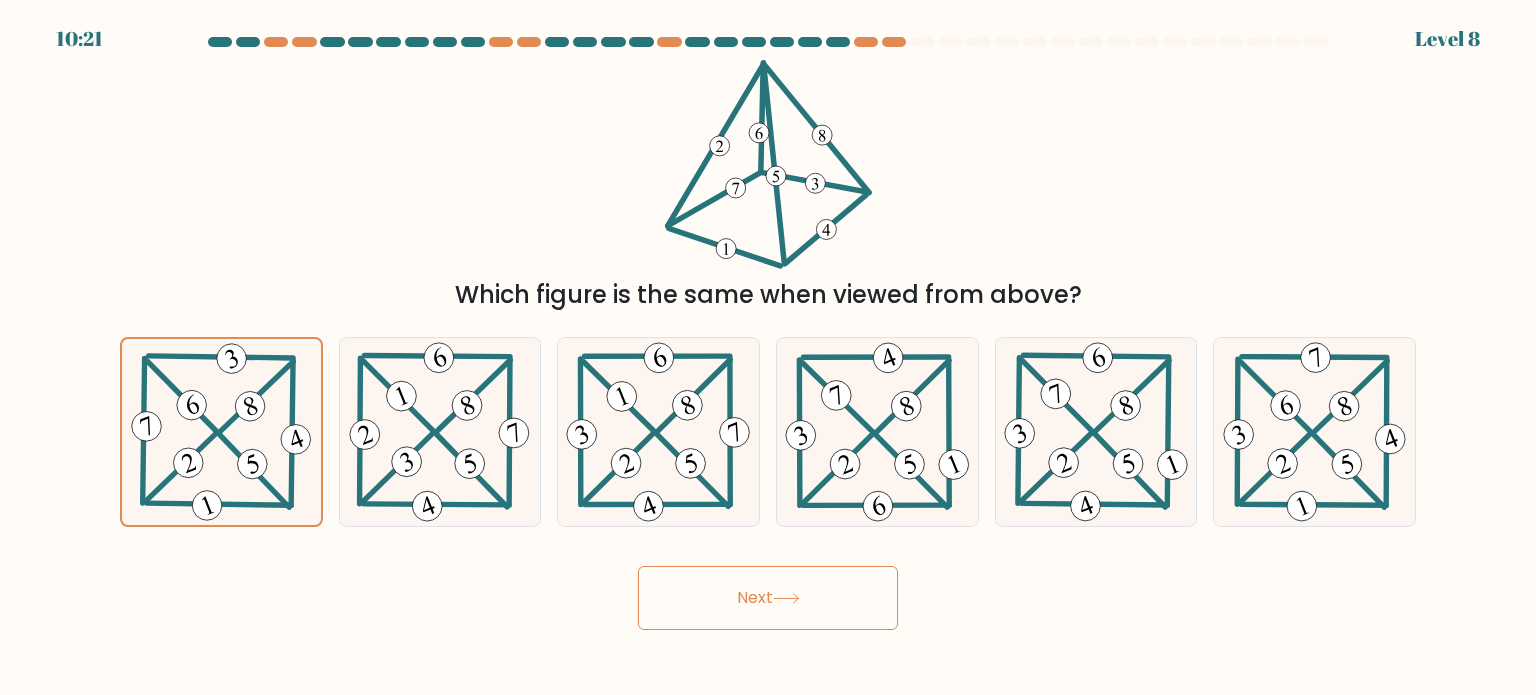 click on "Next" at bounding box center (768, 598) 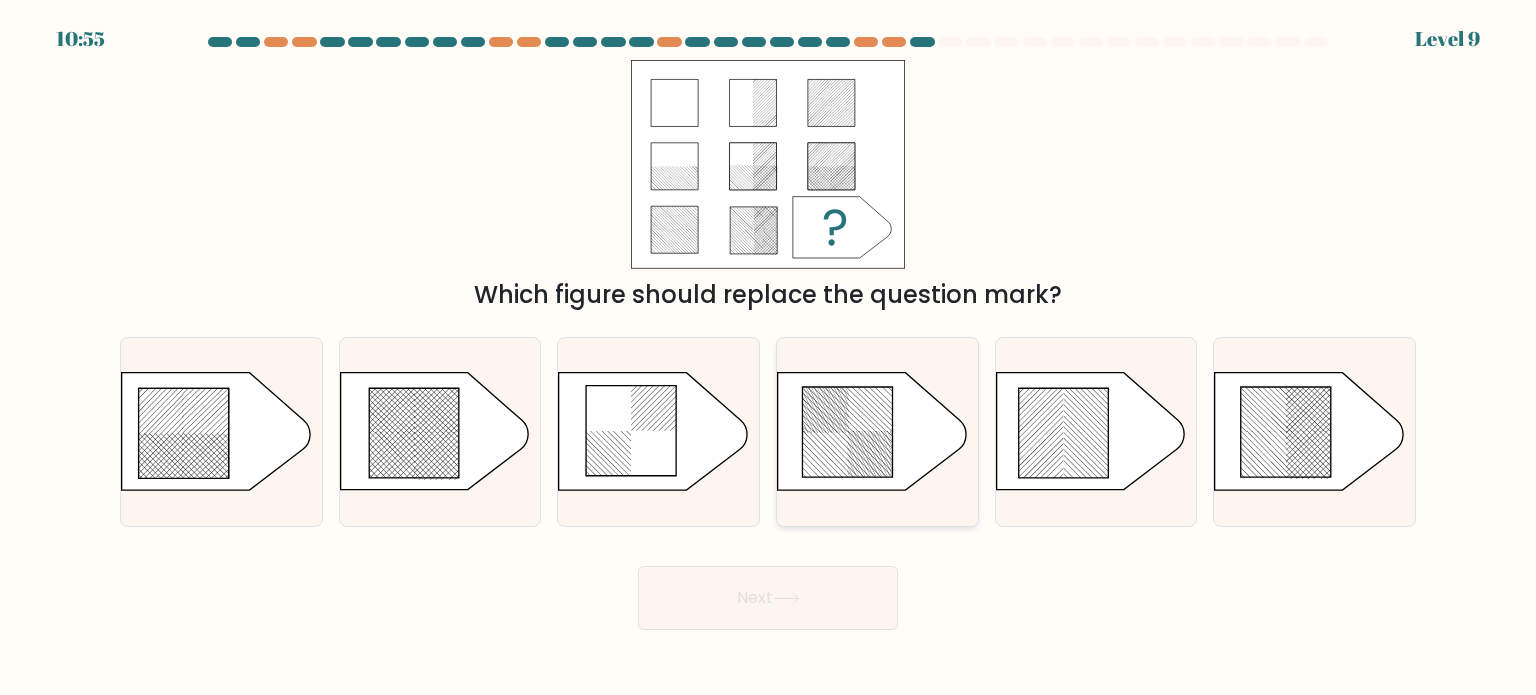 type 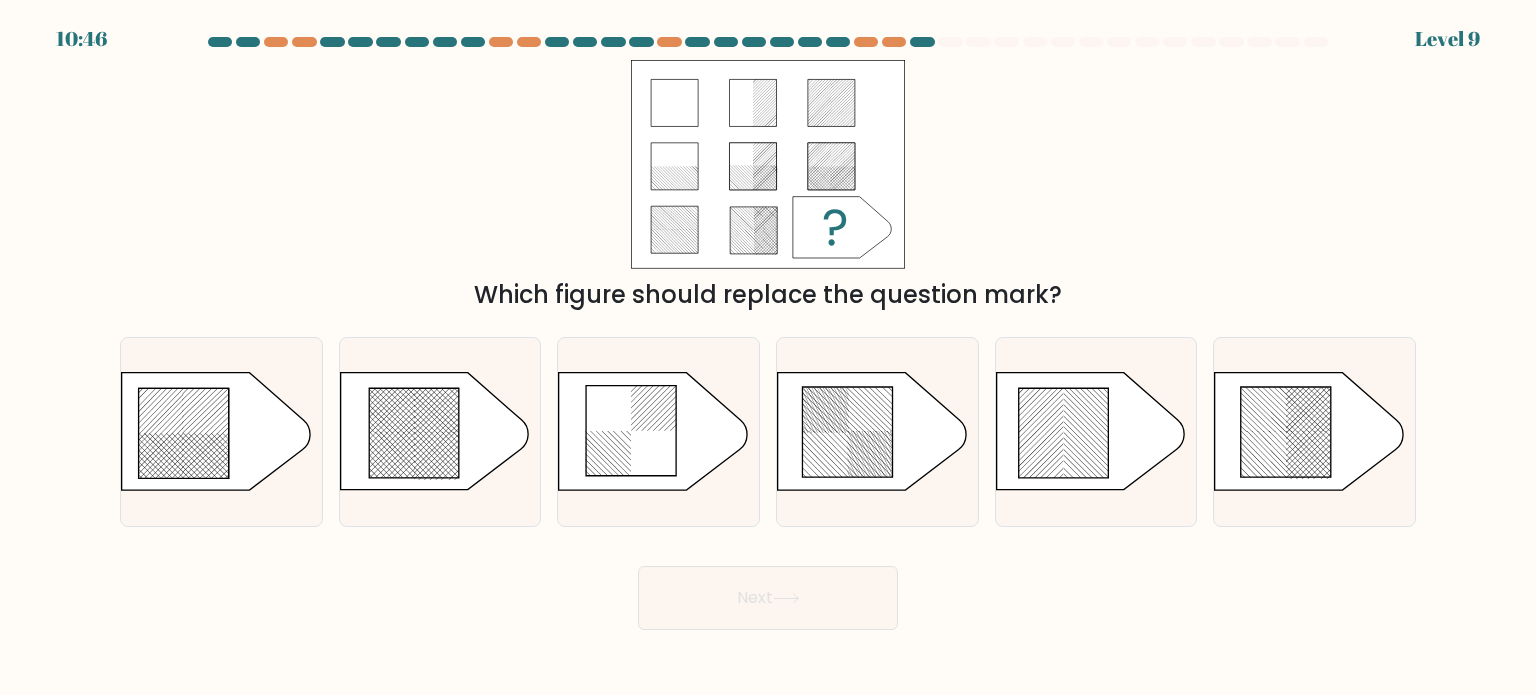 click on "Which figure should replace the question mark?" at bounding box center [768, 186] 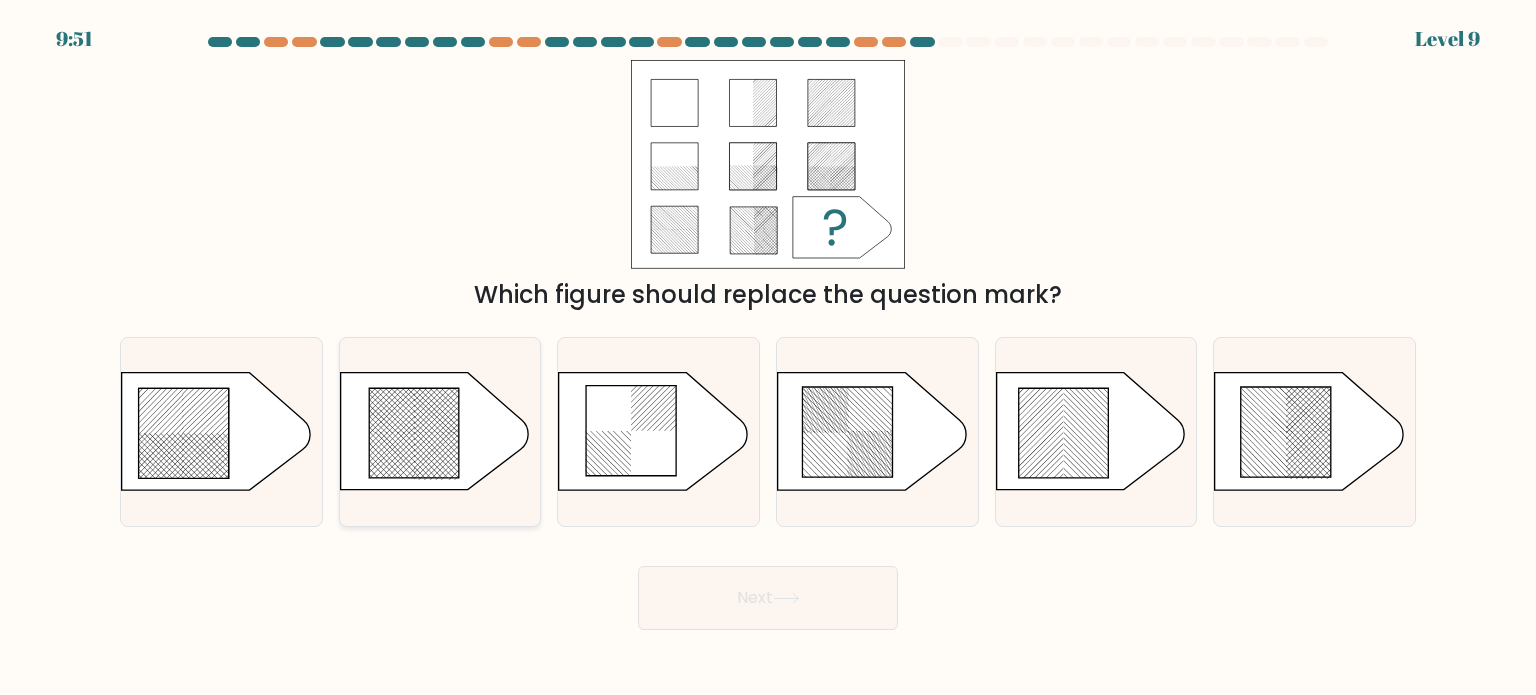 click 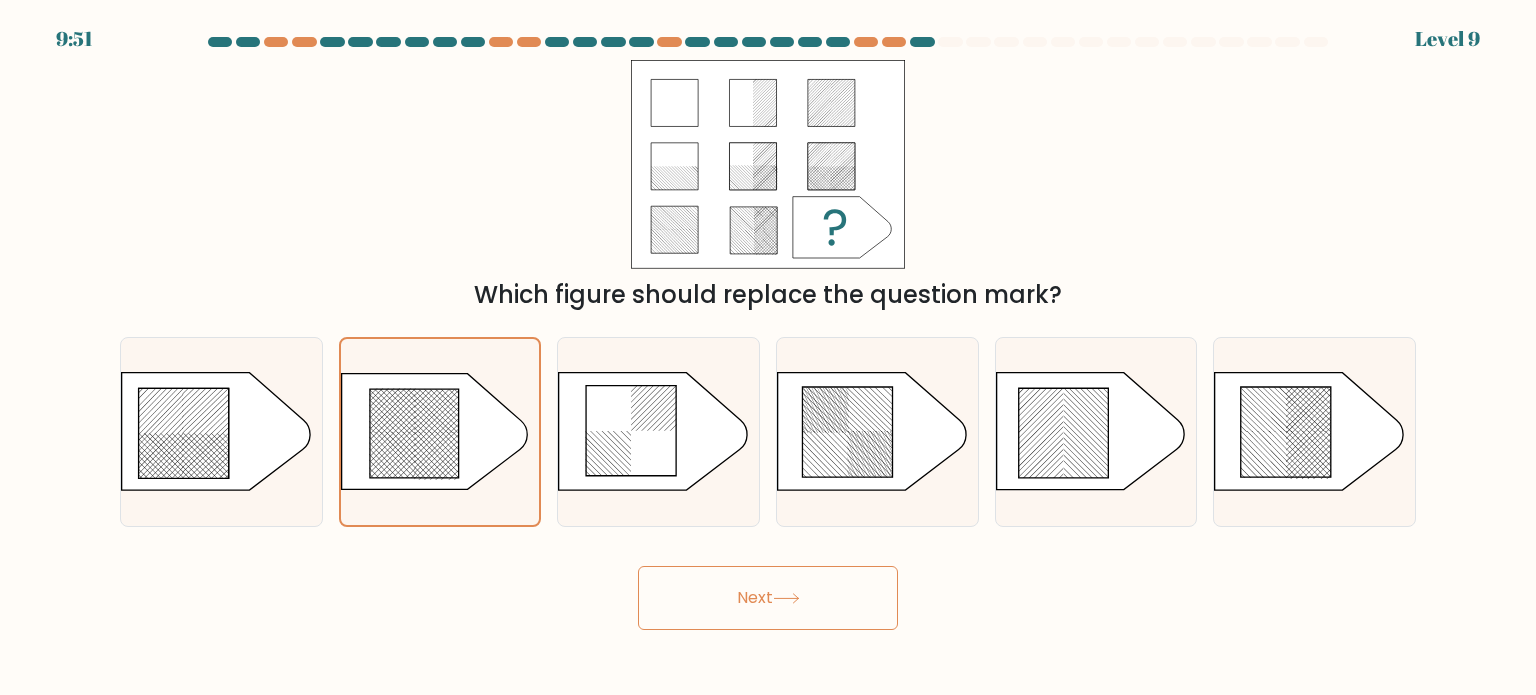 click on "Next" at bounding box center (768, 598) 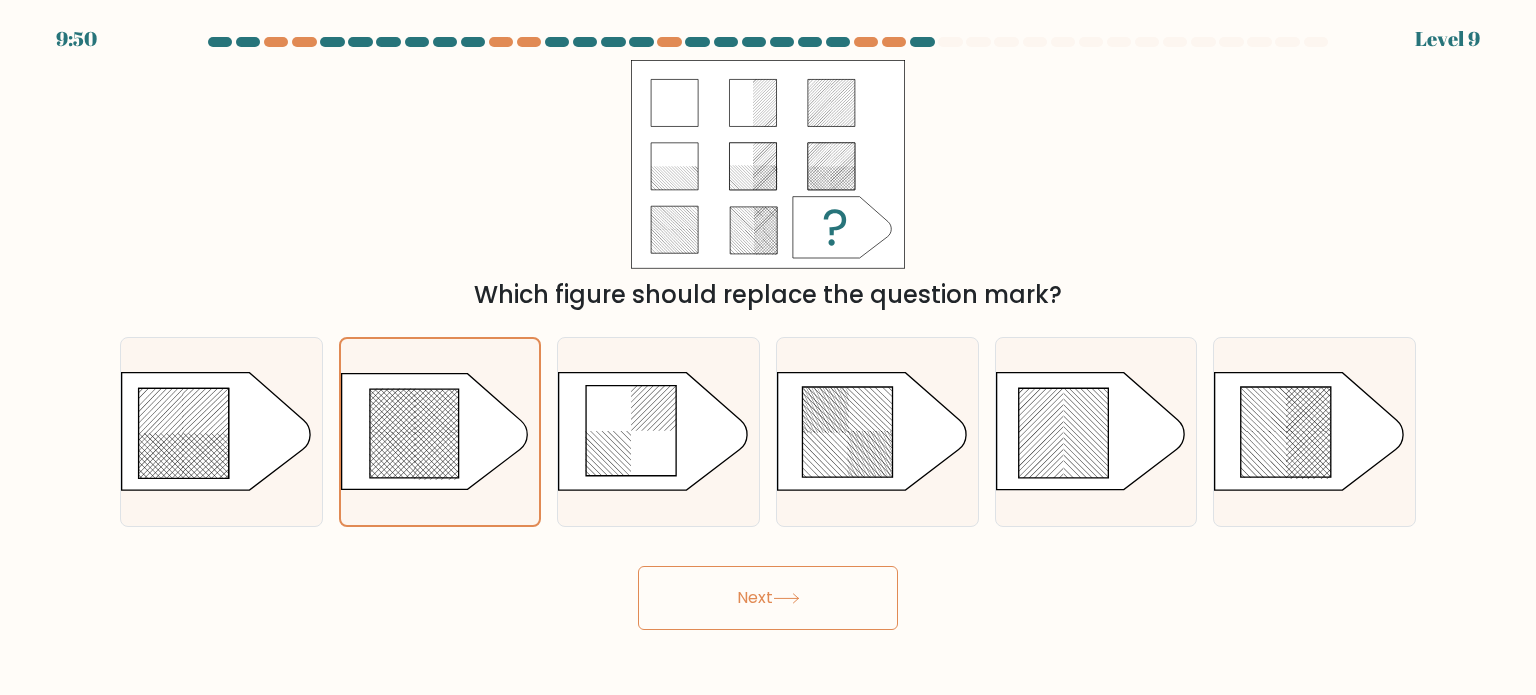 click on "Next" at bounding box center [768, 598] 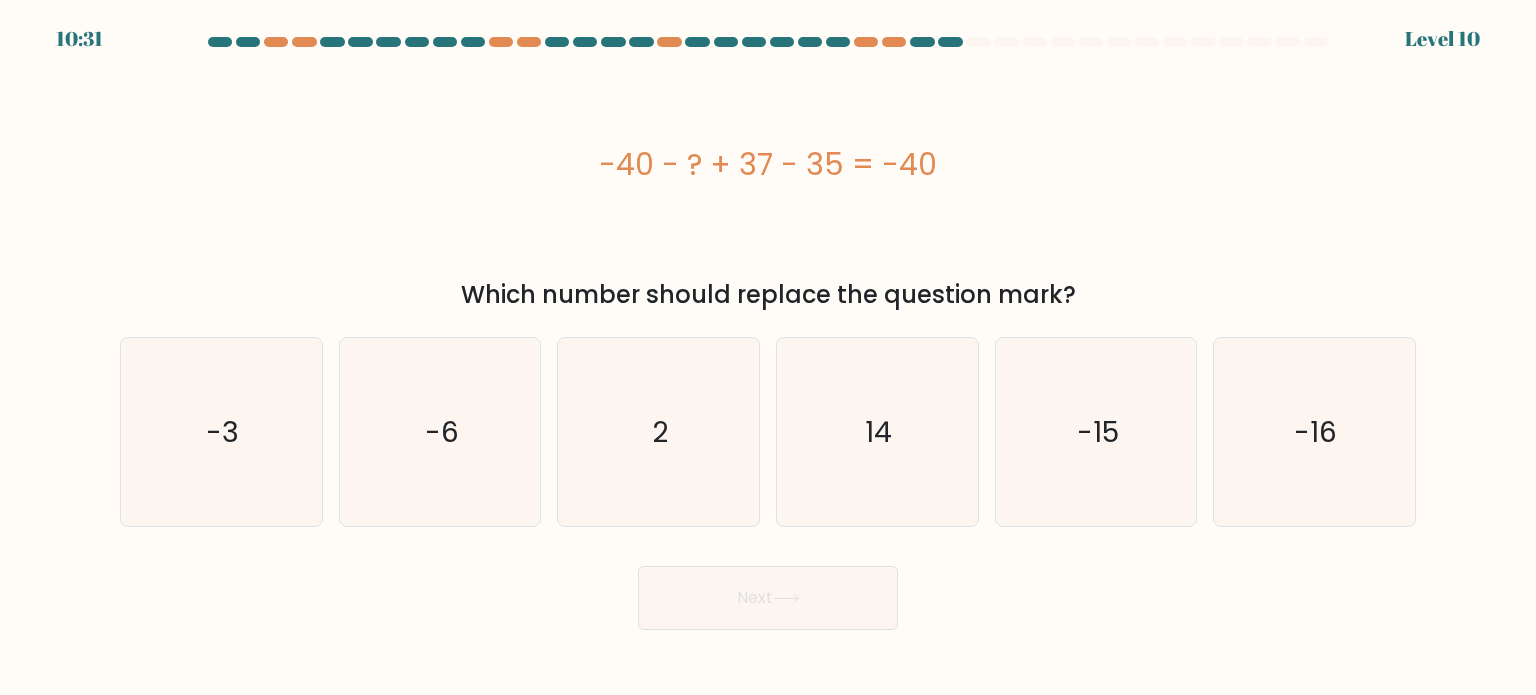 type 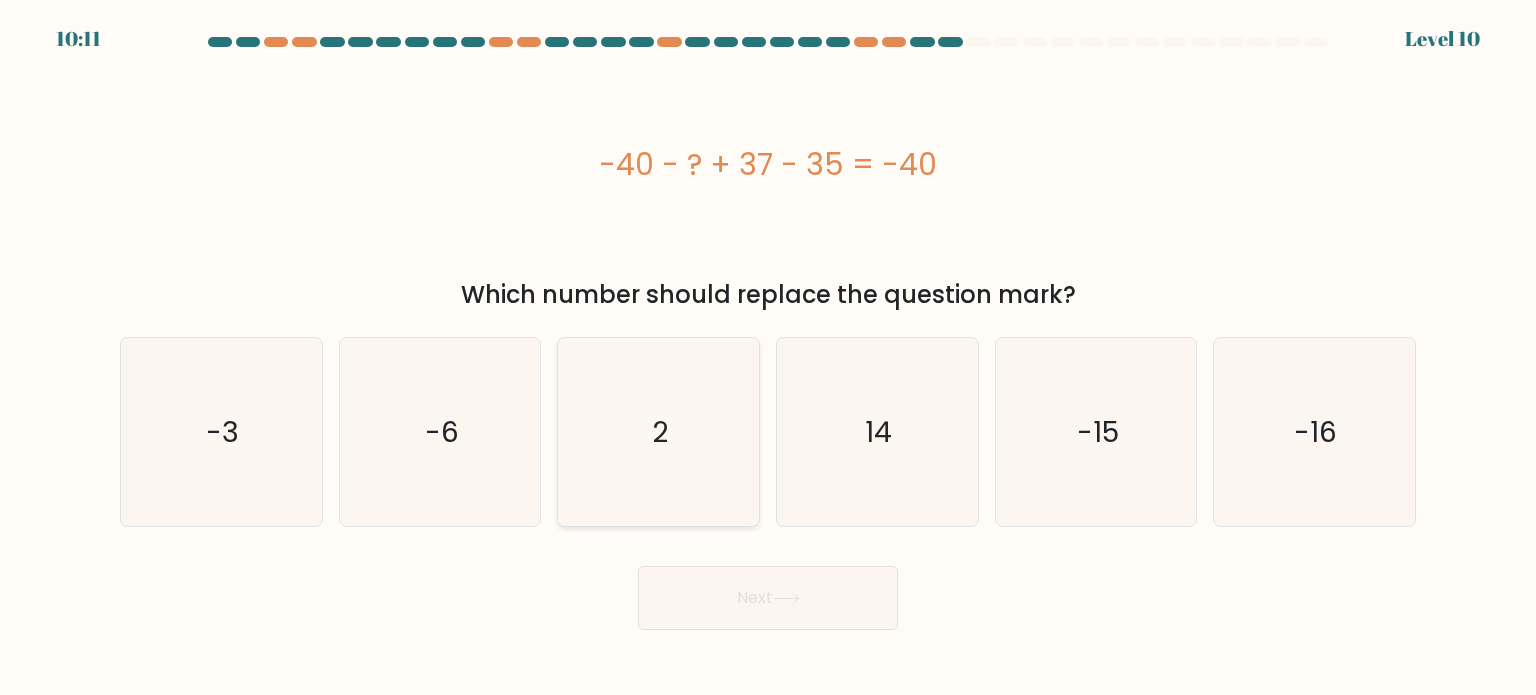 click on "2" 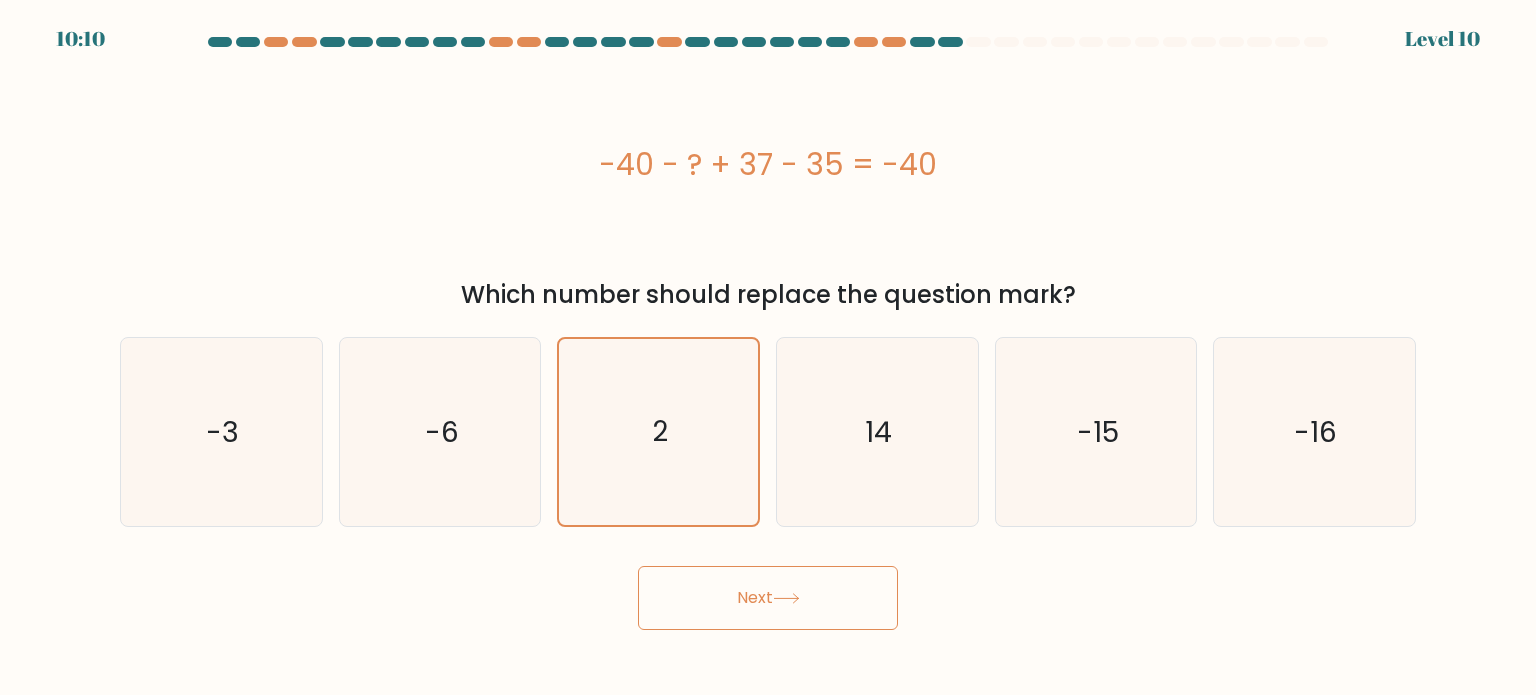 click on "Next" at bounding box center (768, 598) 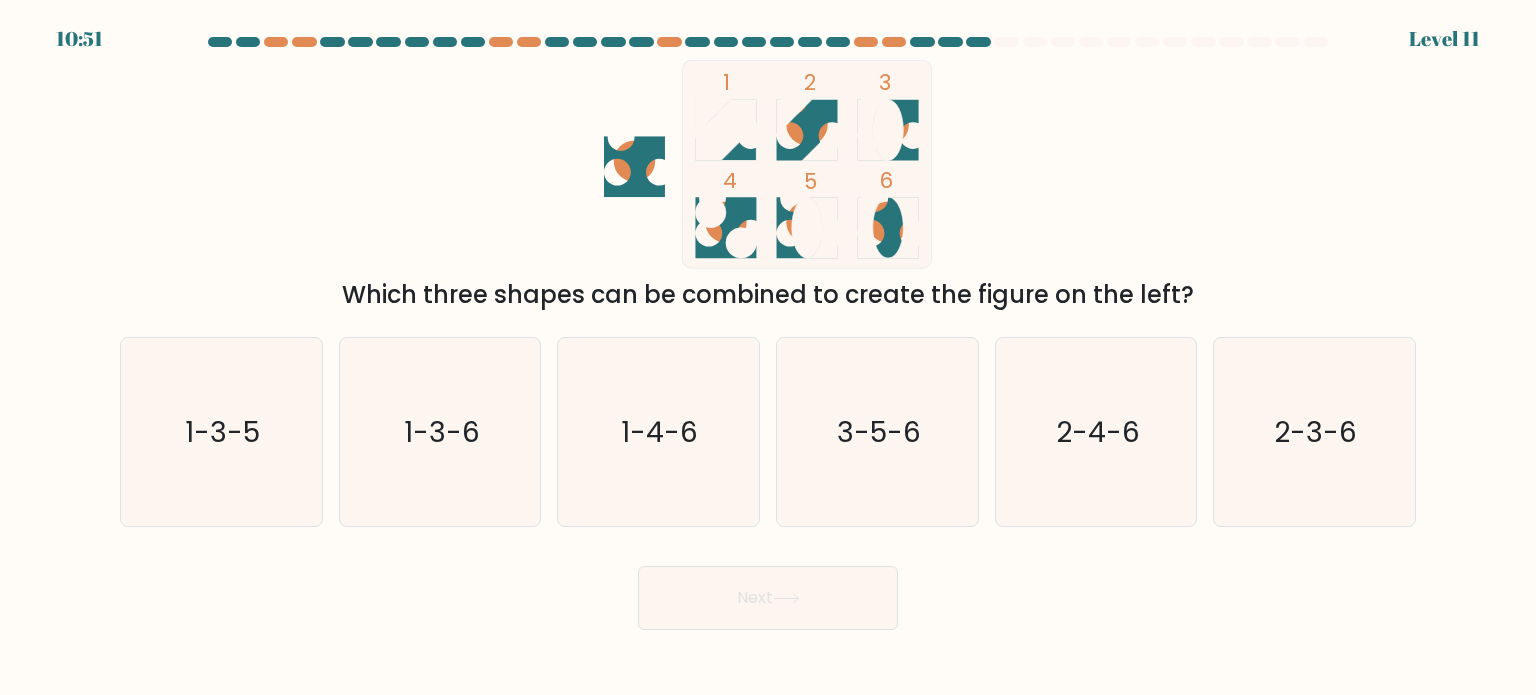type 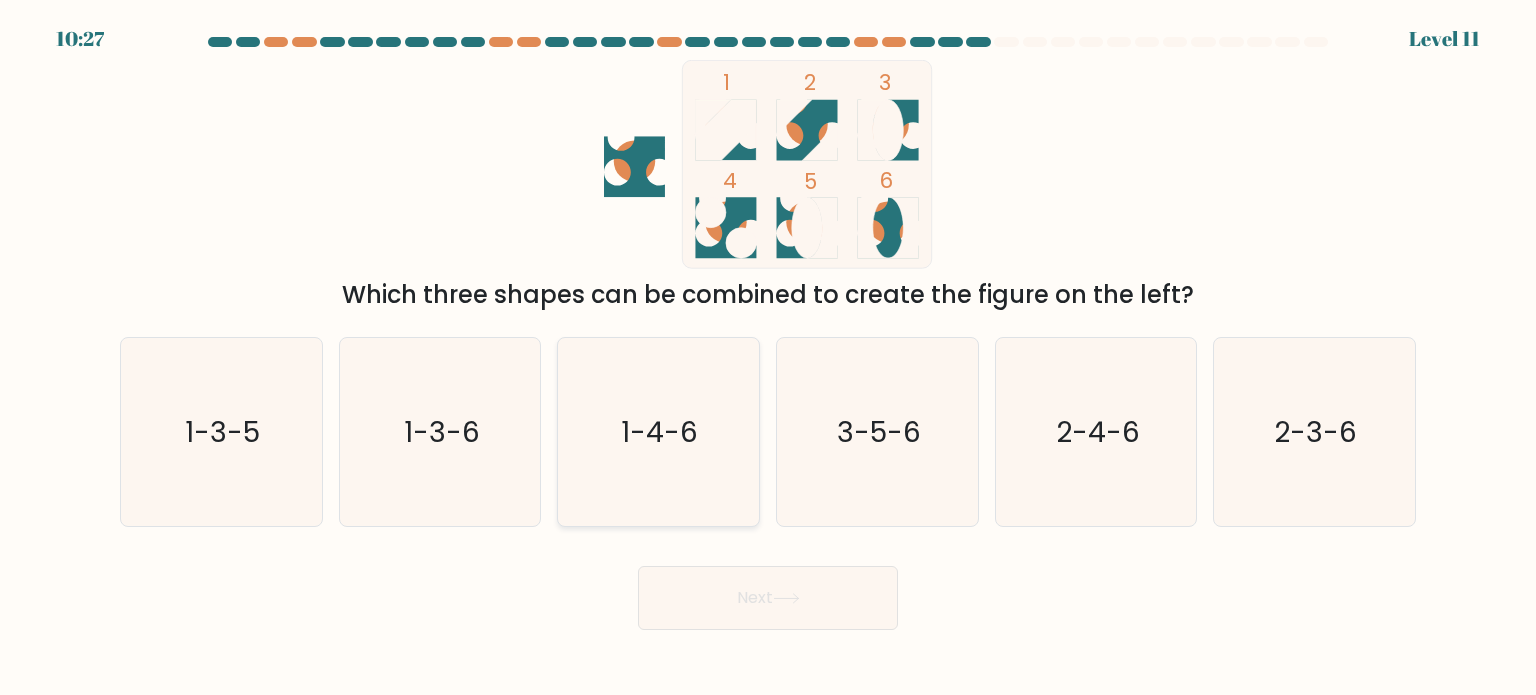 click on "1-4-6" 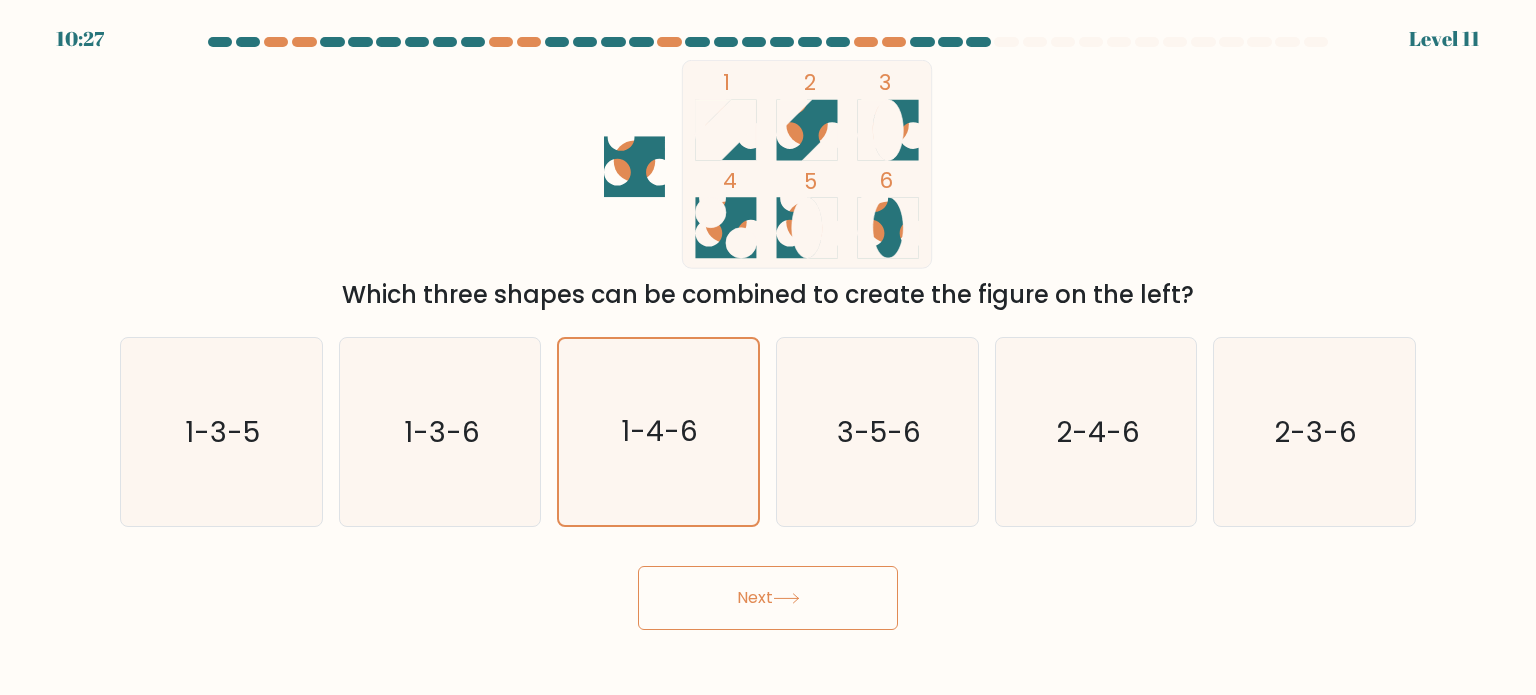 click on "Next" at bounding box center (768, 598) 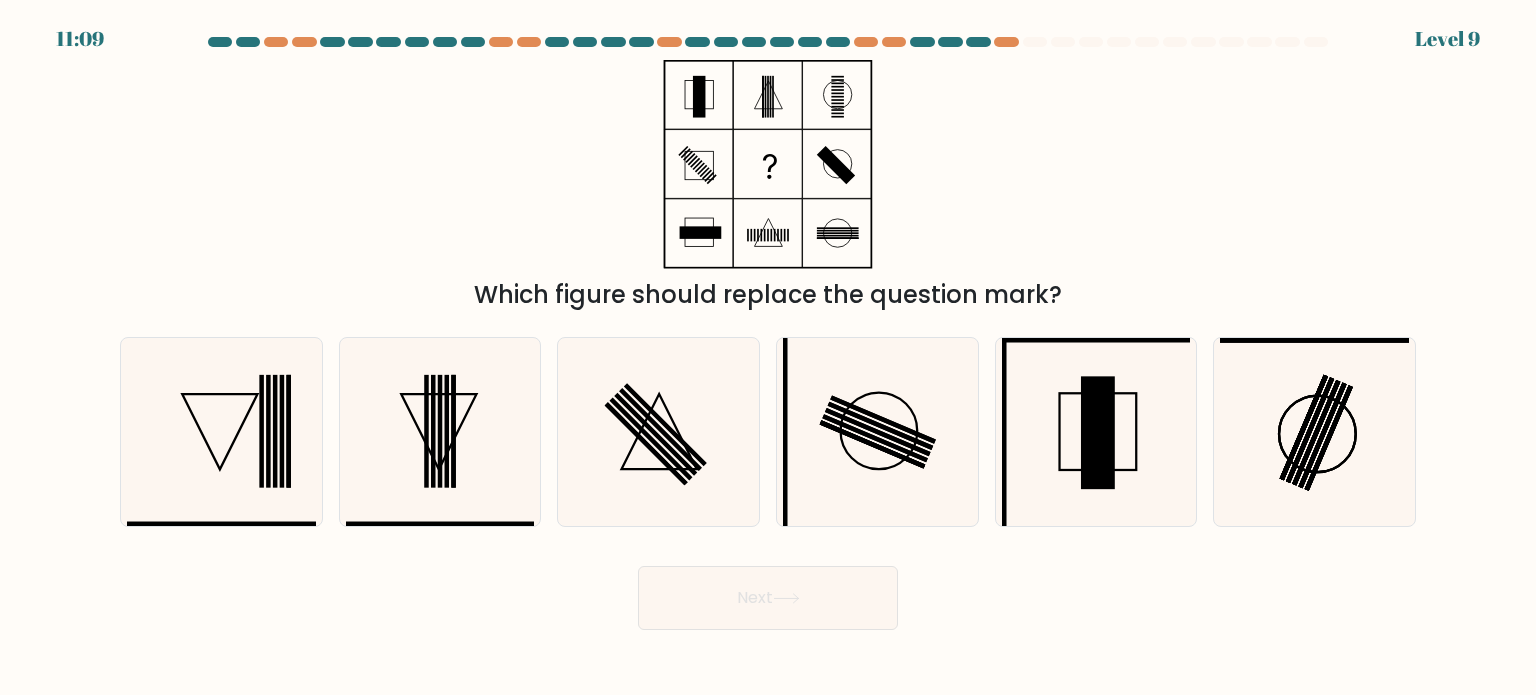 type 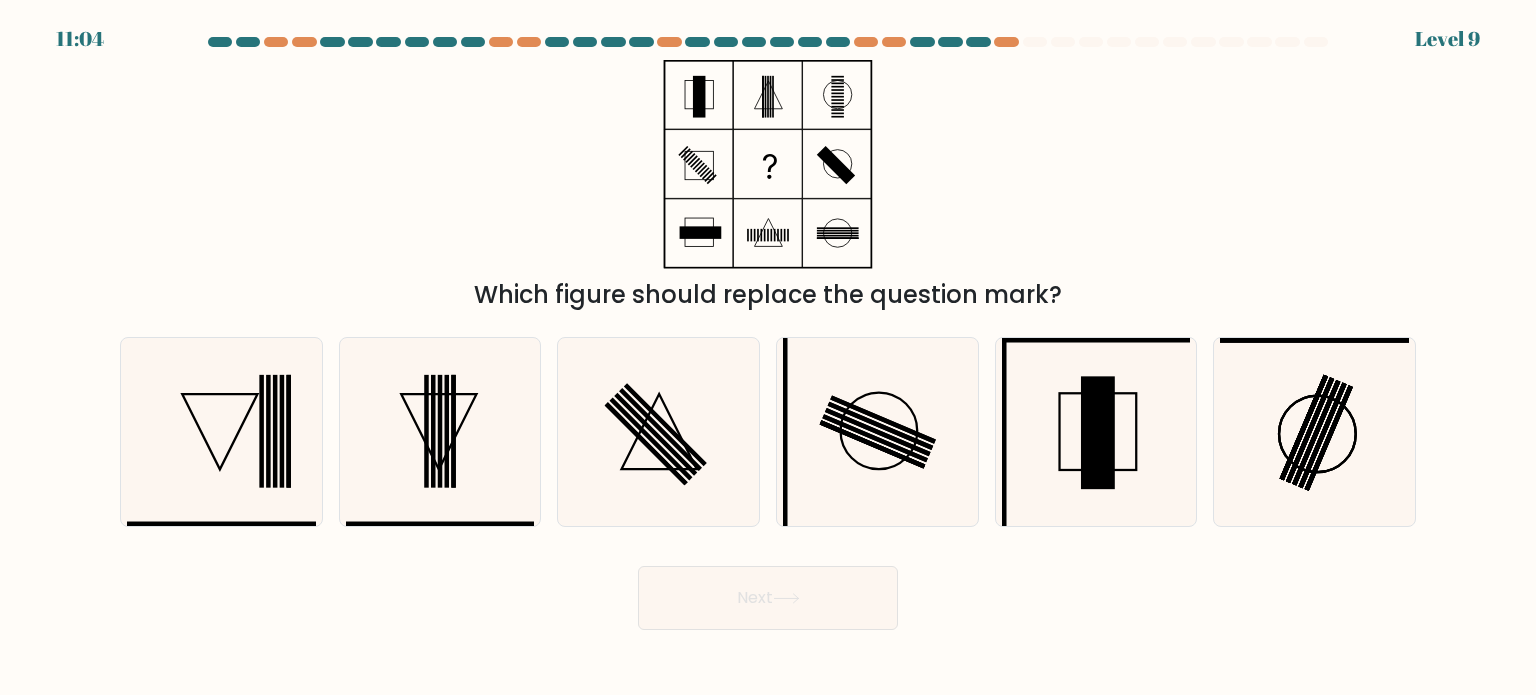 click on "Which figure should replace the question mark?" at bounding box center (768, 186) 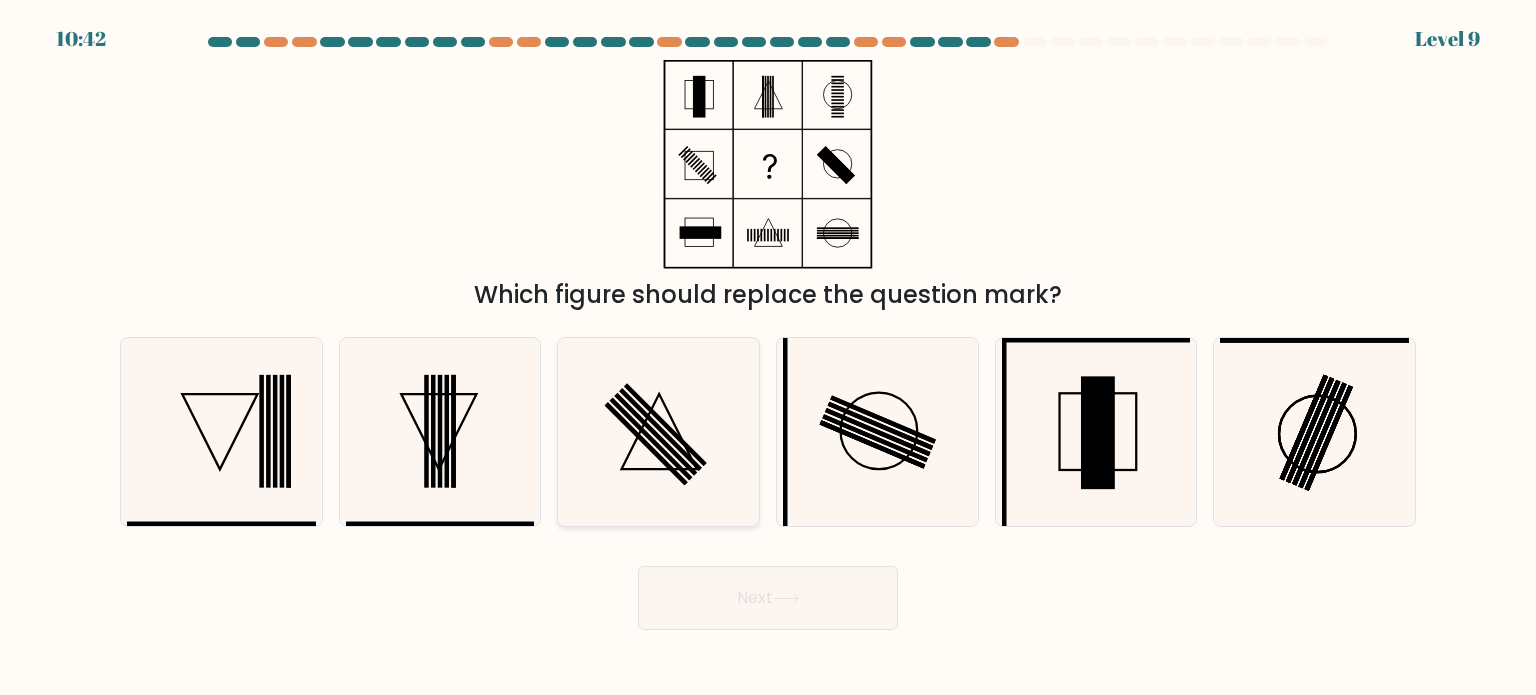 click 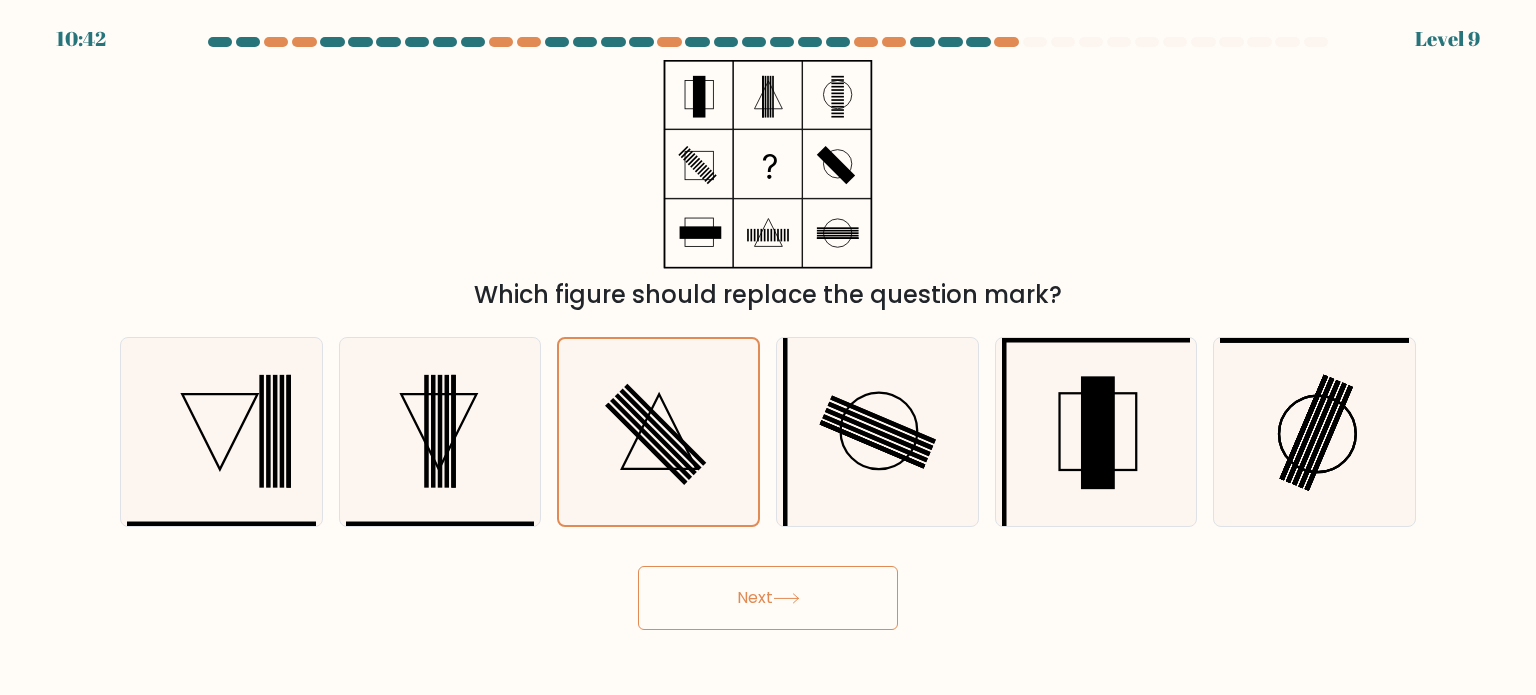 click on "Next" at bounding box center (768, 598) 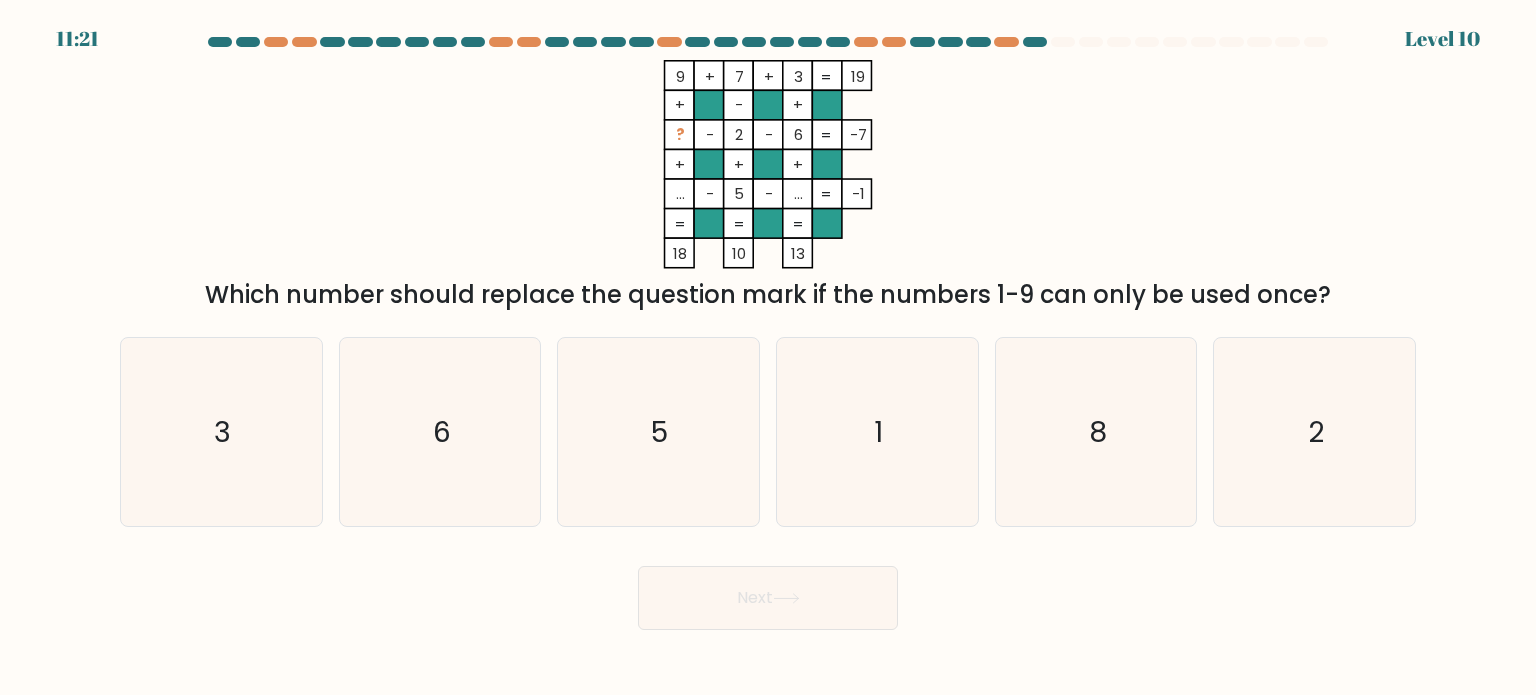 type 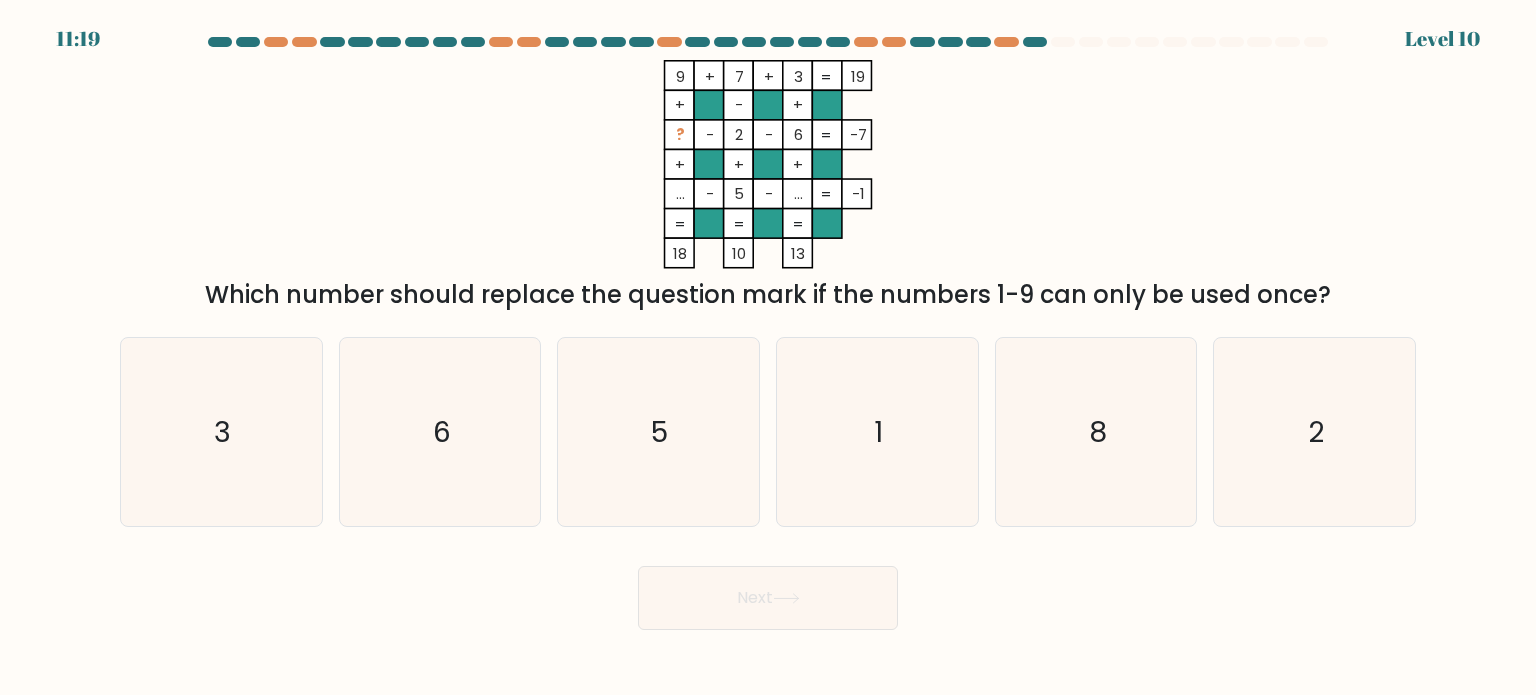 drag, startPoint x: 470, startPoint y: 6, endPoint x: 717, endPoint y: 93, distance: 261.87402 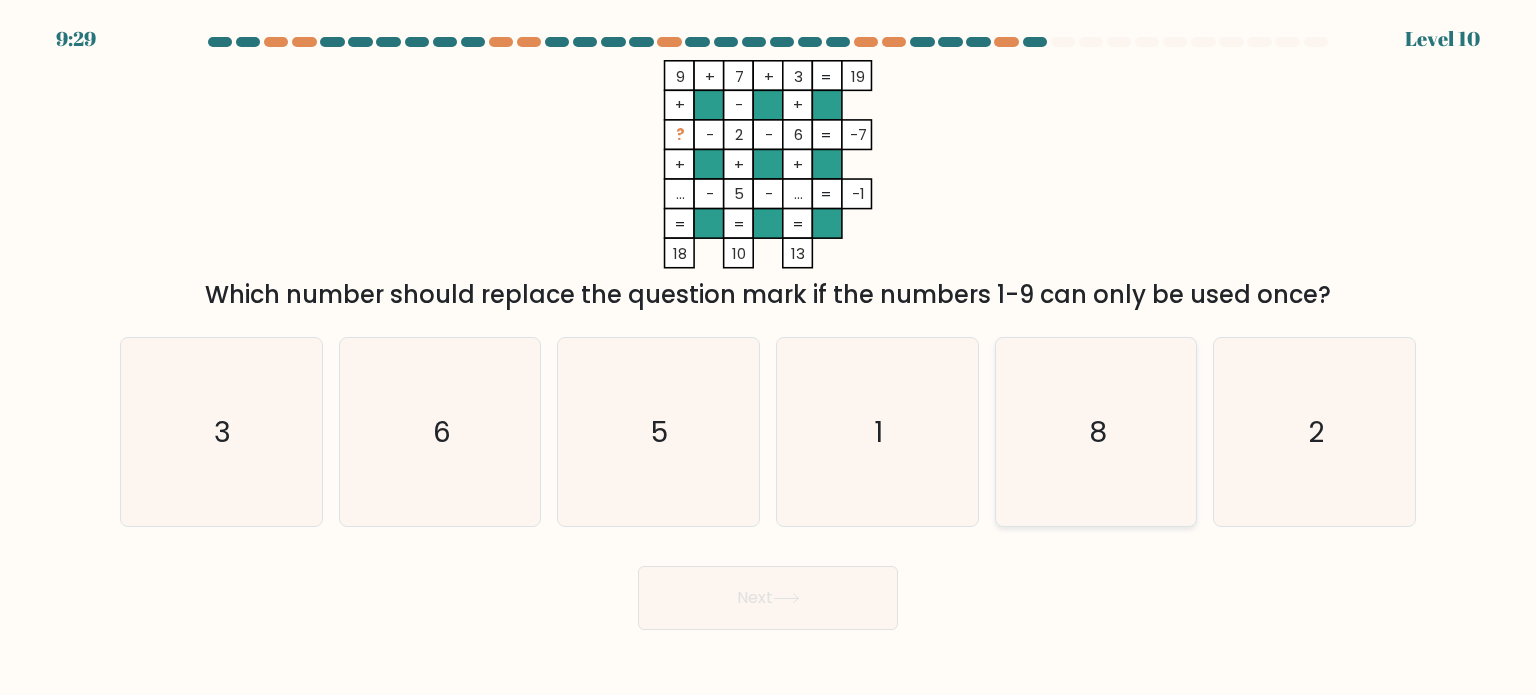 drag, startPoint x: 1045, startPoint y: 417, endPoint x: 1009, endPoint y: 459, distance: 55.31727 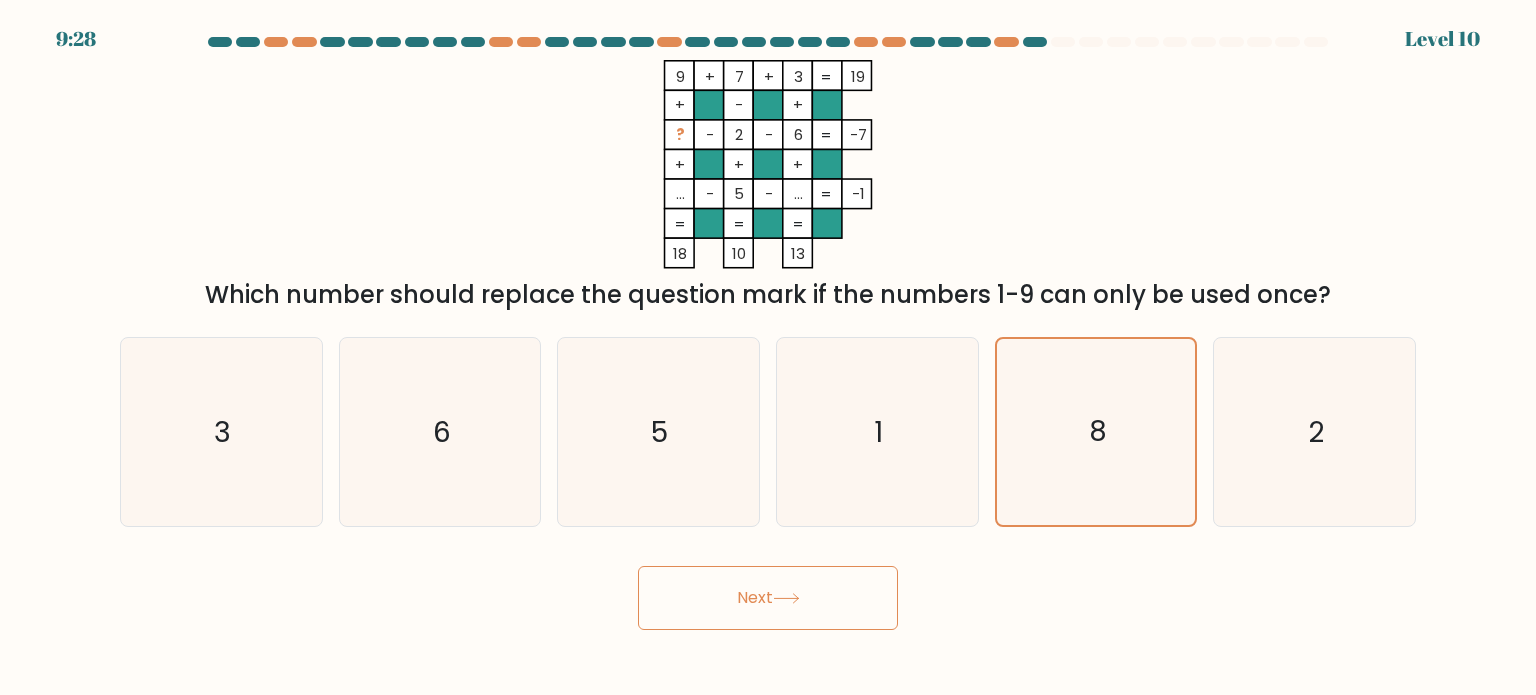 click on "Next" at bounding box center [768, 598] 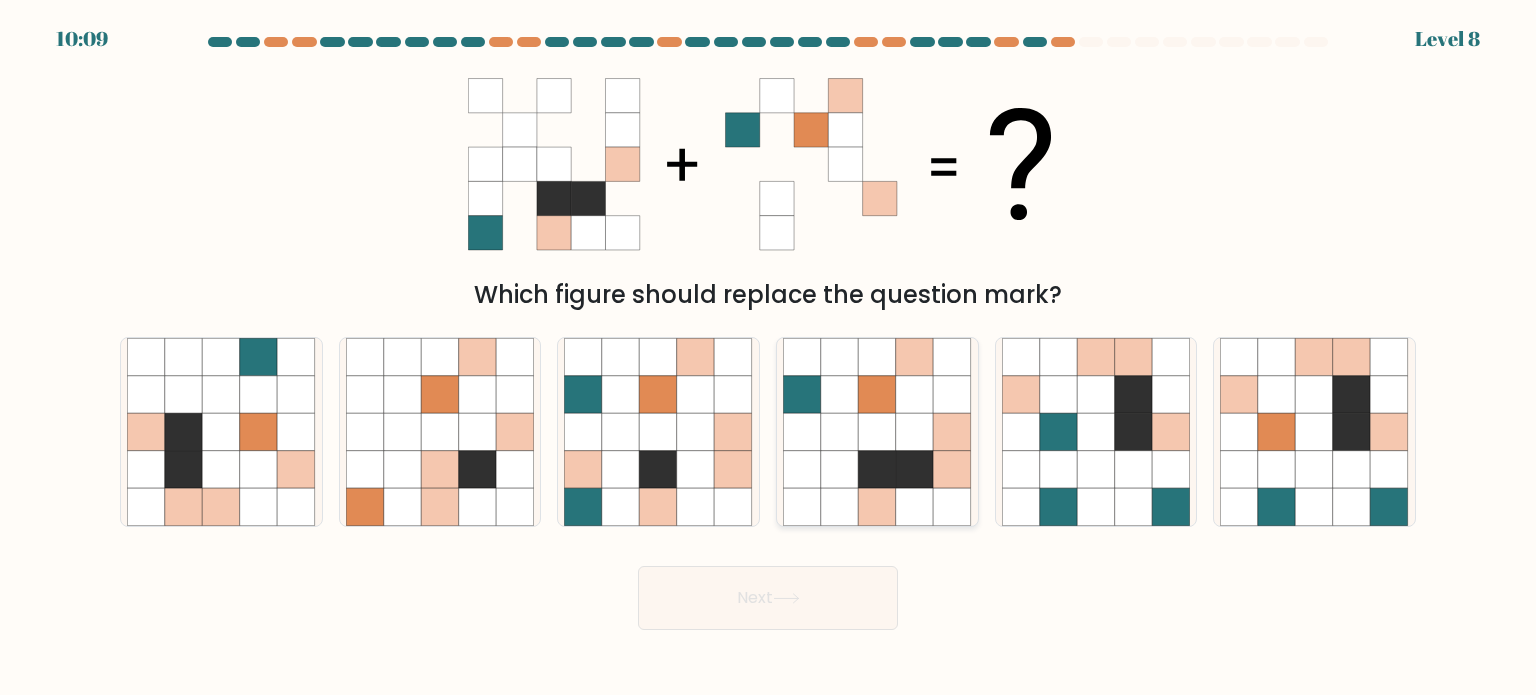 click 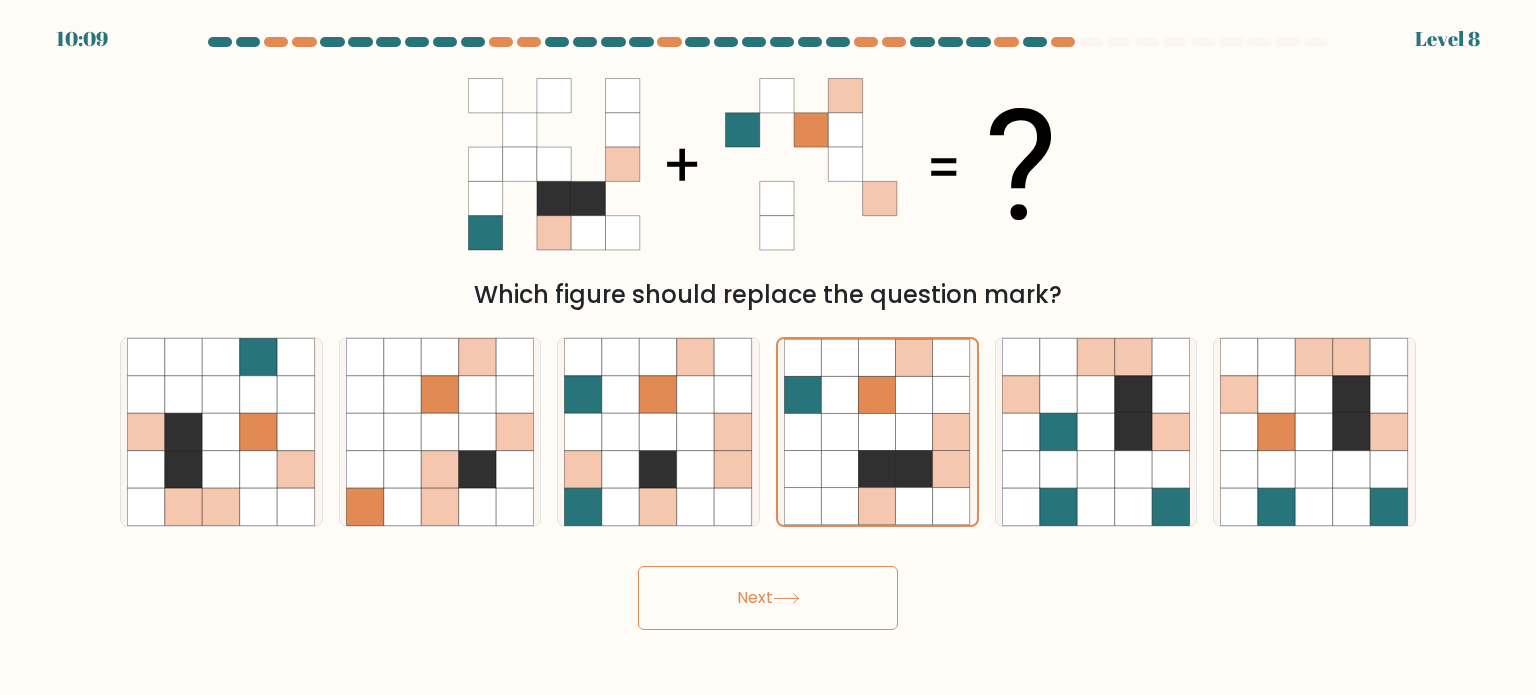 click on "Next" at bounding box center (768, 598) 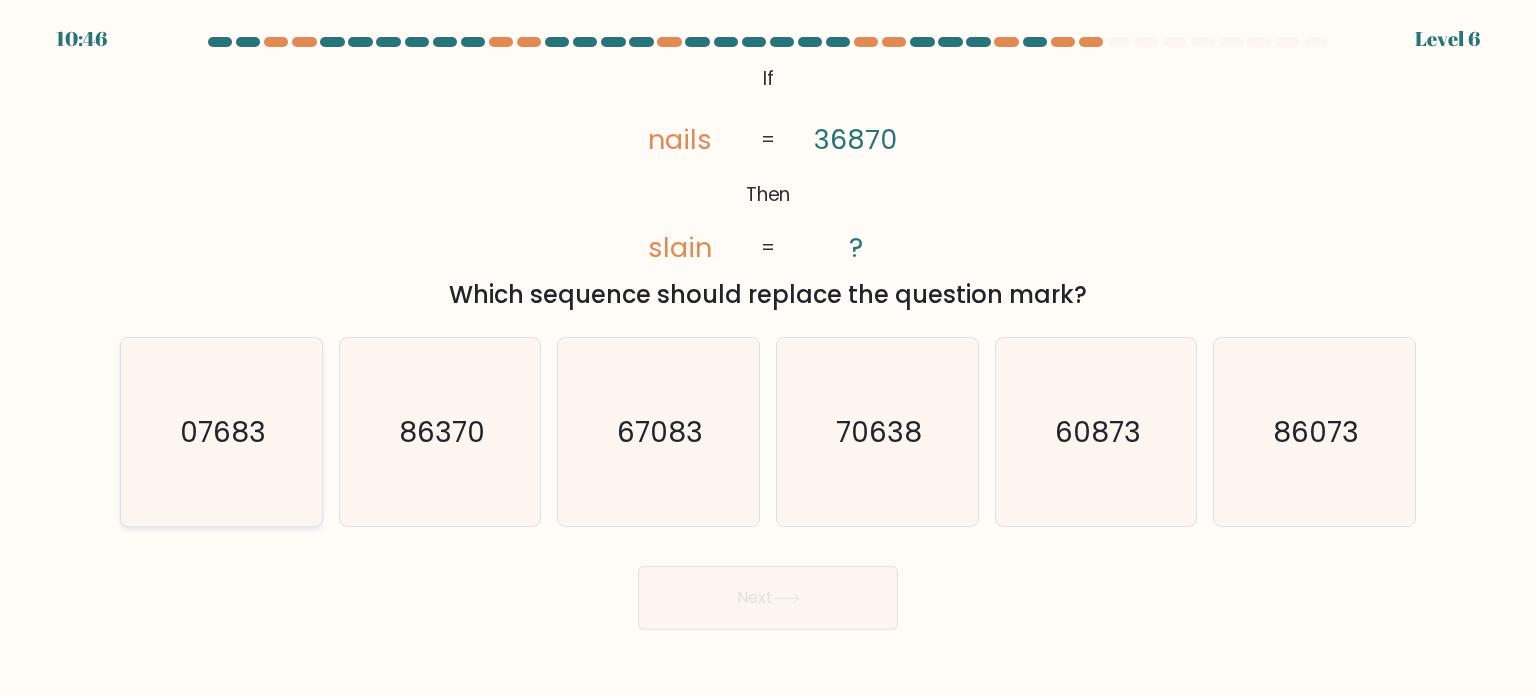 drag, startPoint x: 253, startPoint y: 394, endPoint x: 353, endPoint y: 400, distance: 100.17984 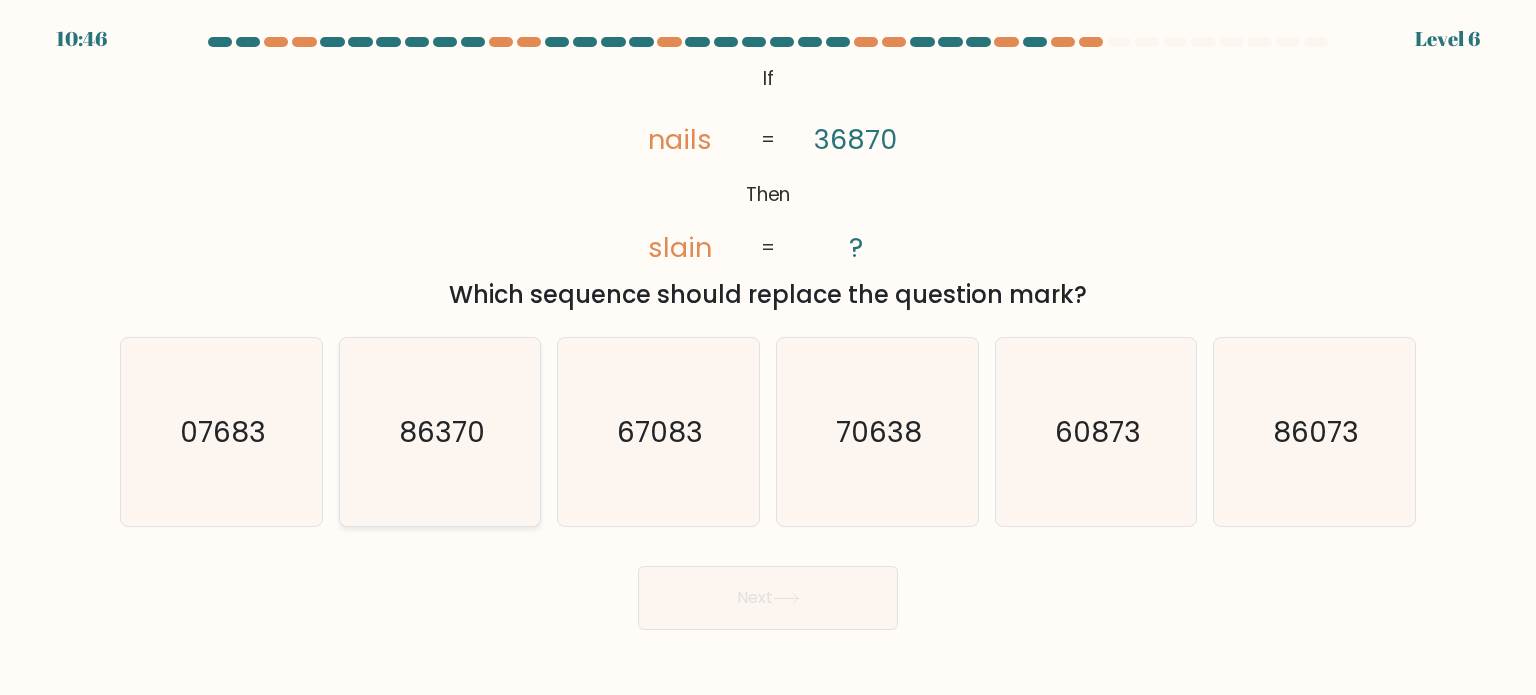 click on "07683" 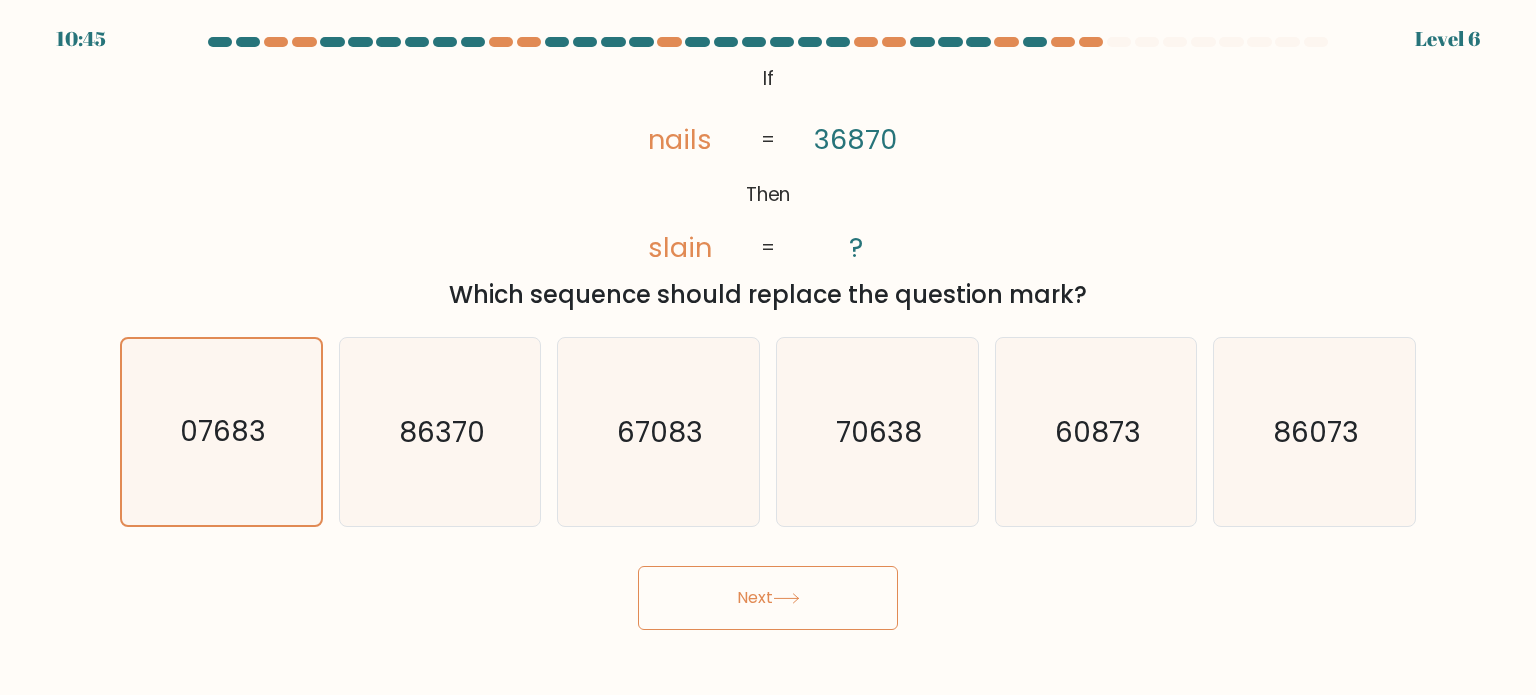 click on "Next" at bounding box center (768, 598) 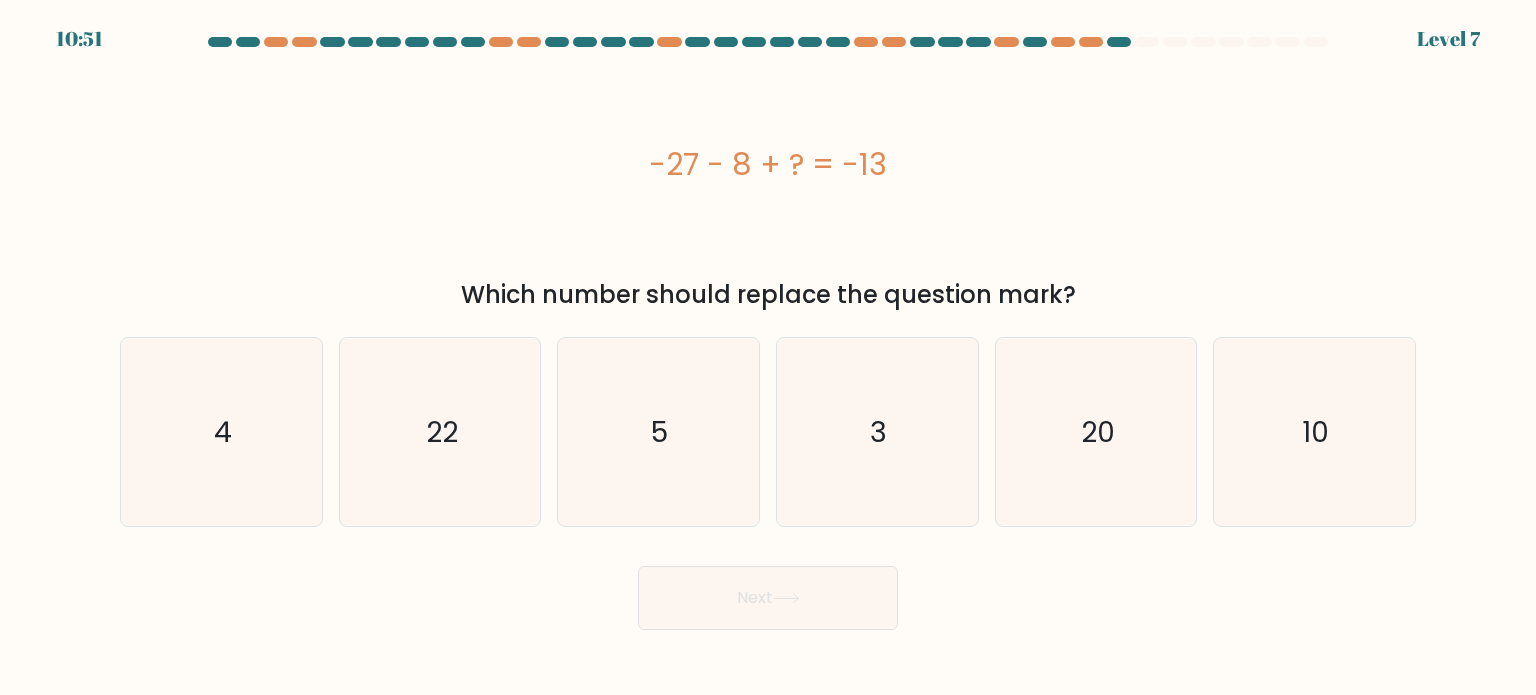 click on "b.
22" at bounding box center (440, 432) 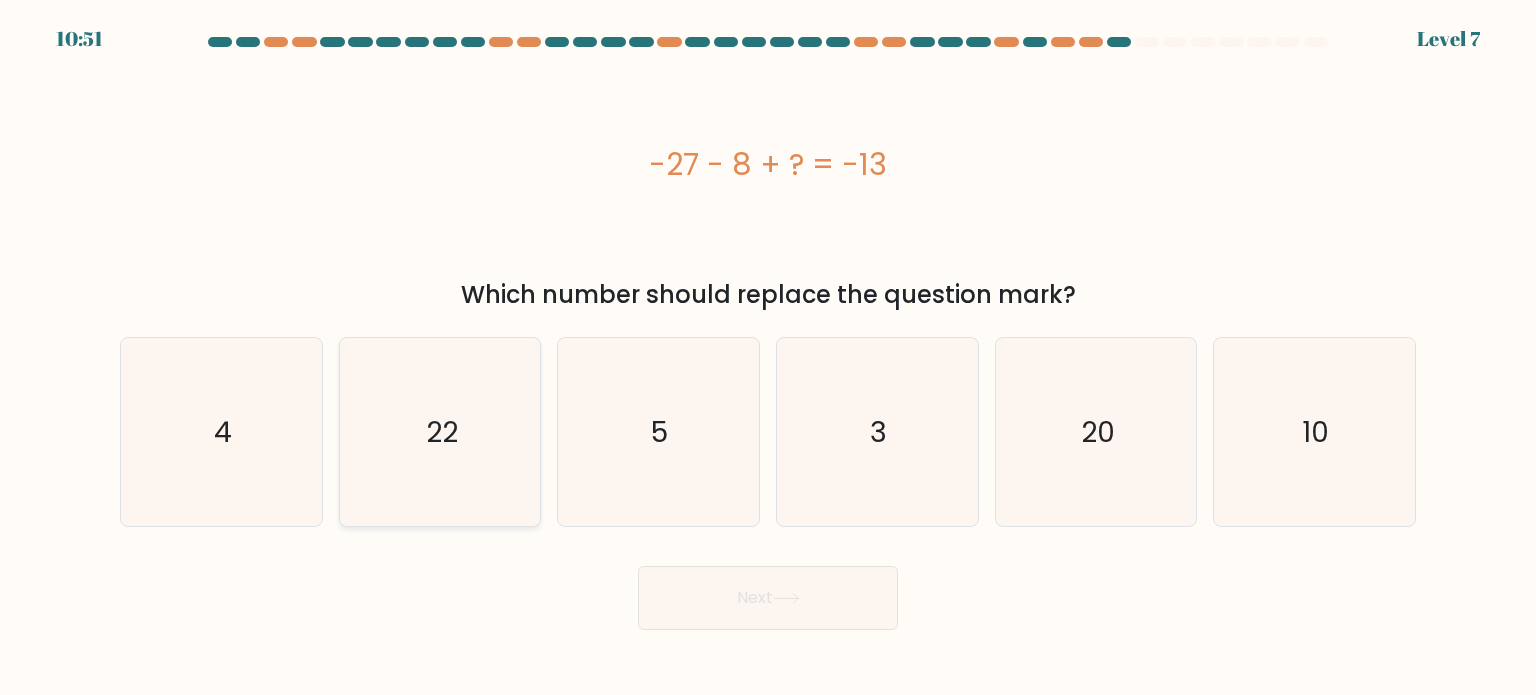 click on "22" 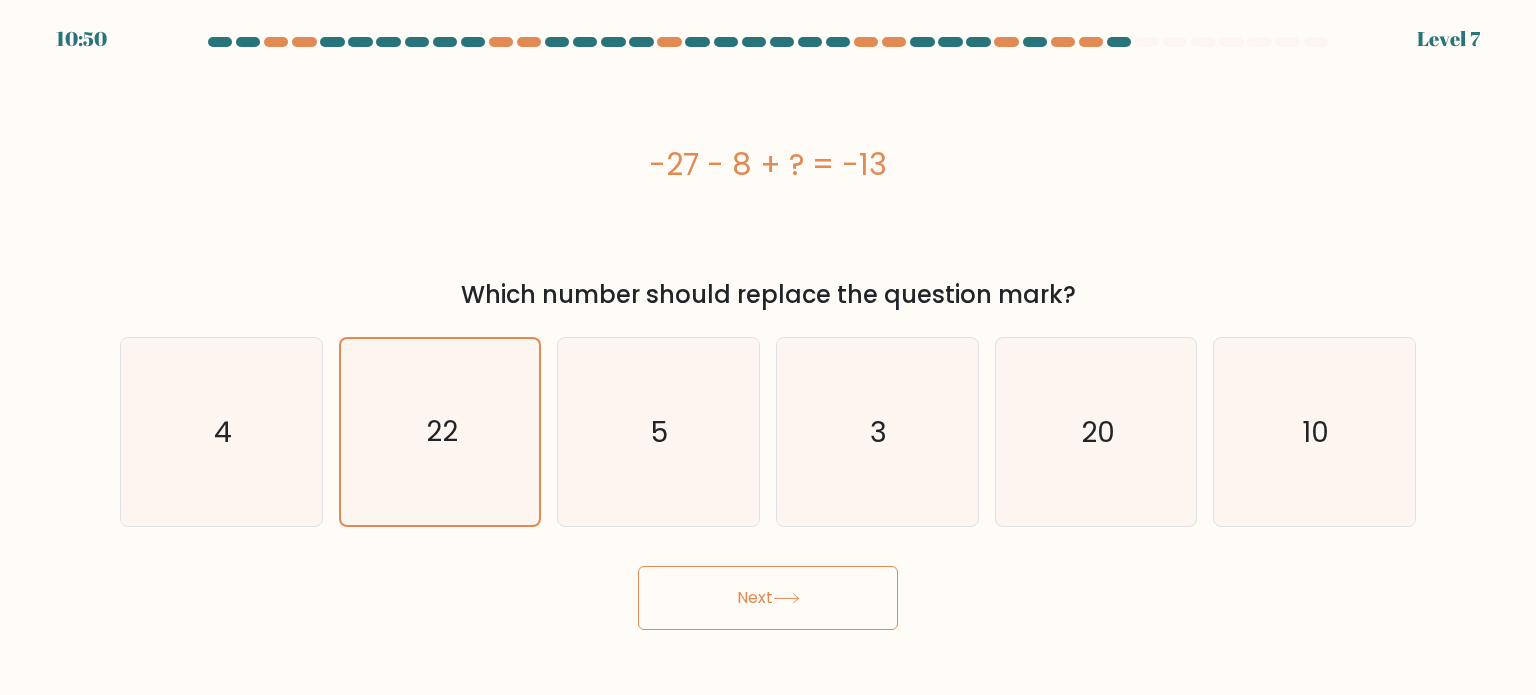 click on "Next" at bounding box center [768, 598] 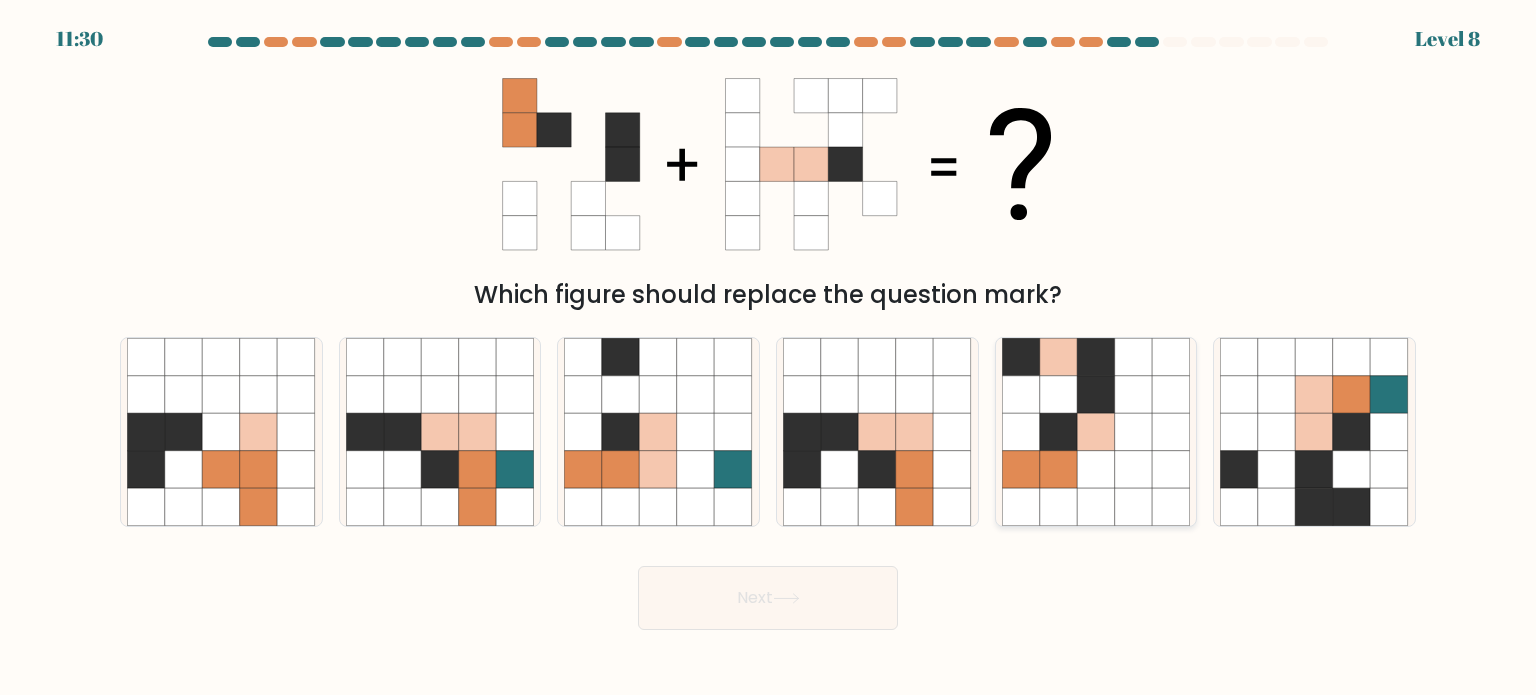 click 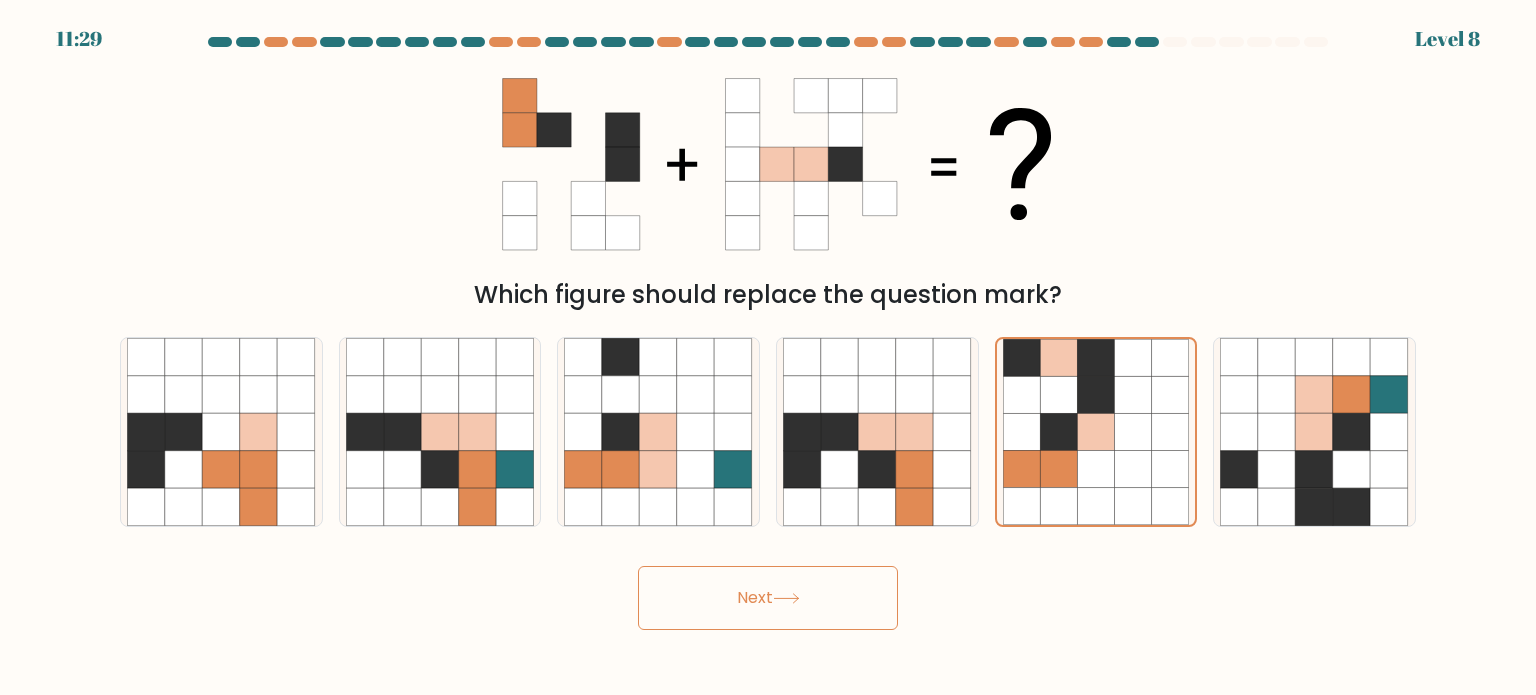 click on "Next" at bounding box center (768, 598) 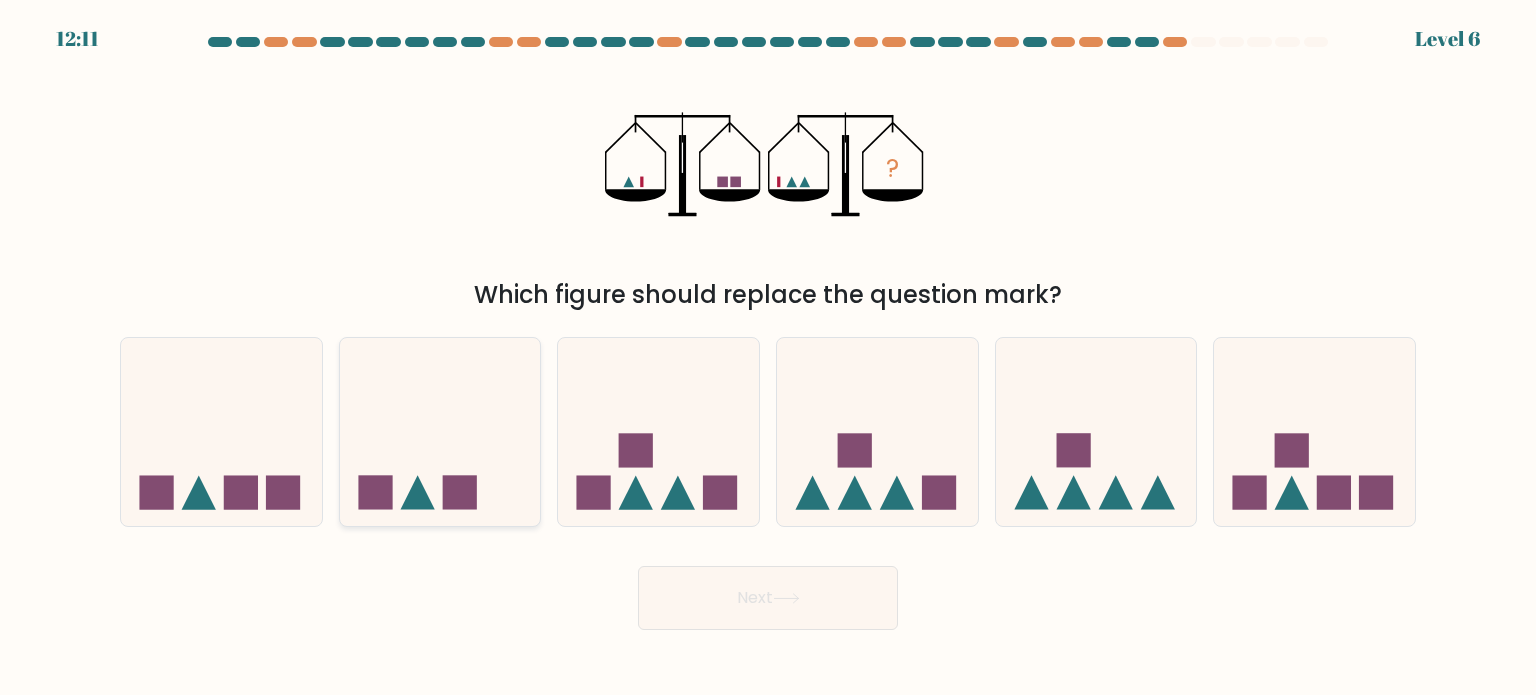 click 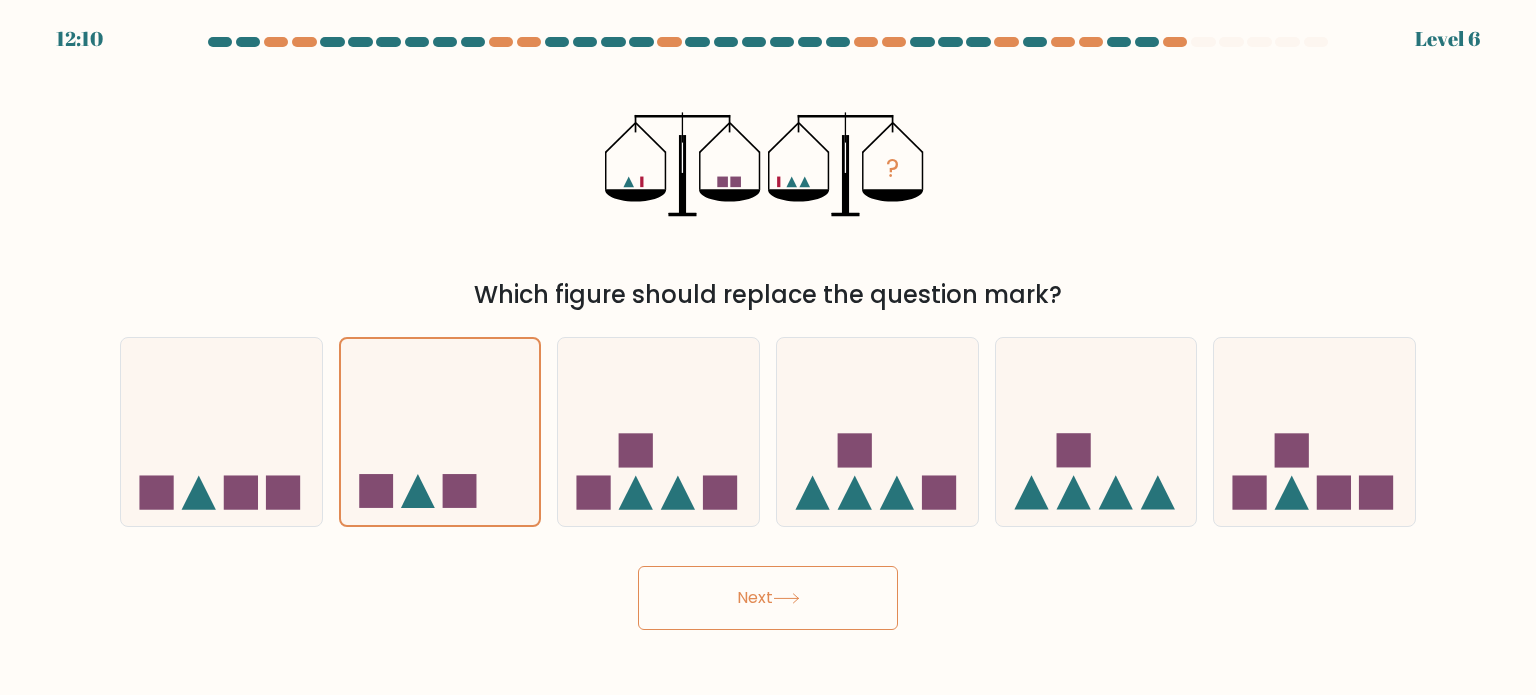click on "Next" at bounding box center [768, 598] 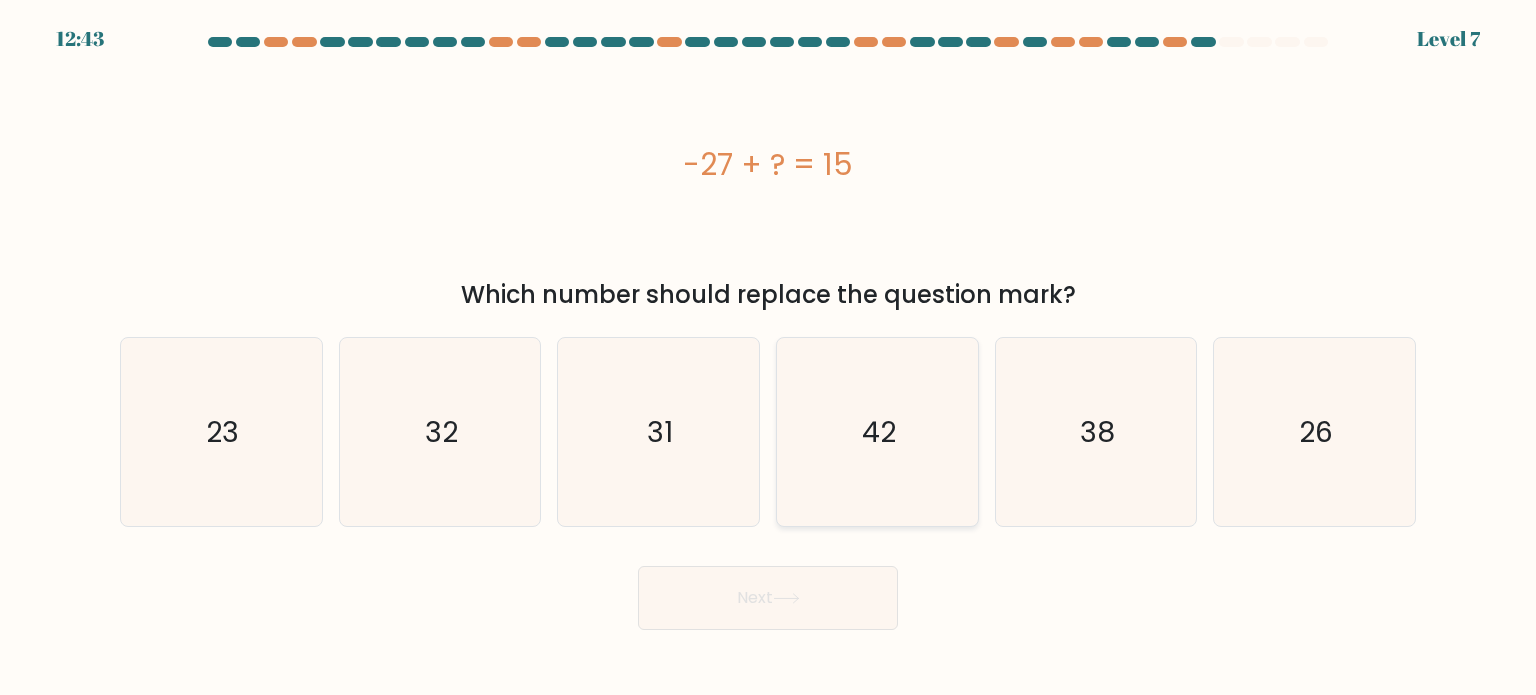 click on "42" 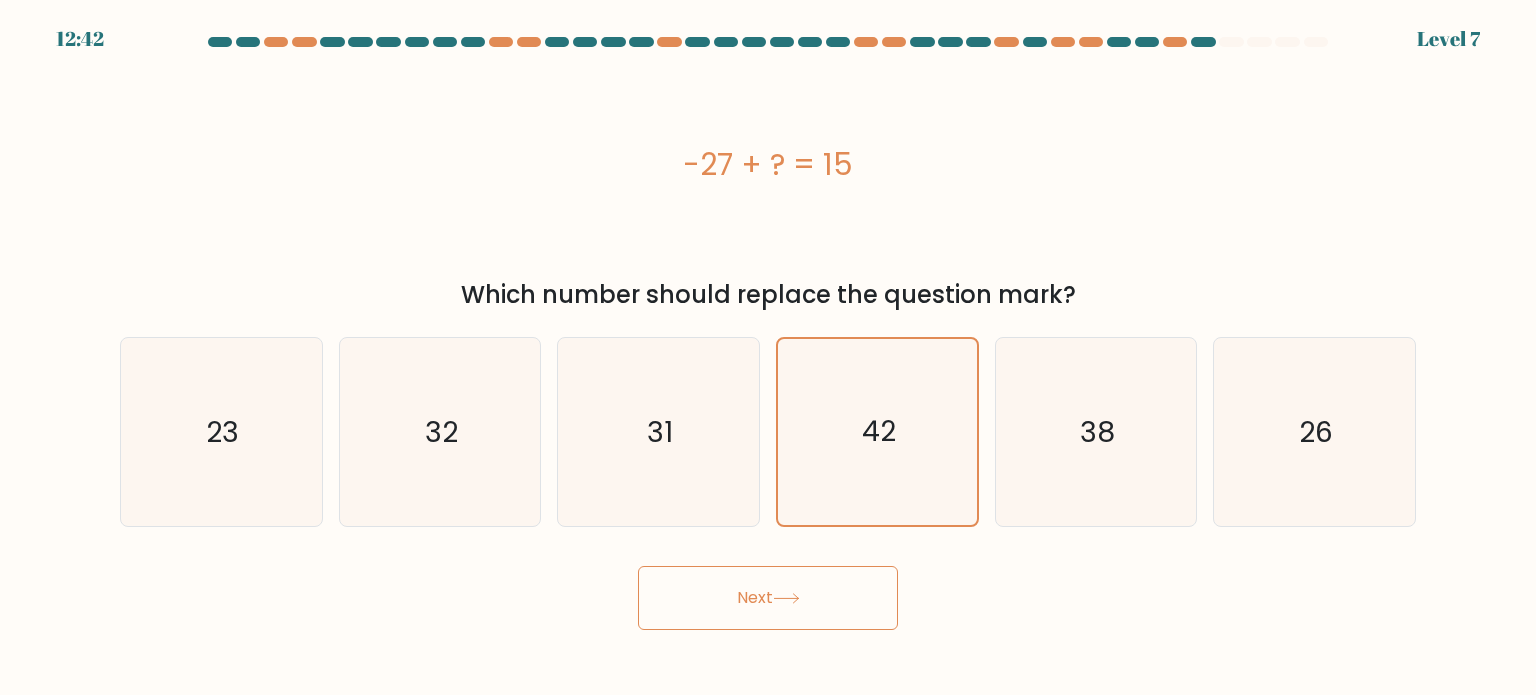 click on "Next" at bounding box center (768, 598) 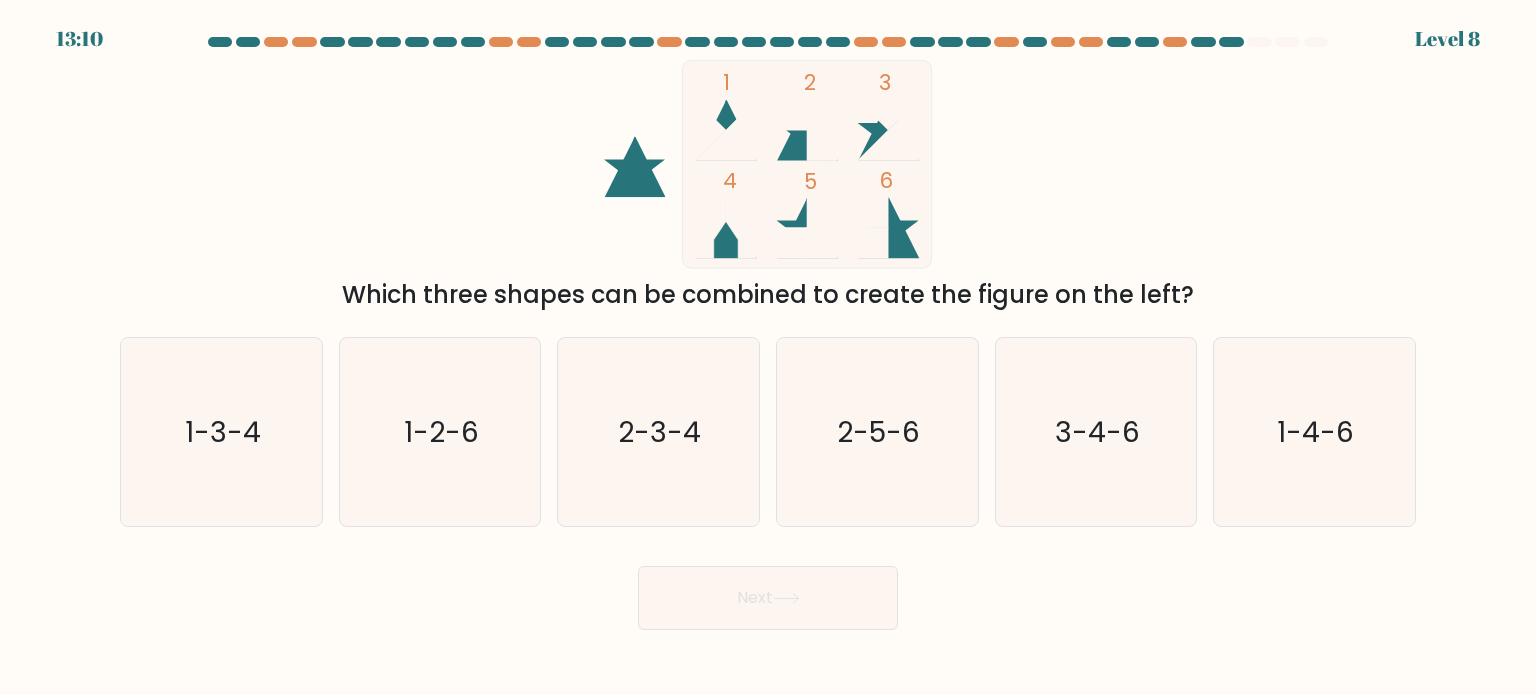 type 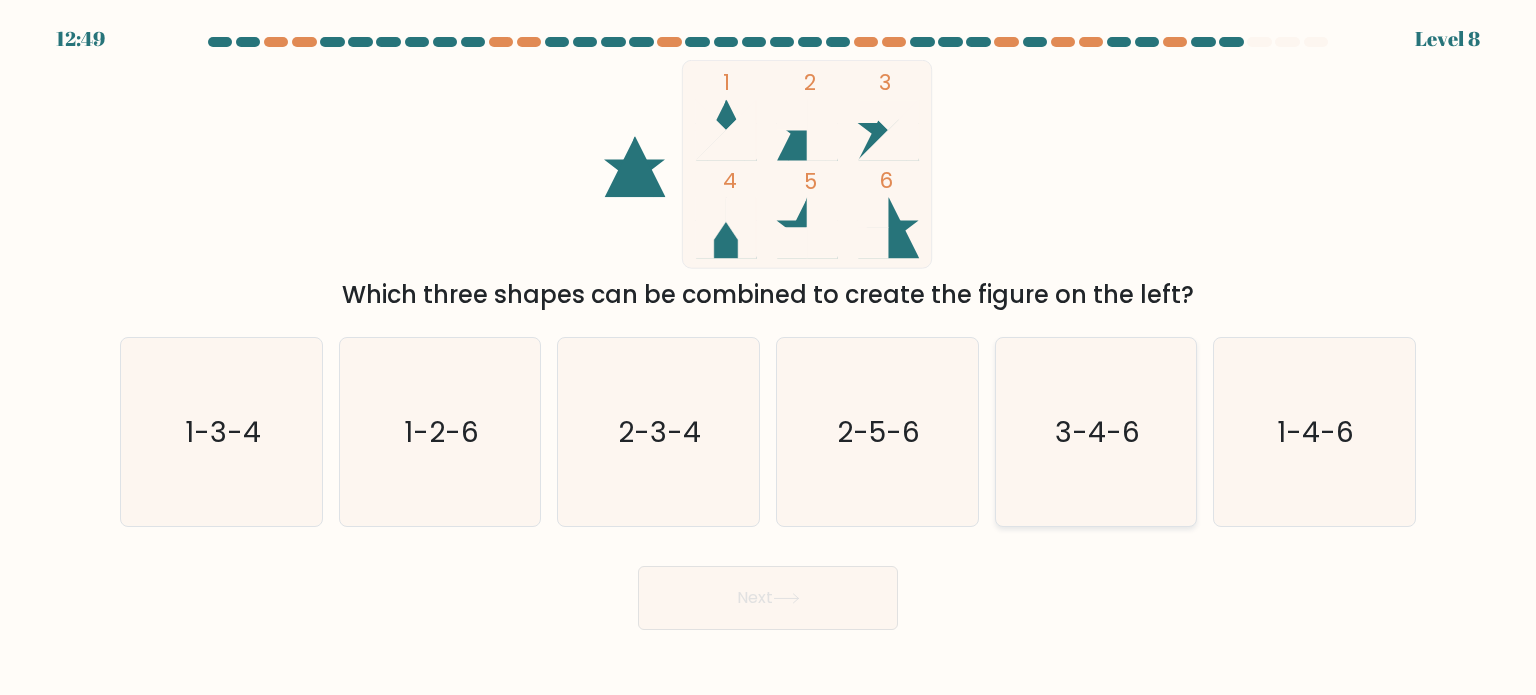click on "3-4-6" 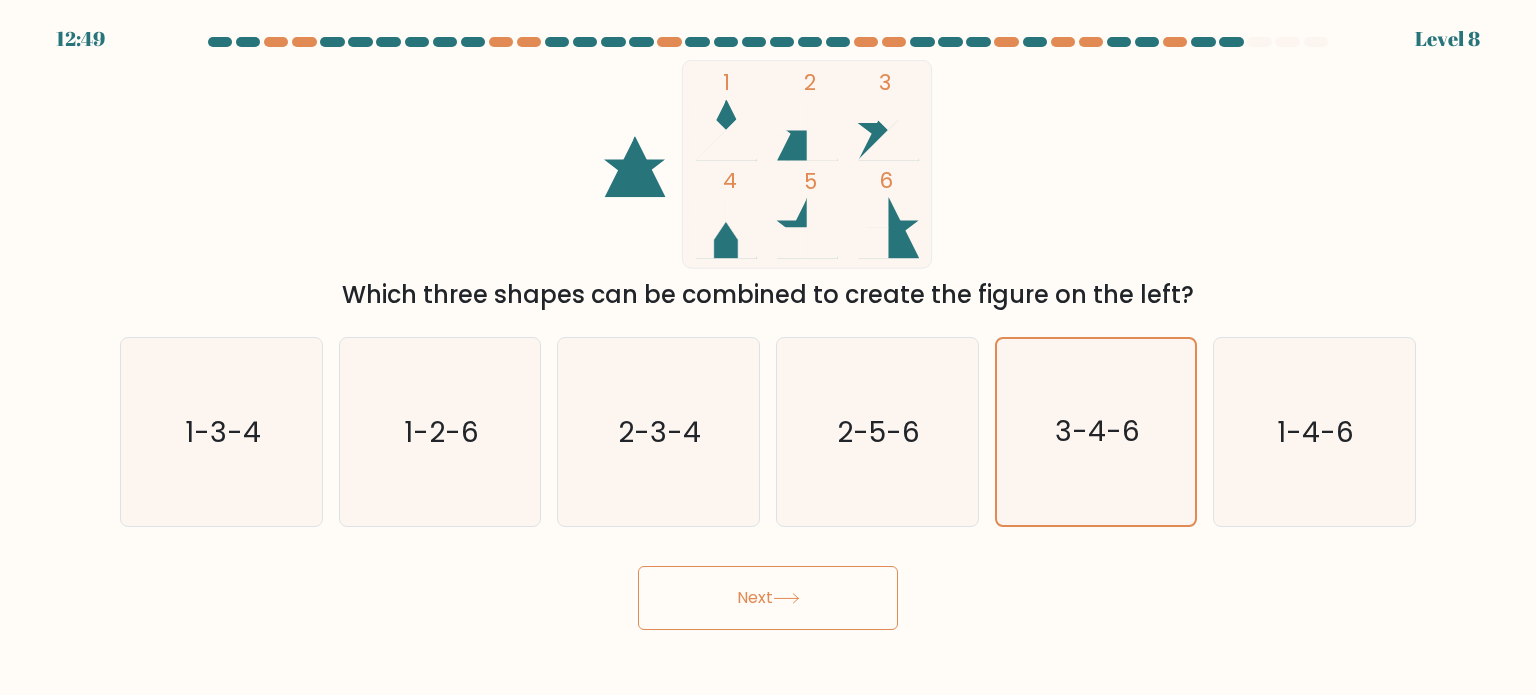 click on "Next" at bounding box center (768, 598) 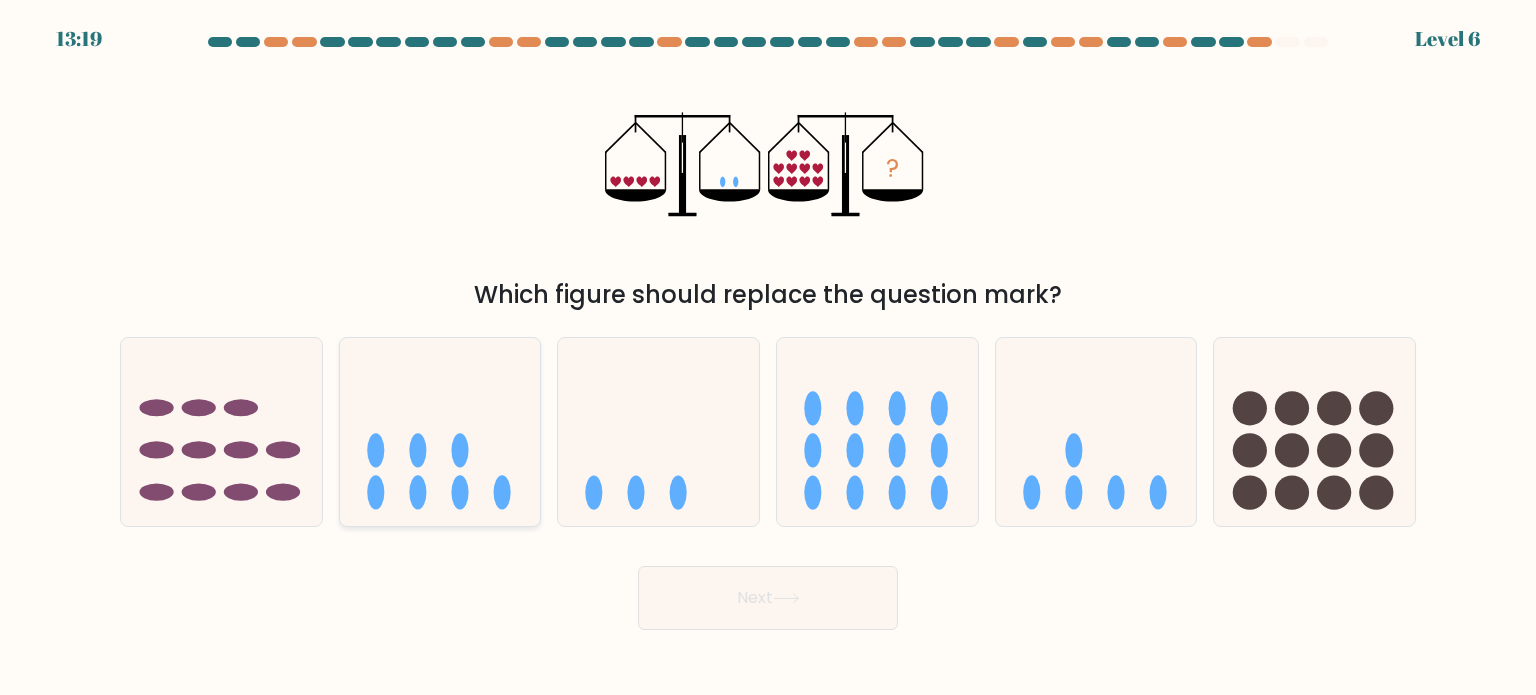 click 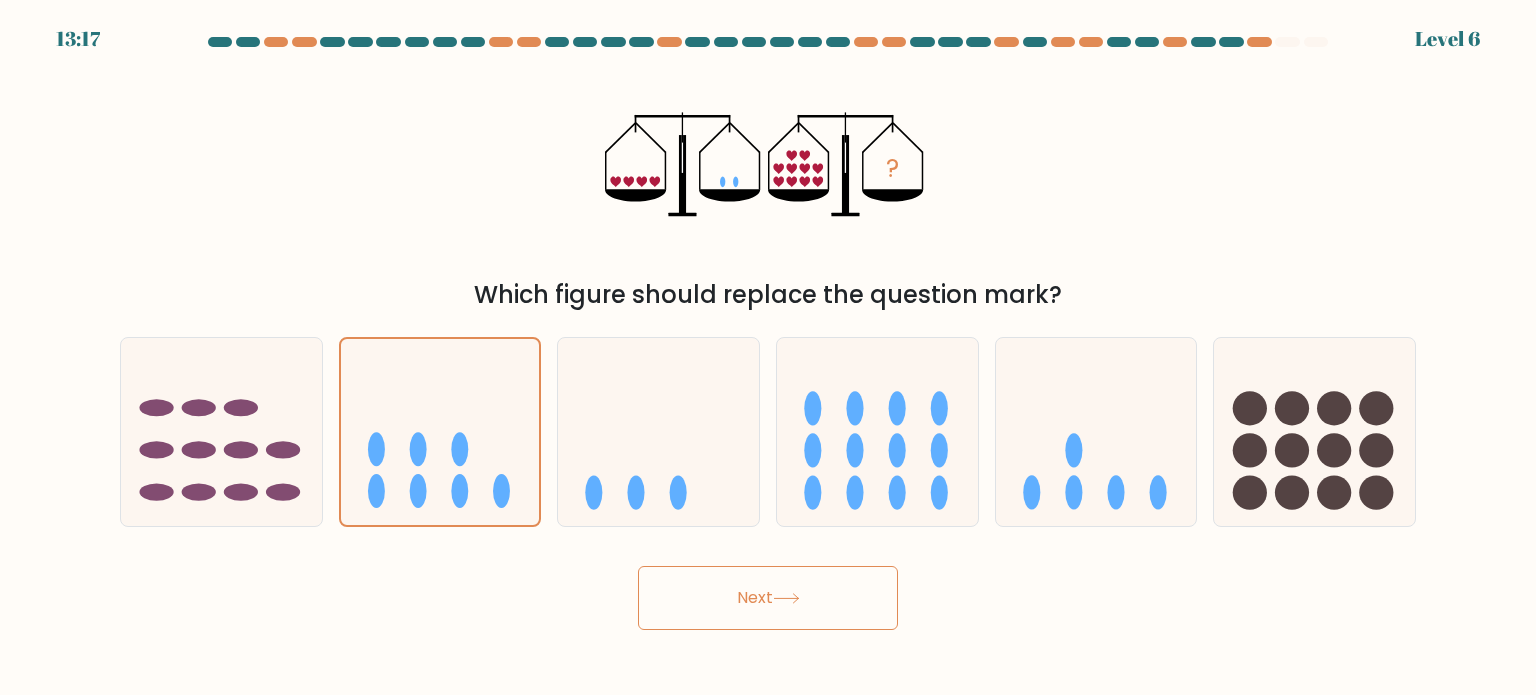 click on "Next" at bounding box center [768, 598] 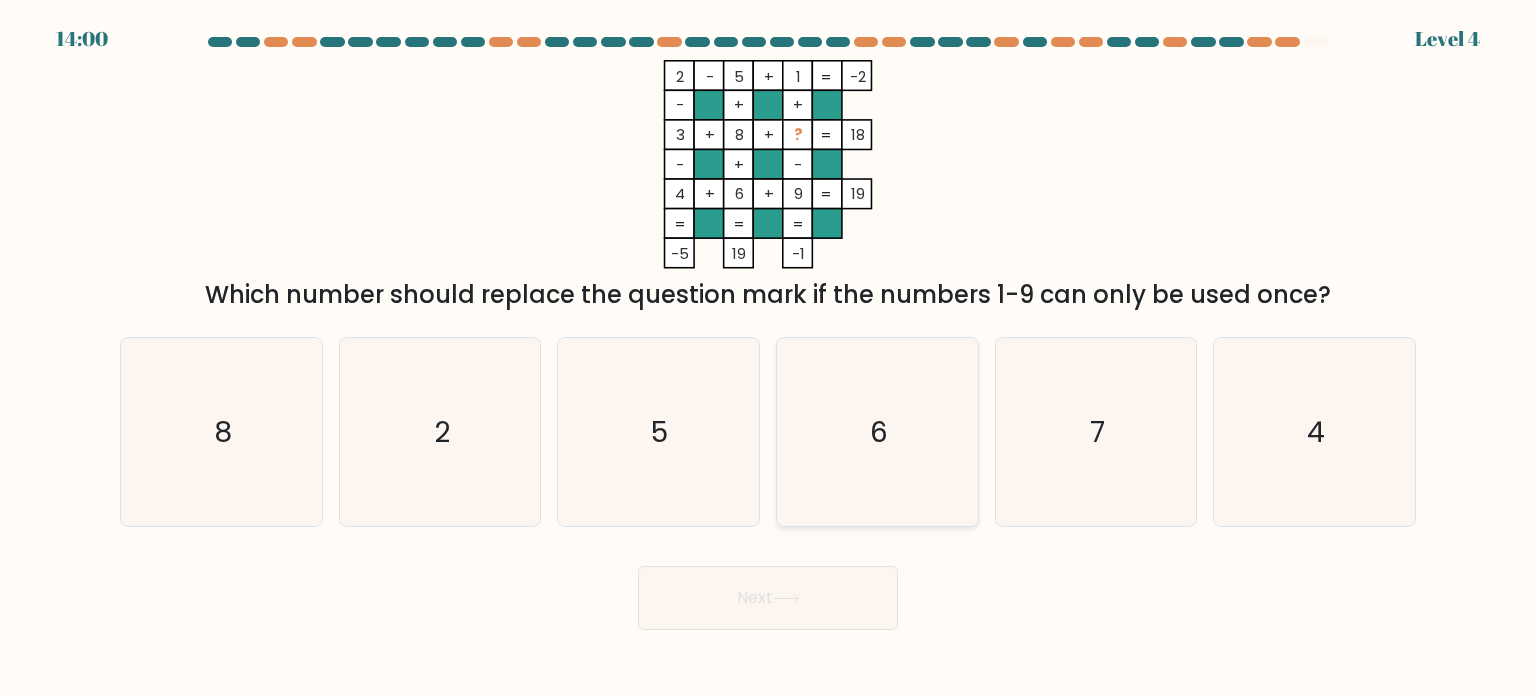 click on "6" 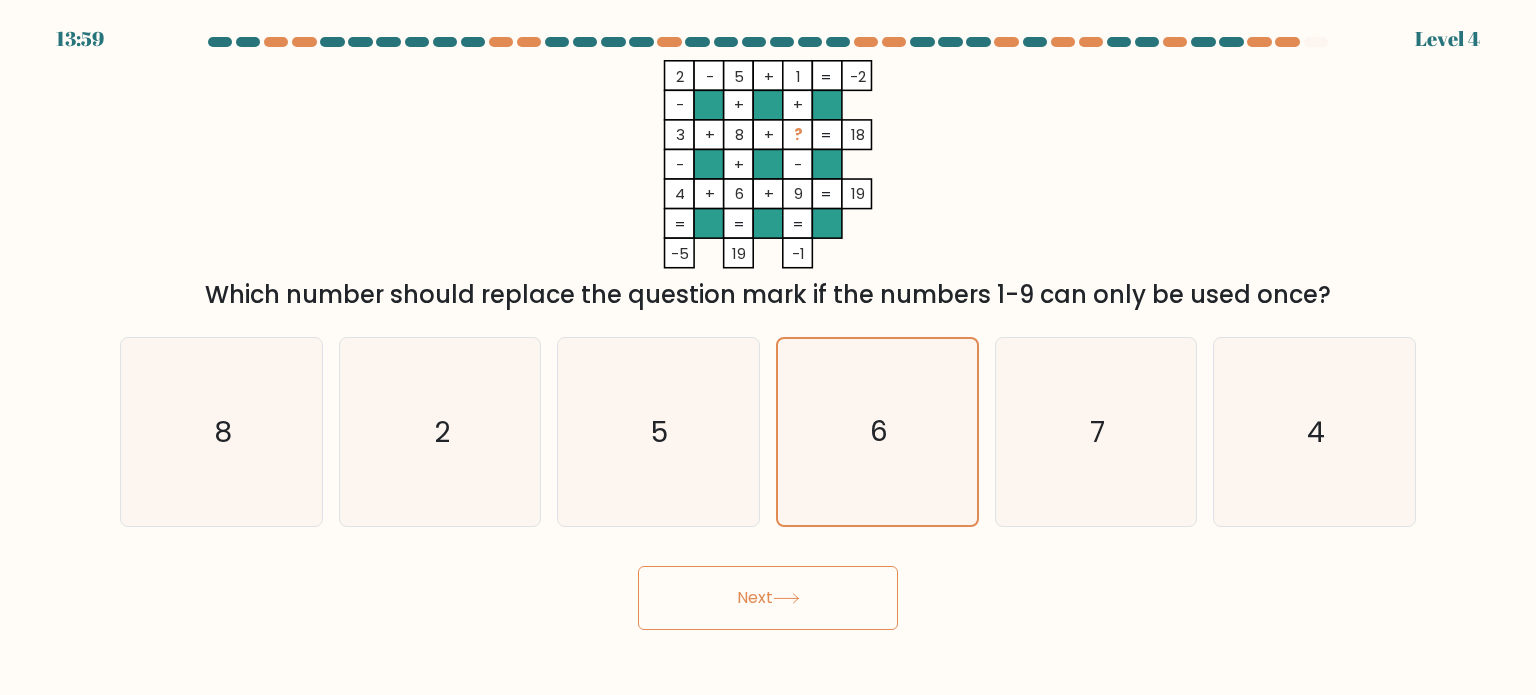 click on "Next" at bounding box center [768, 598] 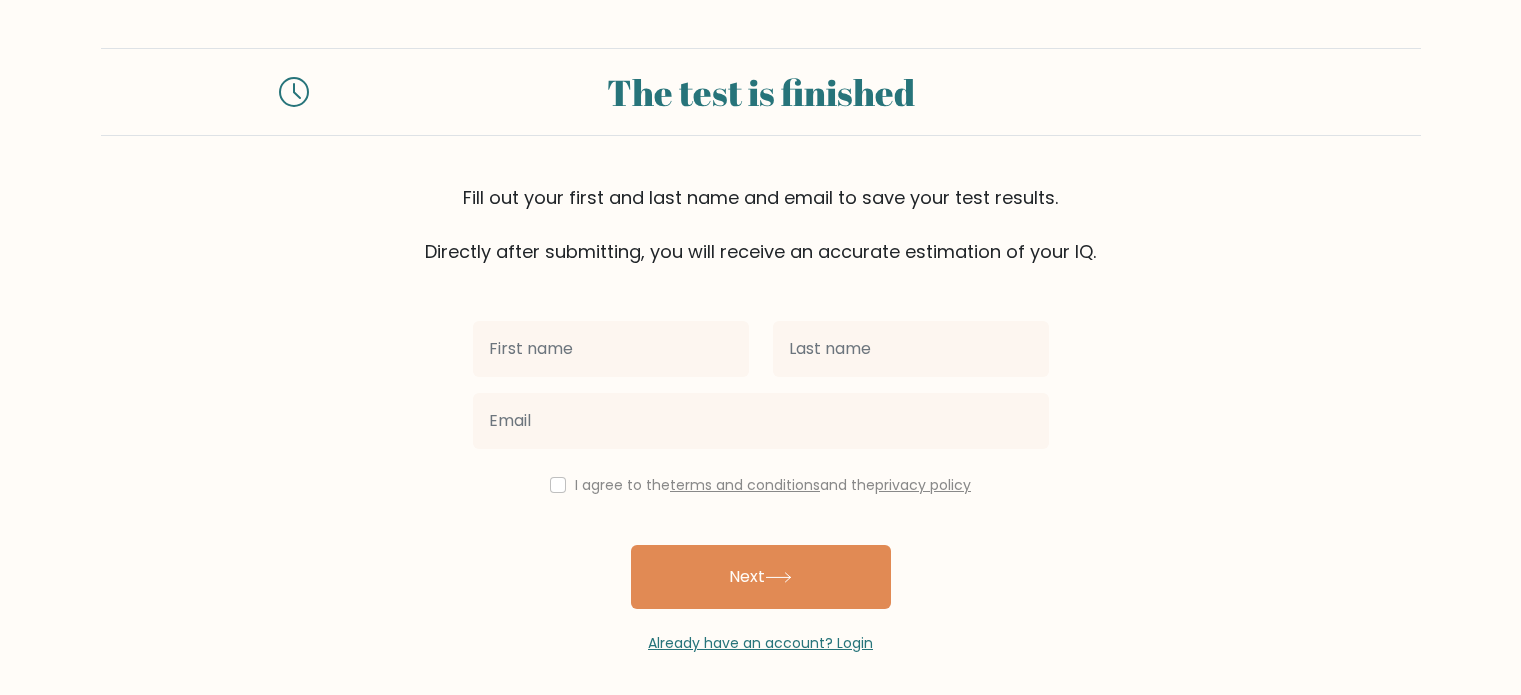 scroll, scrollTop: 0, scrollLeft: 0, axis: both 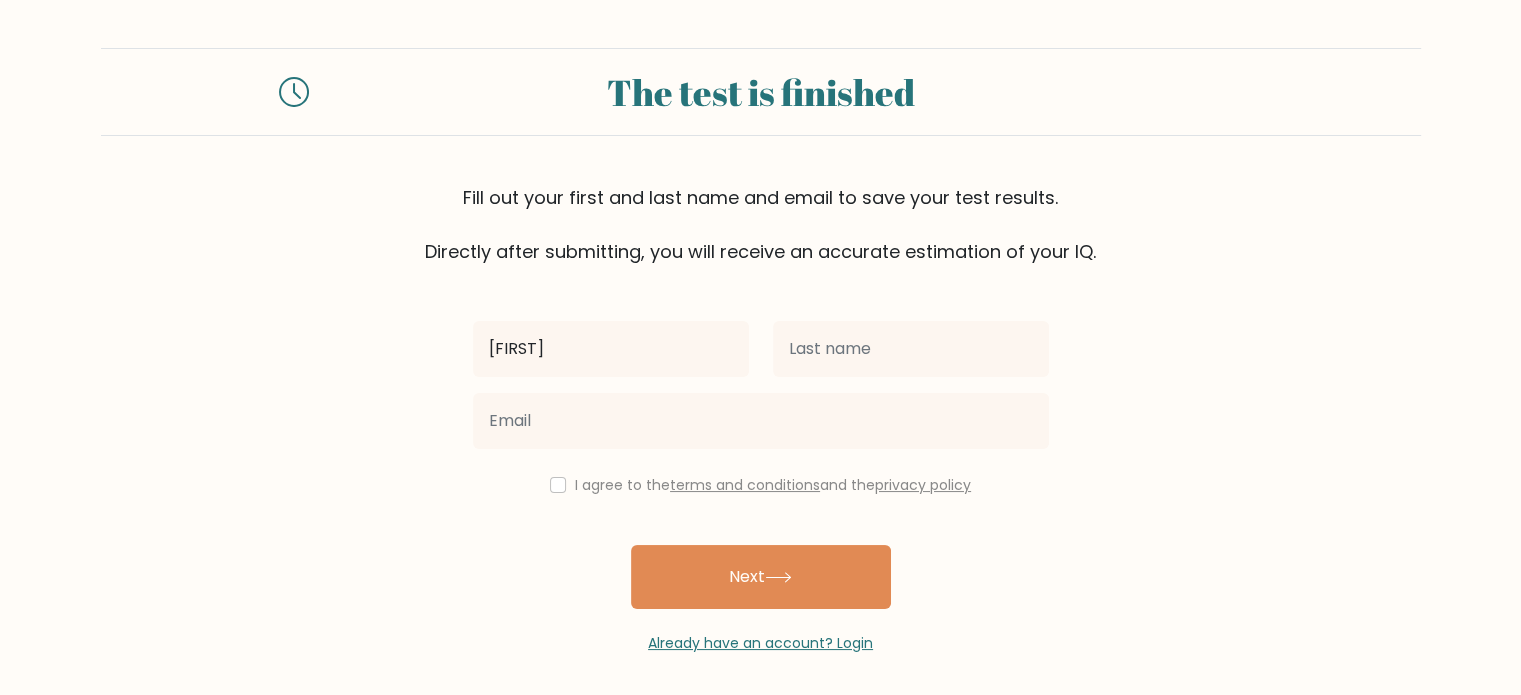 type on "[FIRST]" 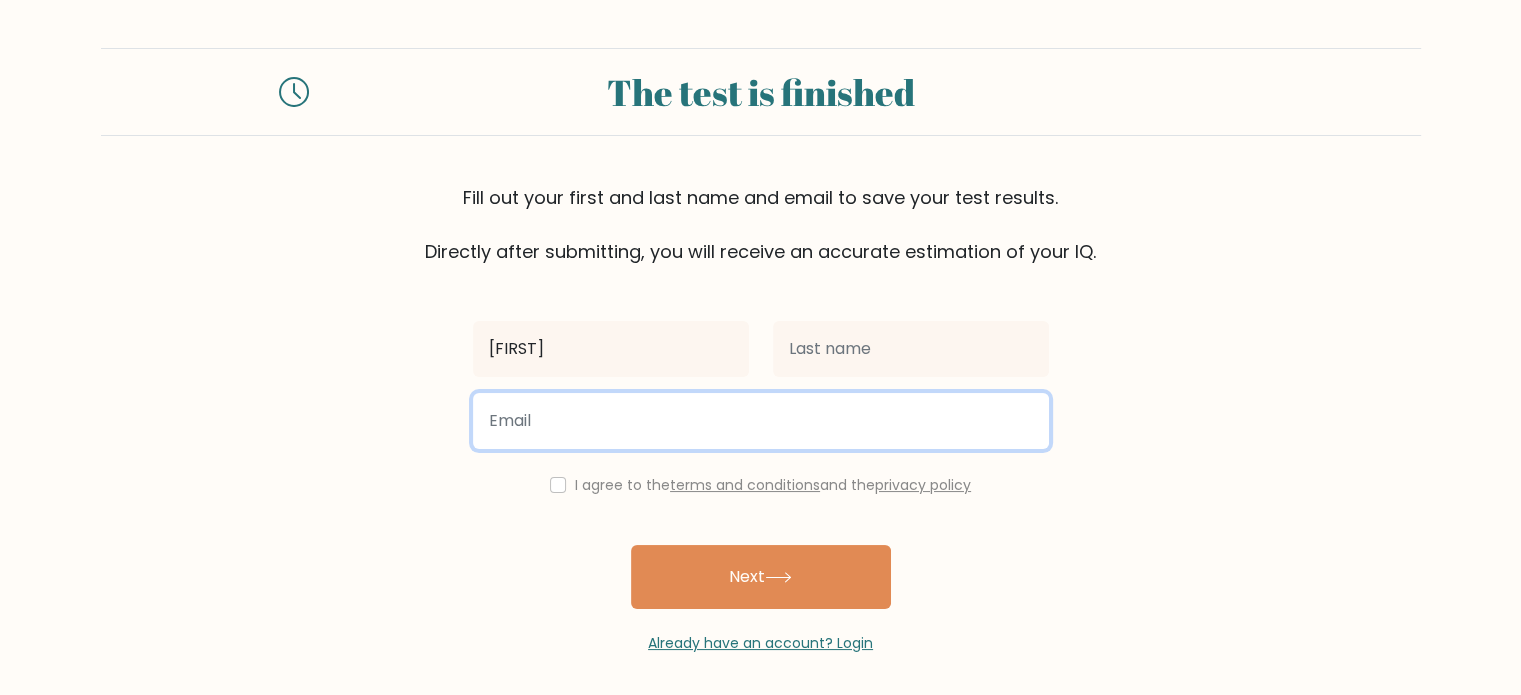 click at bounding box center (761, 421) 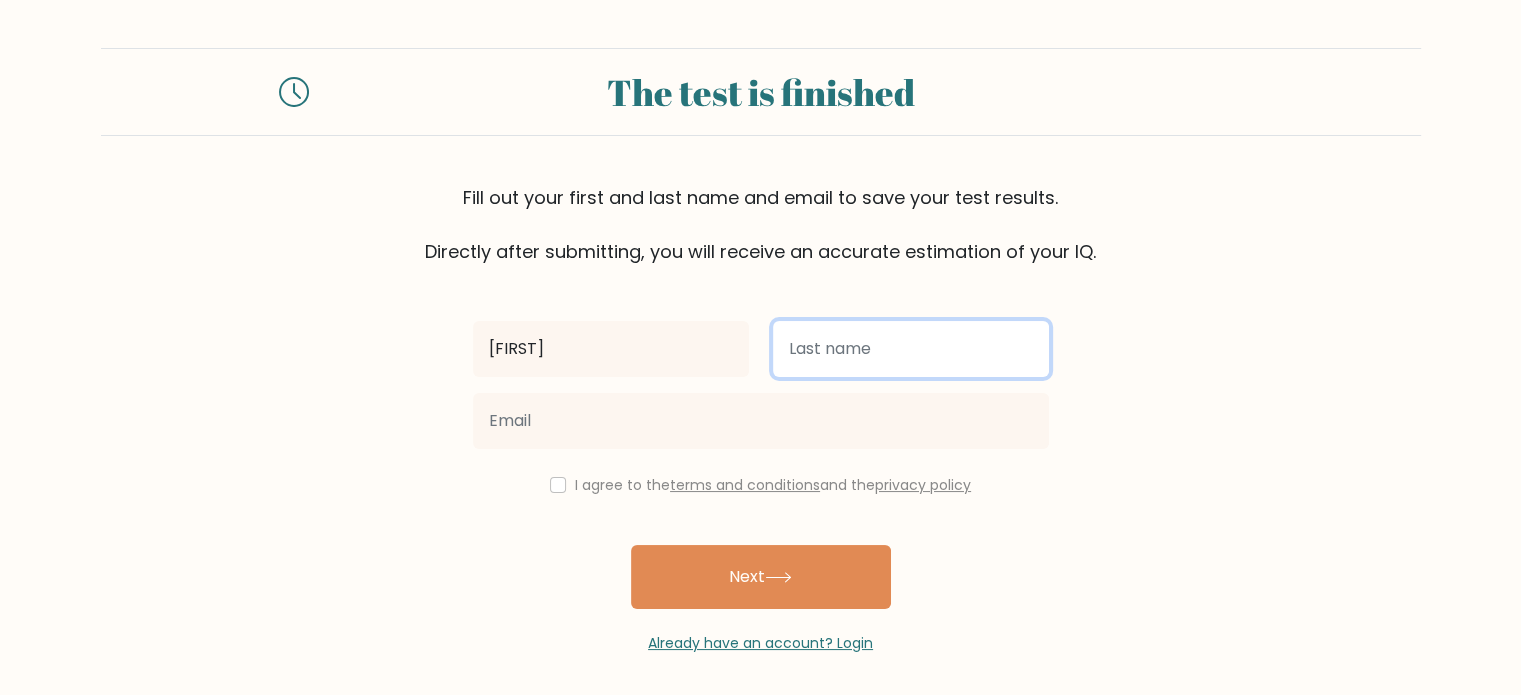 click at bounding box center [911, 349] 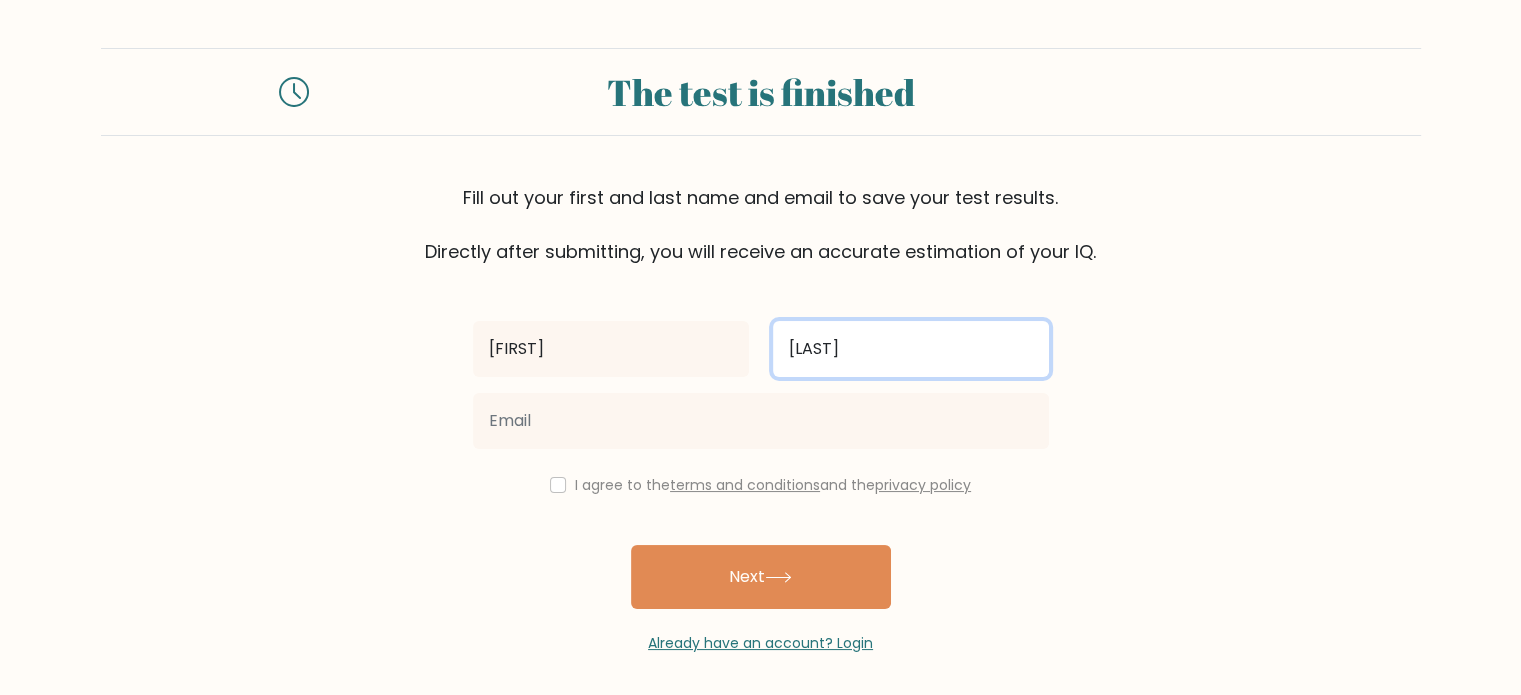 type on "[LAST]" 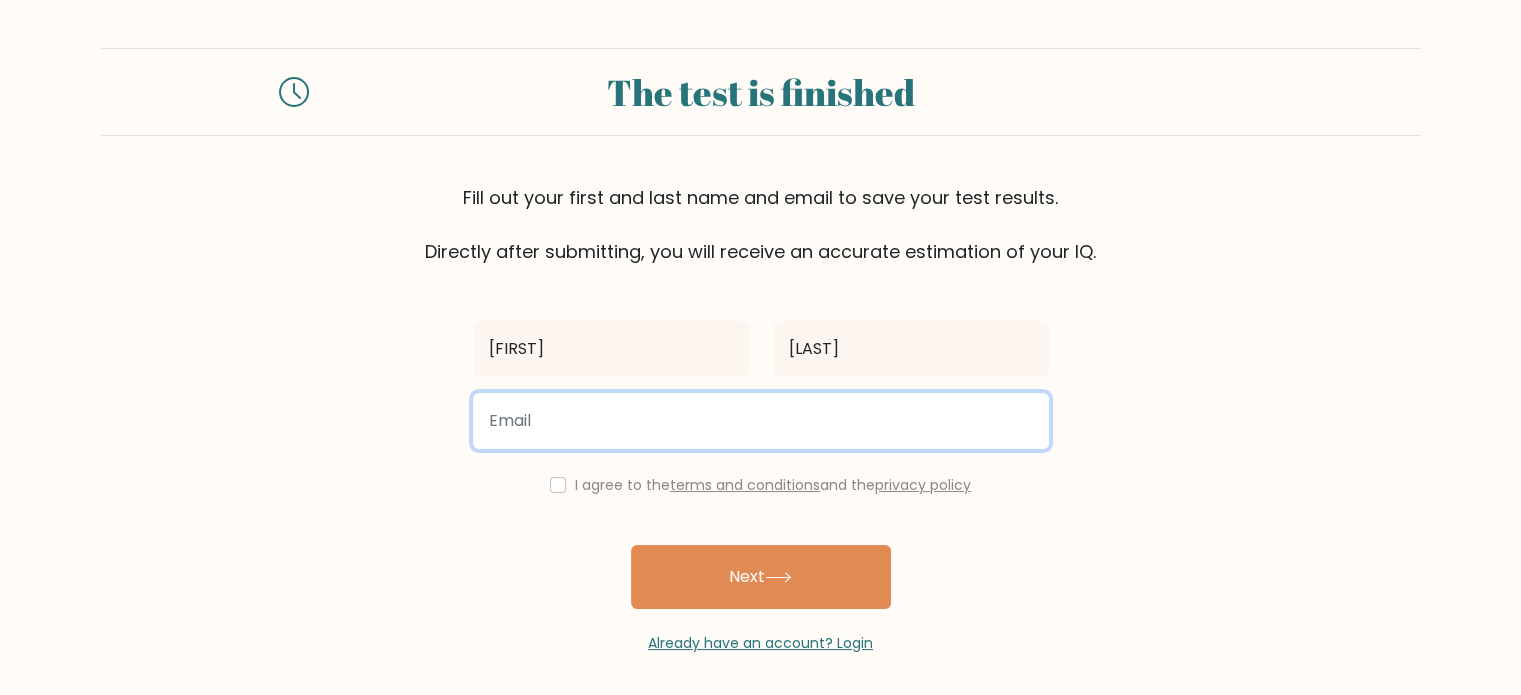 click at bounding box center (761, 421) 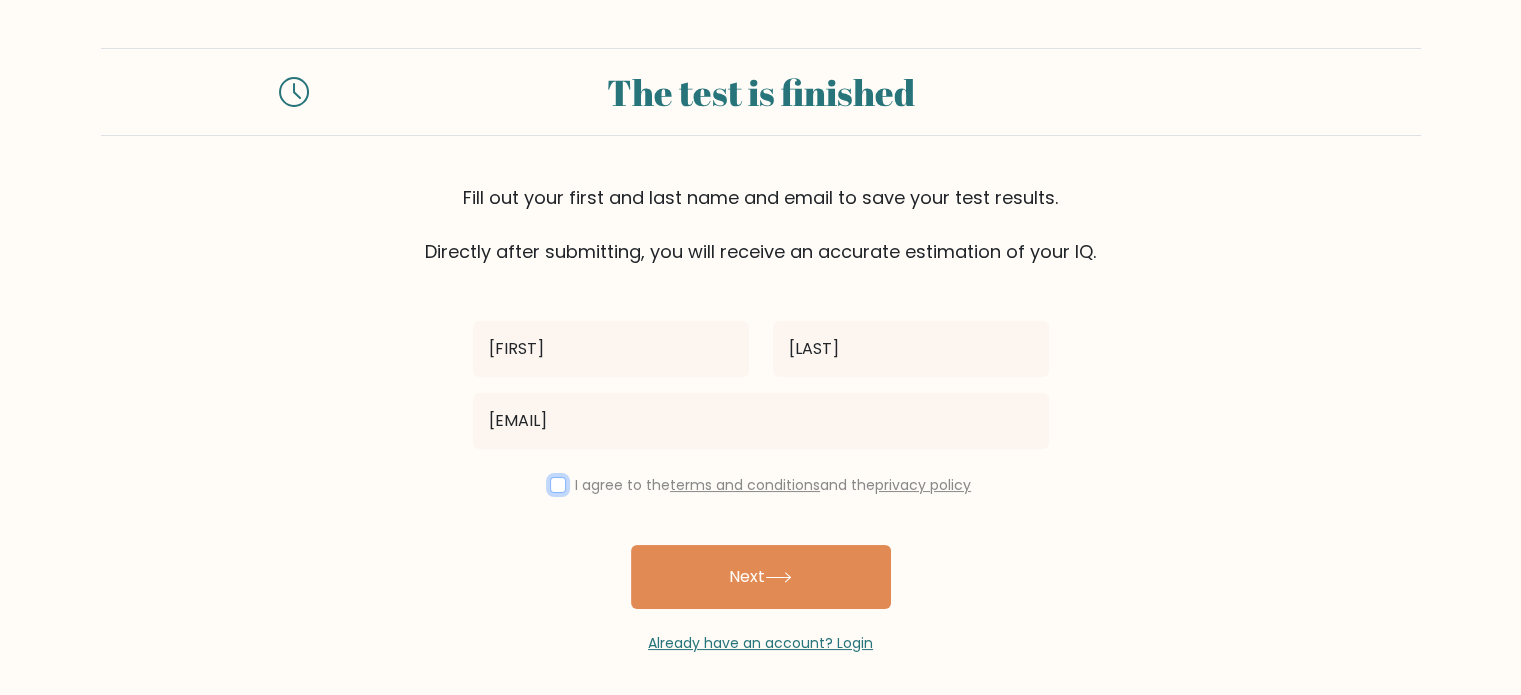 click at bounding box center [558, 485] 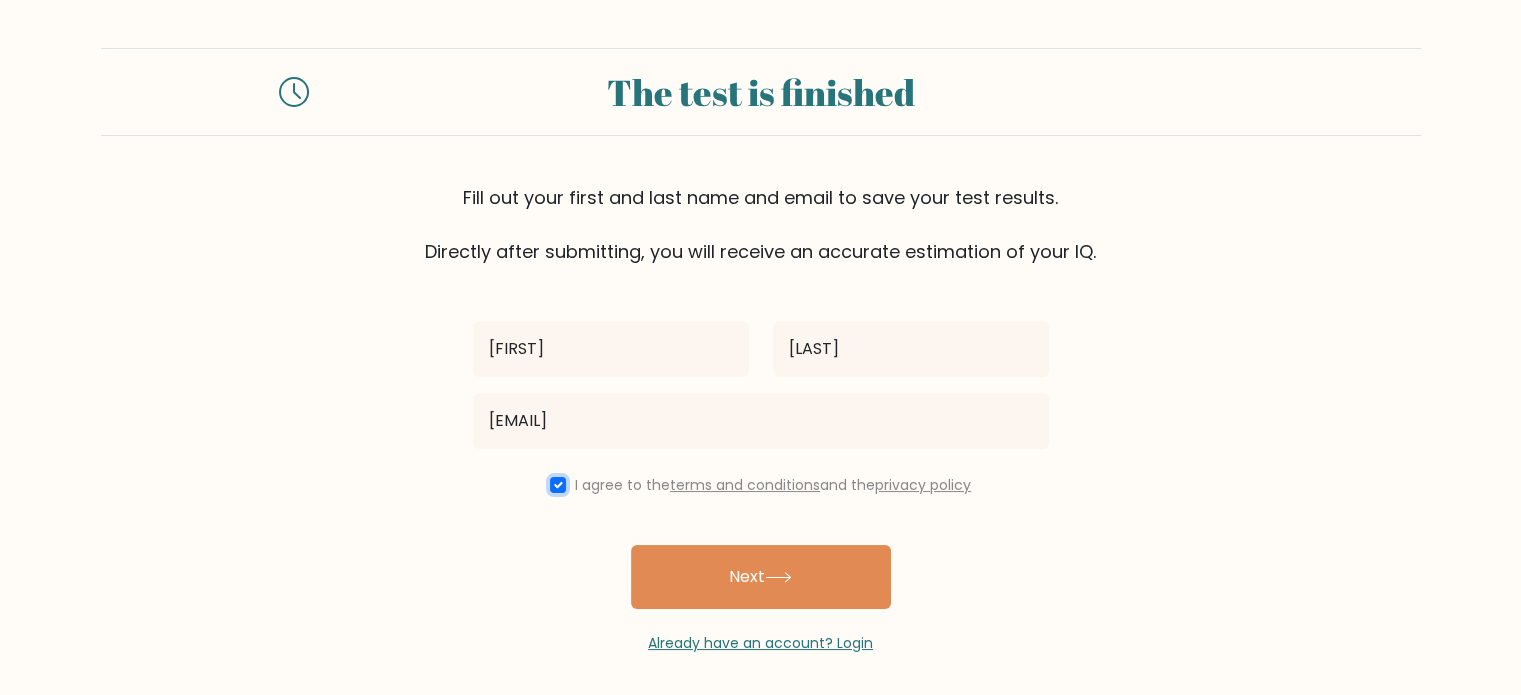 click at bounding box center (558, 485) 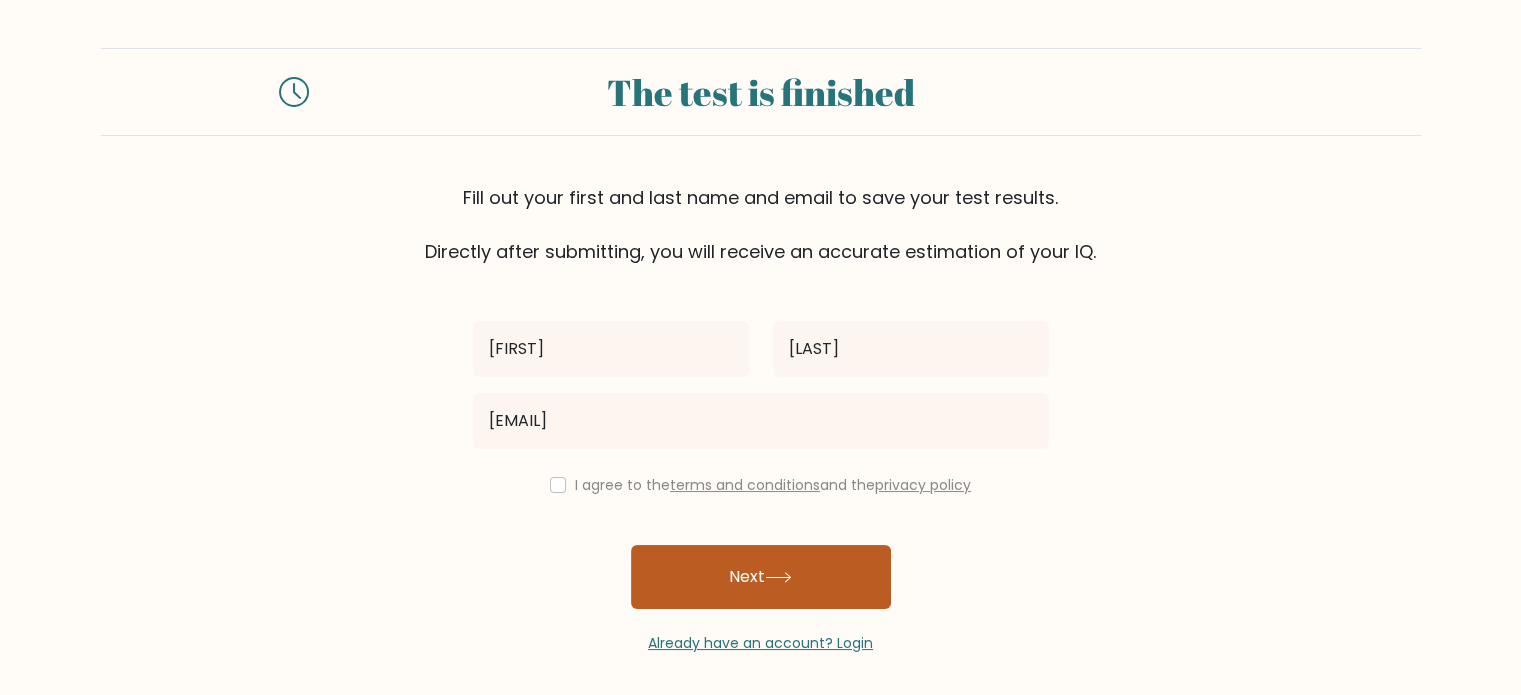 click on "Next" at bounding box center [761, 577] 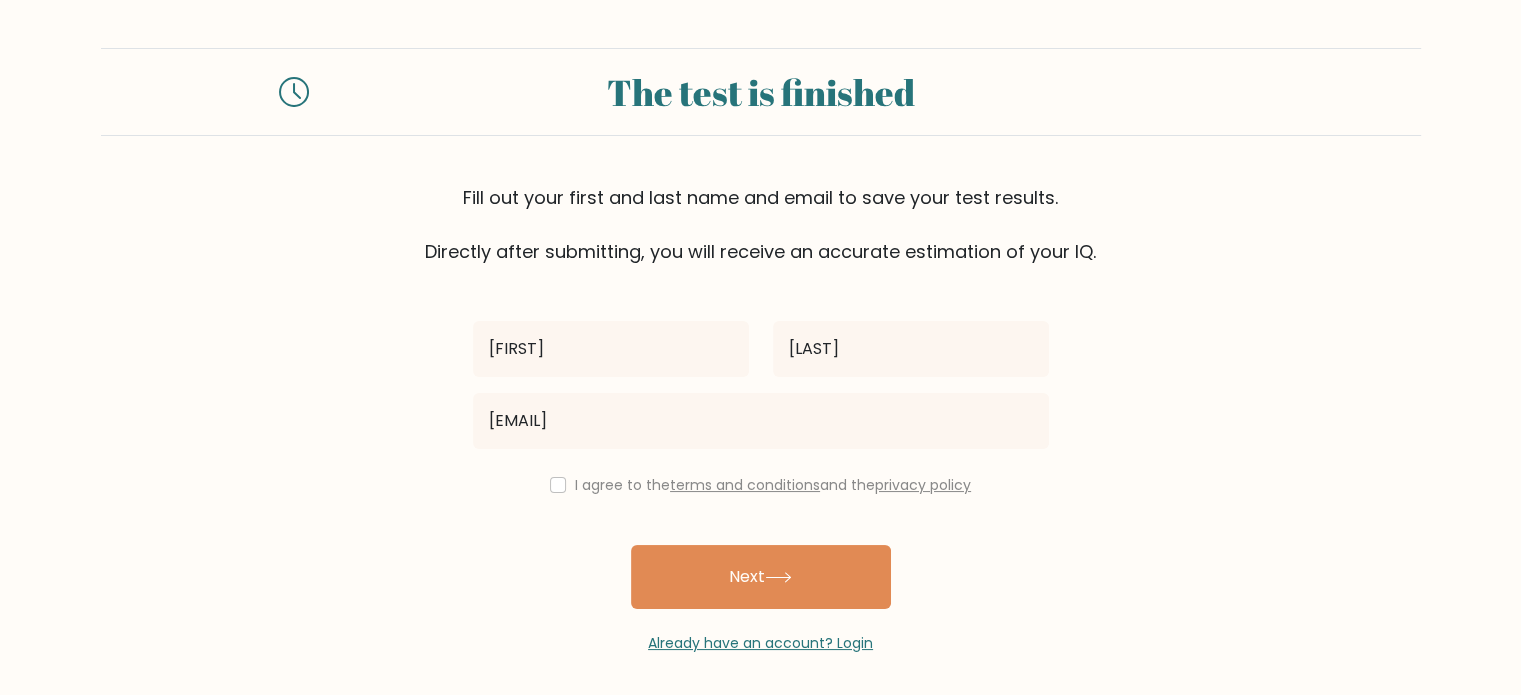click on "I agree to the  terms and conditions  and the  privacy policy" at bounding box center (761, 485) 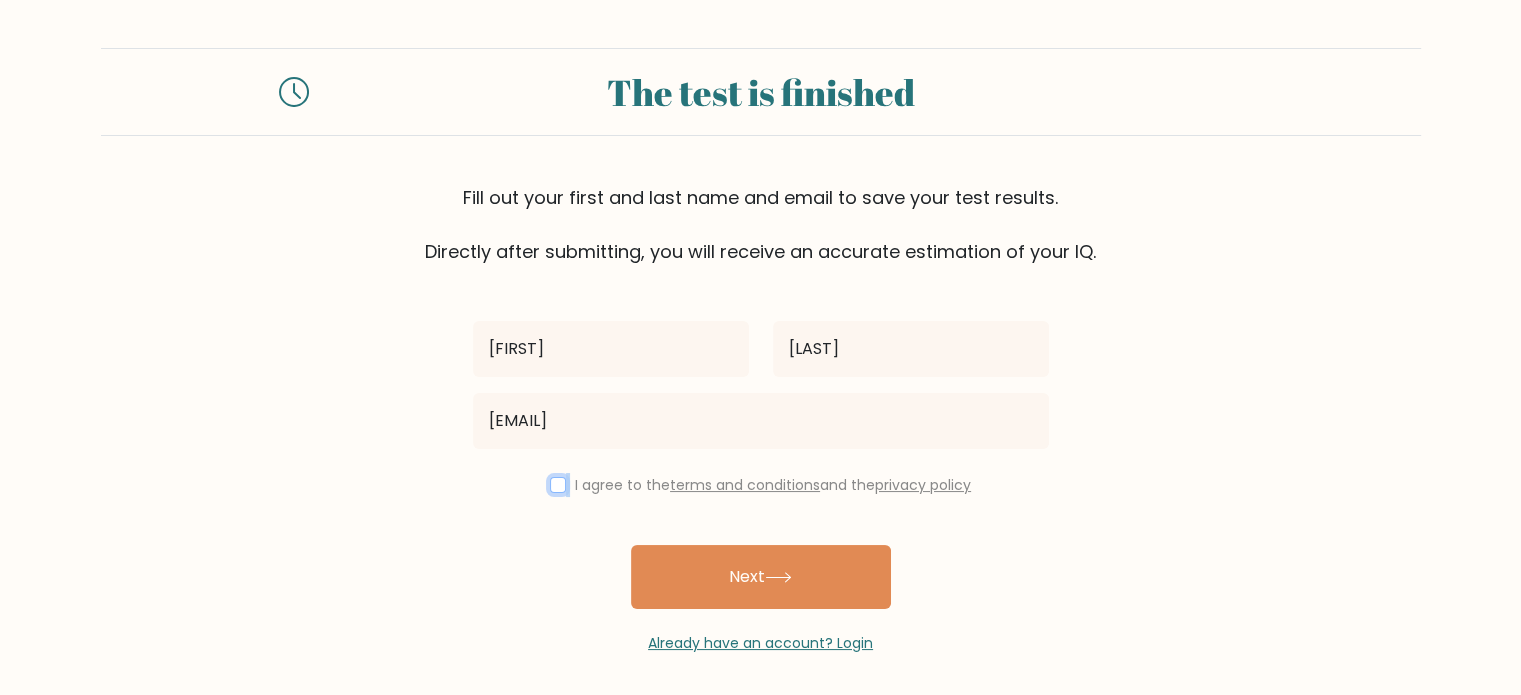 click at bounding box center [558, 485] 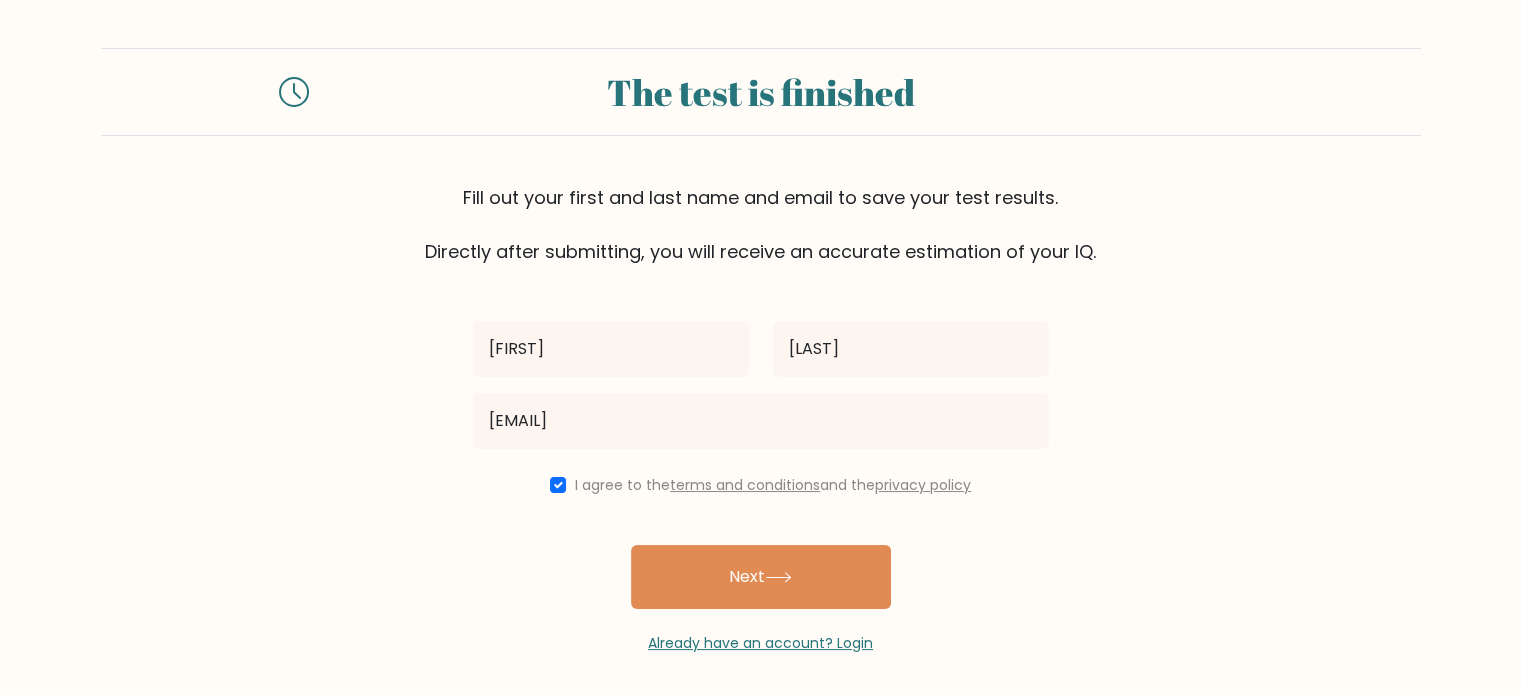 click on "Already have an account? Login" at bounding box center (761, 631) 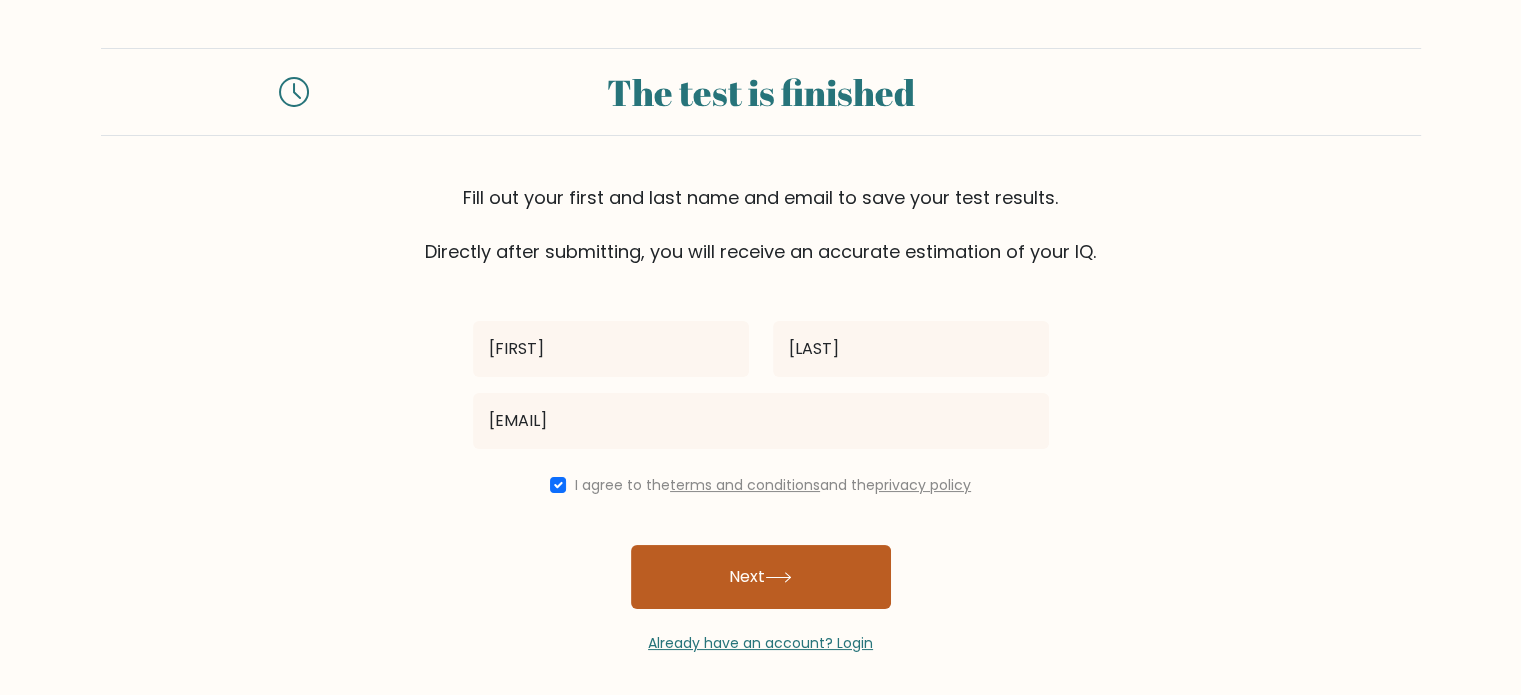 click on "Next" at bounding box center (761, 577) 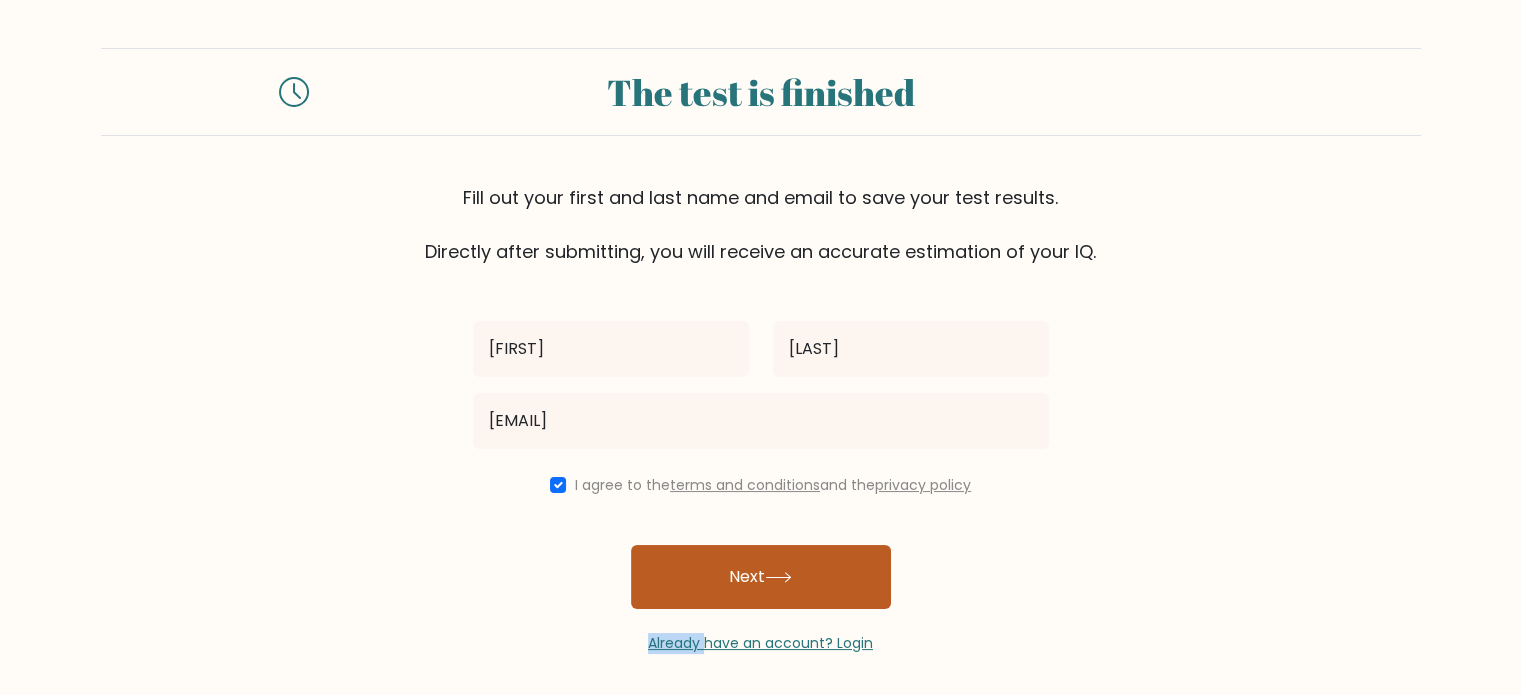 click on "Dhaira
Donaire
dhaidonaire@gmail.com
I agree to the  terms and conditions  and the  privacy policy
Next
Already have an account? Login" at bounding box center [761, 459] 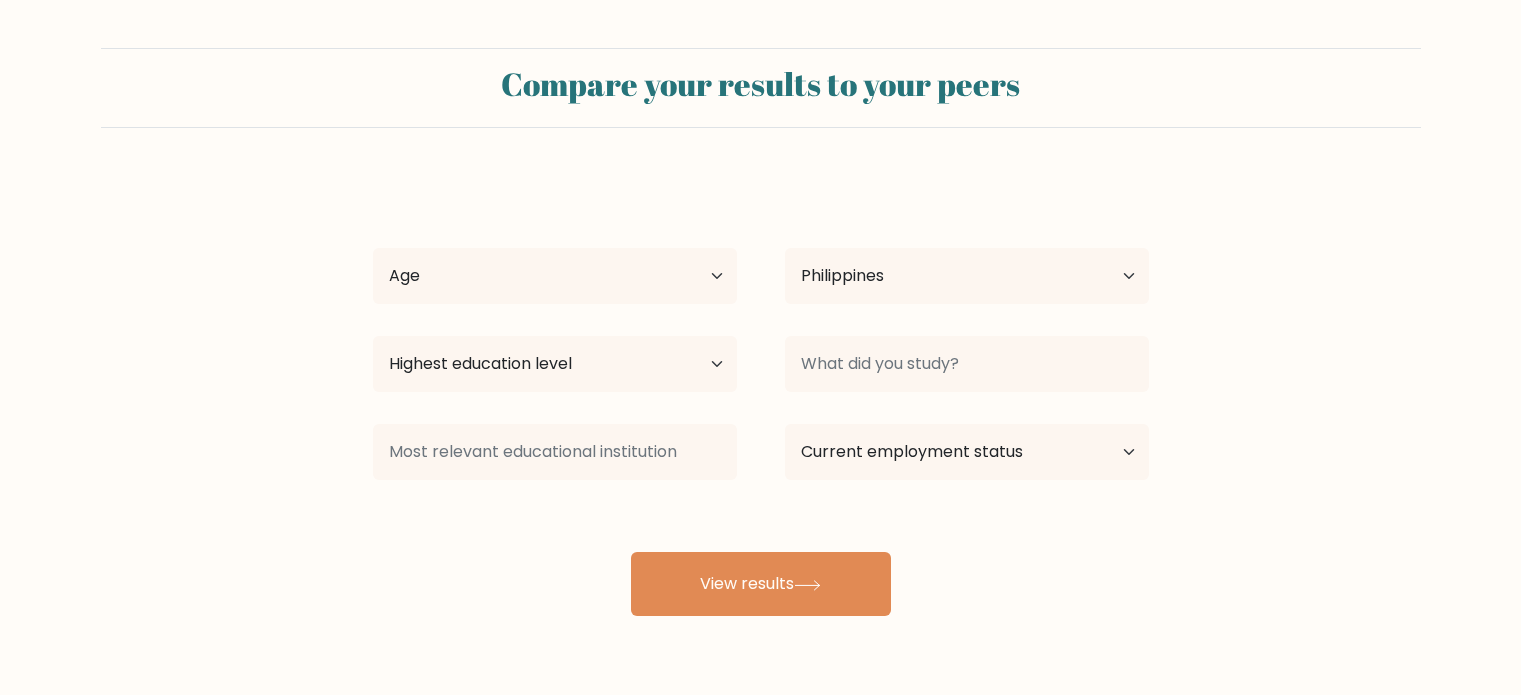 select on "PH" 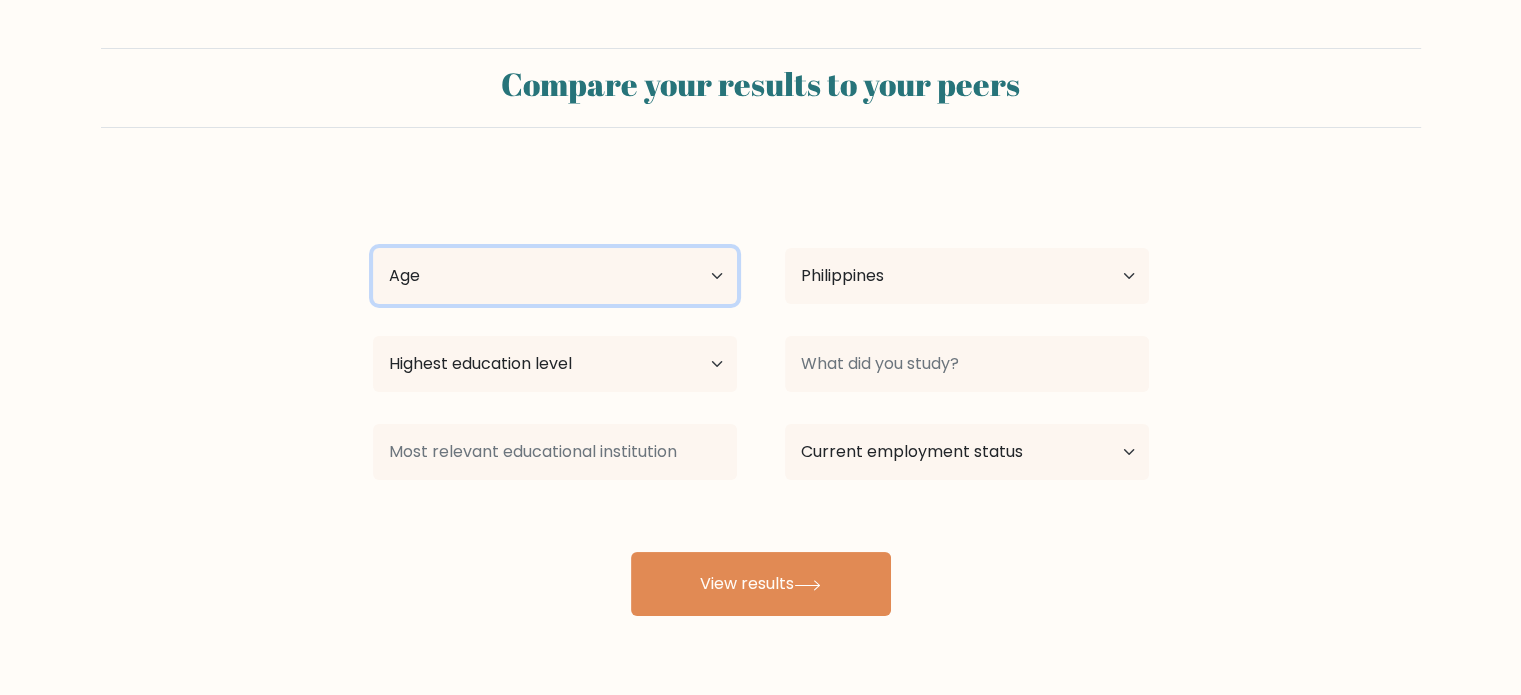click on "Age
Under 18 years old
18-24 years old
25-34 years old
35-44 years old
45-54 years old
55-64 years old
65 years old and above" at bounding box center (555, 276) 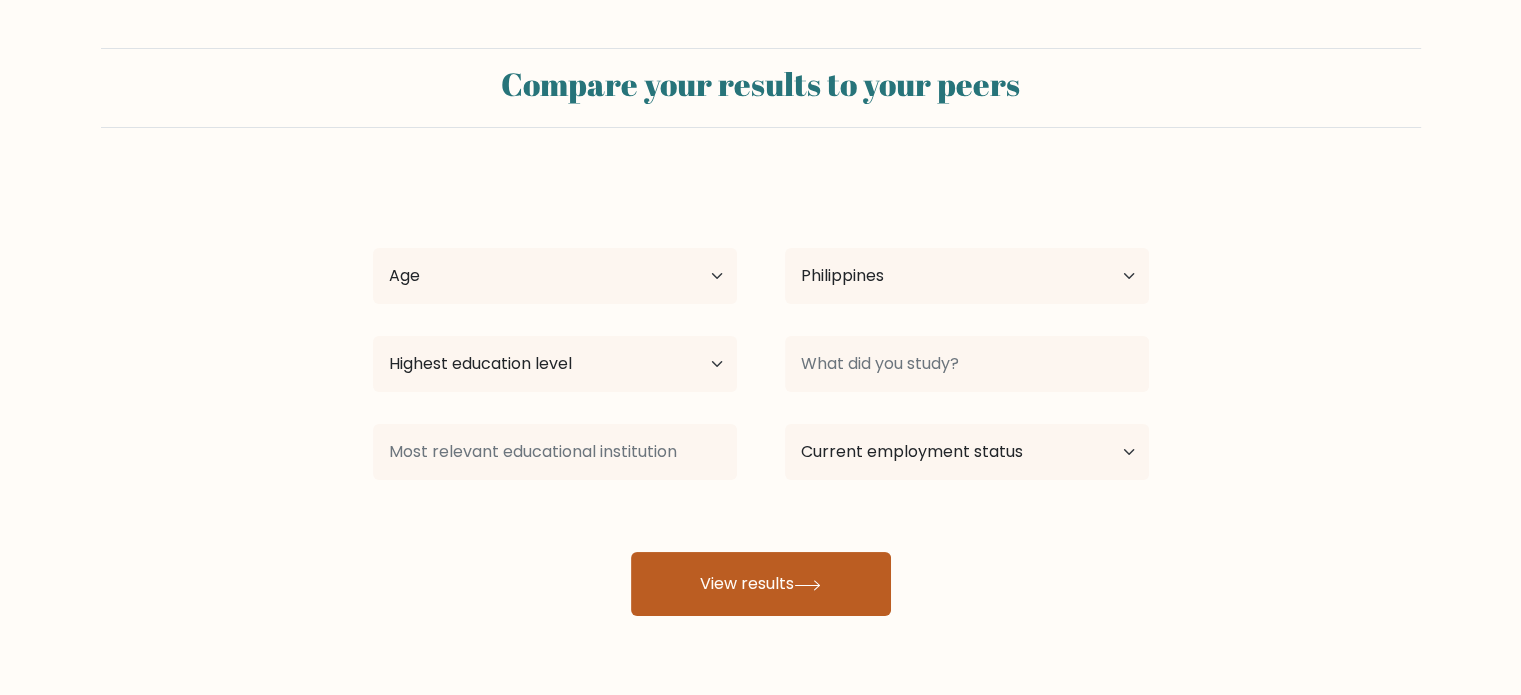 click on "[LAST]
[LAST]
Age
Under 18 years old
18-24 years old
25-34 years old
35-44 years old
45-54 years old
55-64 years old
65 years old and above
Country
Afghanistan
Albania
Algeria
American Samoa
Andorra
Angola
Anguilla
Antarctica
Antigua and Barbuda
Argentina
Armenia
Aruba
Australia
Austria
Azerbaijan
Bahamas
Bahrain
Bangladesh
Barbados
Belarus
Belgium
Belize
Benin
Bermuda
Bhutan
Bolivia
Bonaire, Sint Eustatius and Saba
Bosnia and Herzegovina
Botswana
Bouvet Island
Brazil
Brunei" at bounding box center (761, 396) 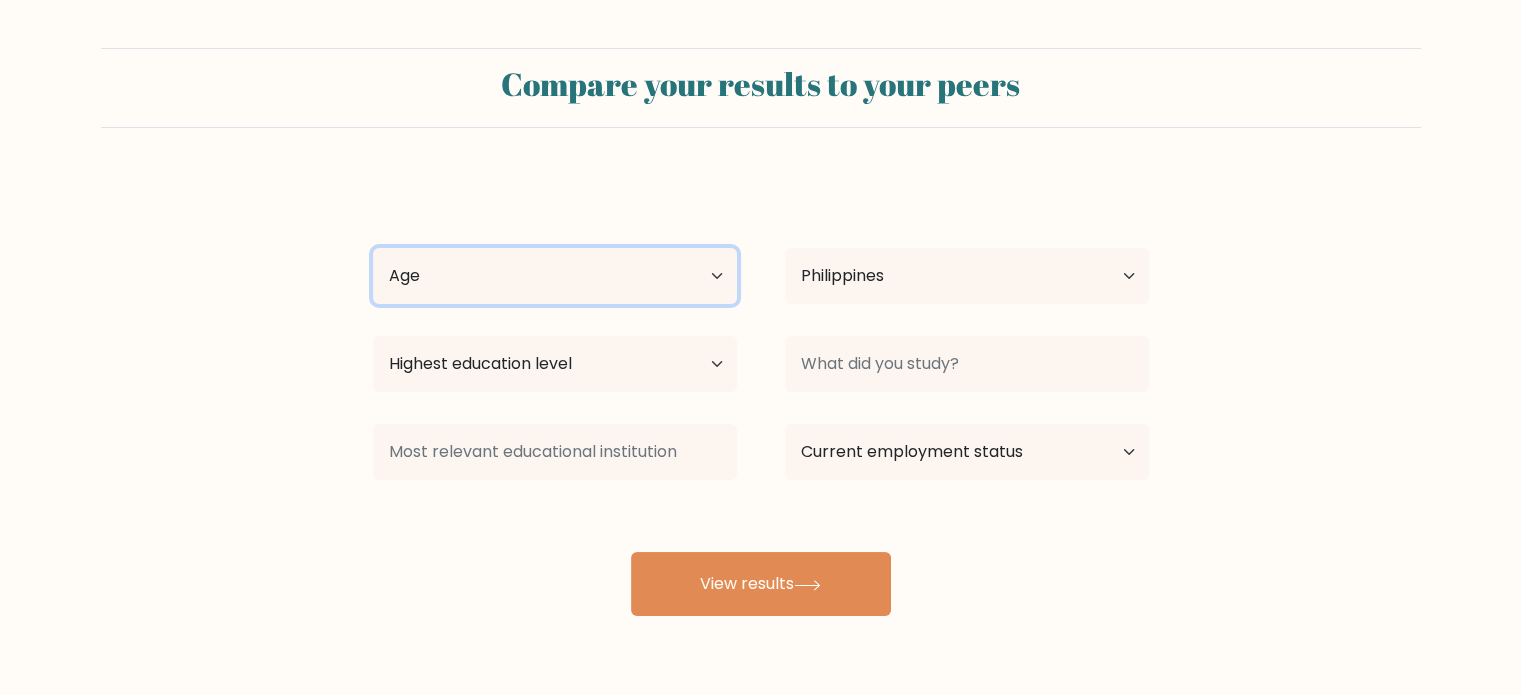 click on "Age
Under 18 years old
18-24 years old
25-34 years old
35-44 years old
45-54 years old
55-64 years old
65 years old and above" at bounding box center [555, 276] 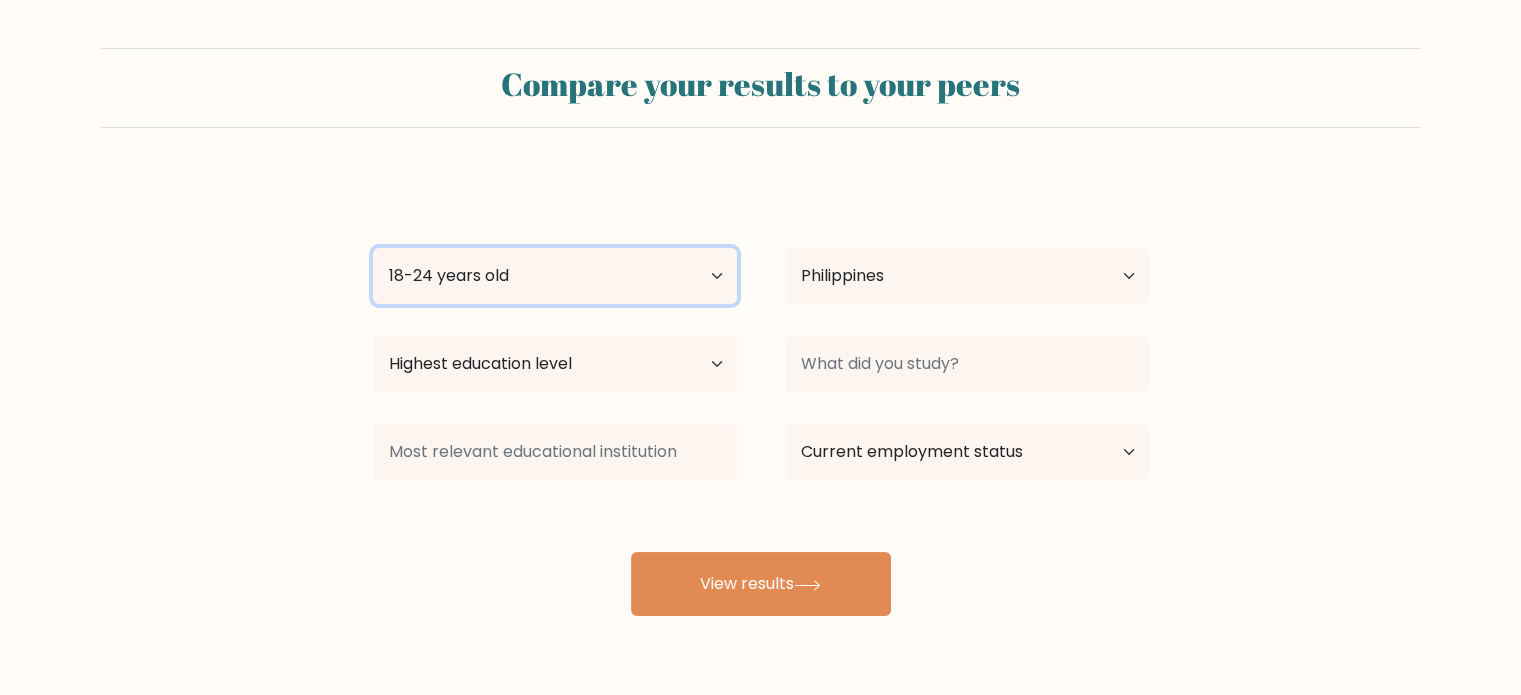 click on "Age
Under 18 years old
18-24 years old
25-34 years old
35-44 years old
45-54 years old
55-64 years old
65 years old and above" at bounding box center (555, 276) 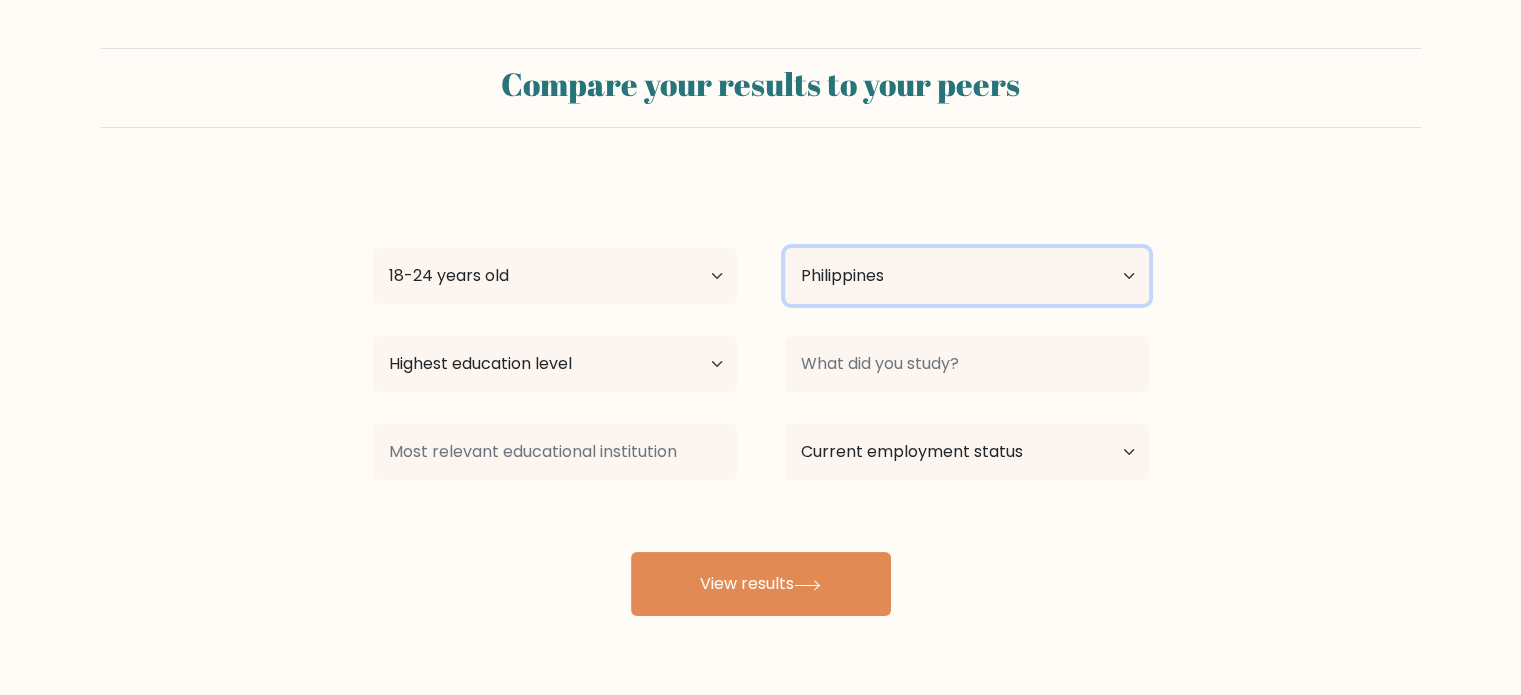 click on "Country
Afghanistan
Albania
Algeria
American Samoa
Andorra
Angola
Anguilla
Antarctica
Antigua and Barbuda
Argentina
Armenia
Aruba
Australia
Austria
Azerbaijan
Bahamas
Bahrain
Bangladesh
Barbados
Belarus
Belgium
Belize
Benin
Bermuda
Bhutan
Bolivia
Bonaire, Sint Eustatius and Saba
Bosnia and Herzegovina
Botswana
Bouvet Island
Brazil
British Indian Ocean Territory
Brunei
Bulgaria
Burkina Faso
Burundi
Cabo Verde
Cambodia
Cameroon
Canada
Cayman Islands
Central African Republic
Chad
Chile
China
Christmas Island
Cocos (Keeling) Islands
Colombia
Comoros
Congo
Congo (the Democratic Republic of the)
Cook Islands
Costa Rica
Côte d'Ivoire
Croatia
Cuba" at bounding box center (967, 276) 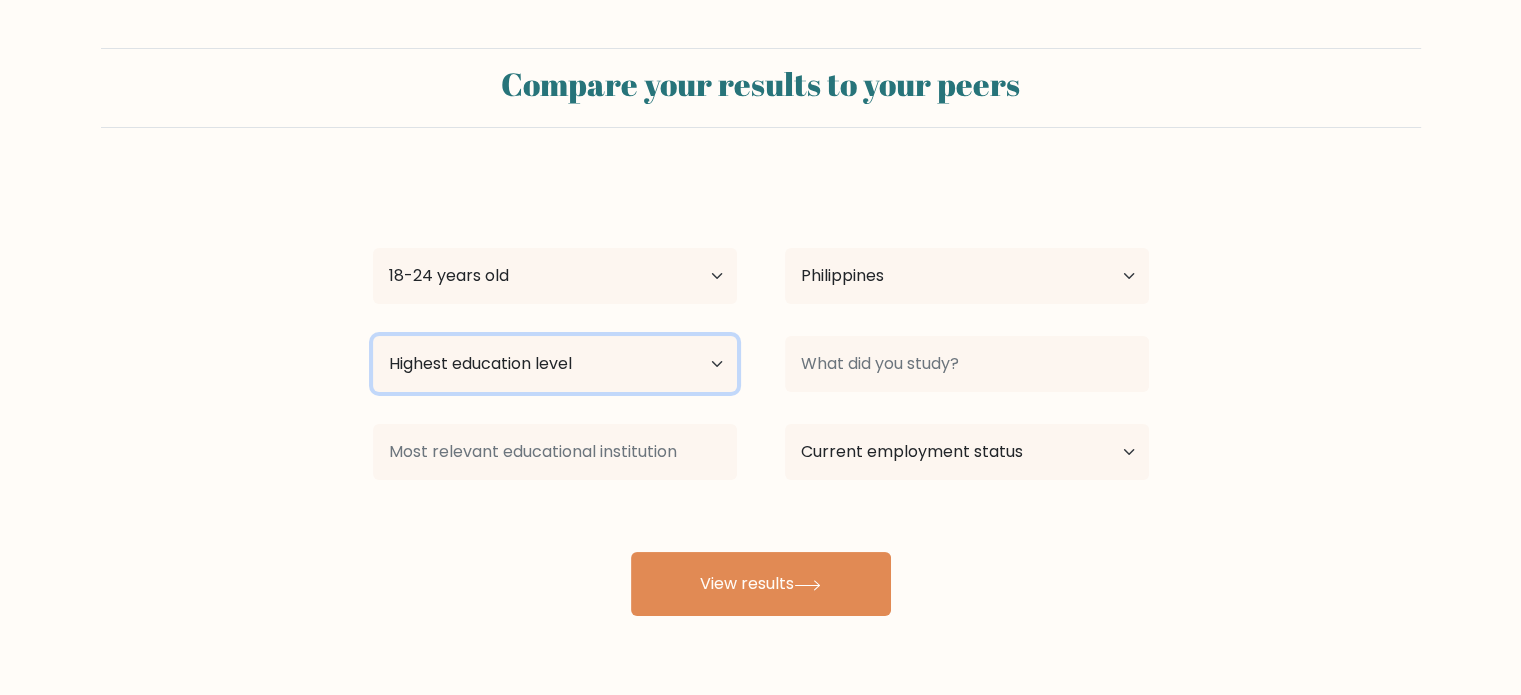 click on "Highest education level
No schooling
Primary
Lower Secondary
Upper Secondary
Occupation Specific
Bachelor's degree
Master's degree
Doctoral degree" at bounding box center (555, 364) 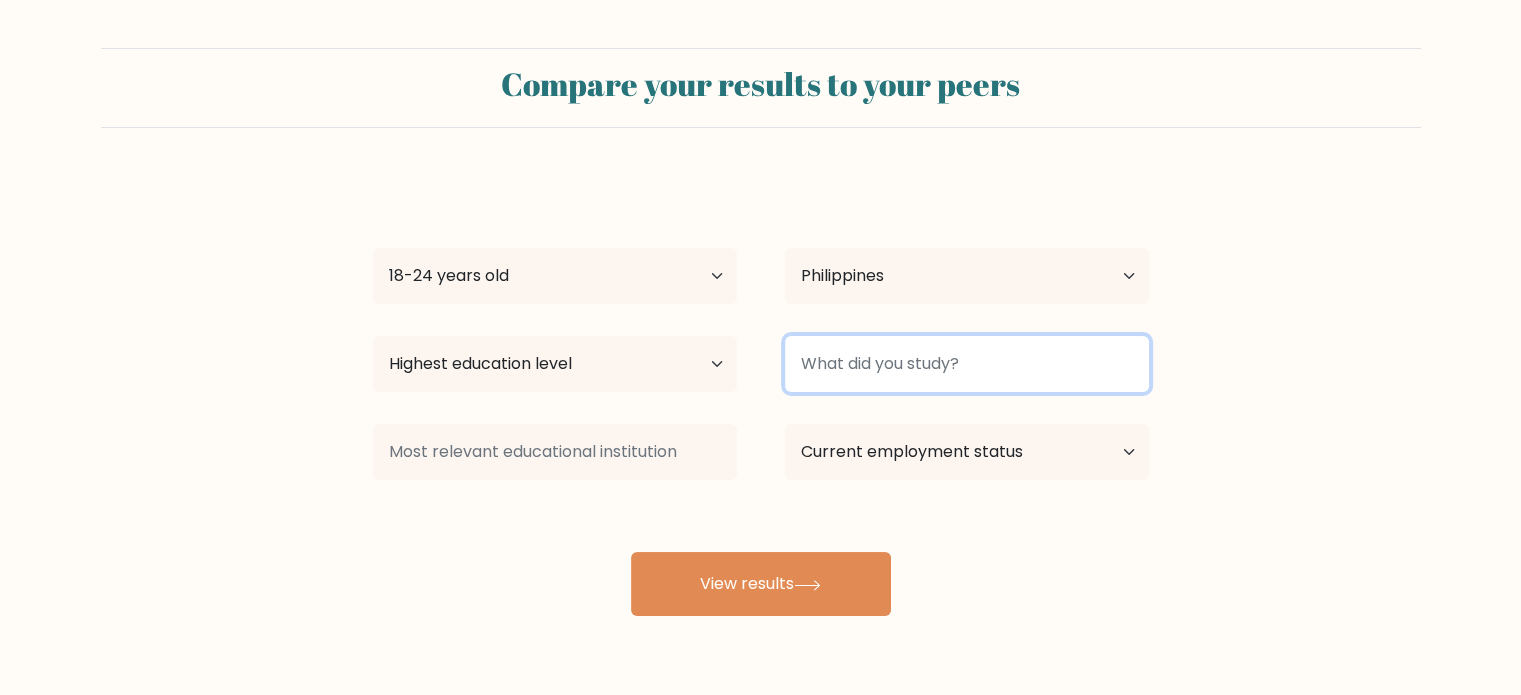 click at bounding box center (967, 364) 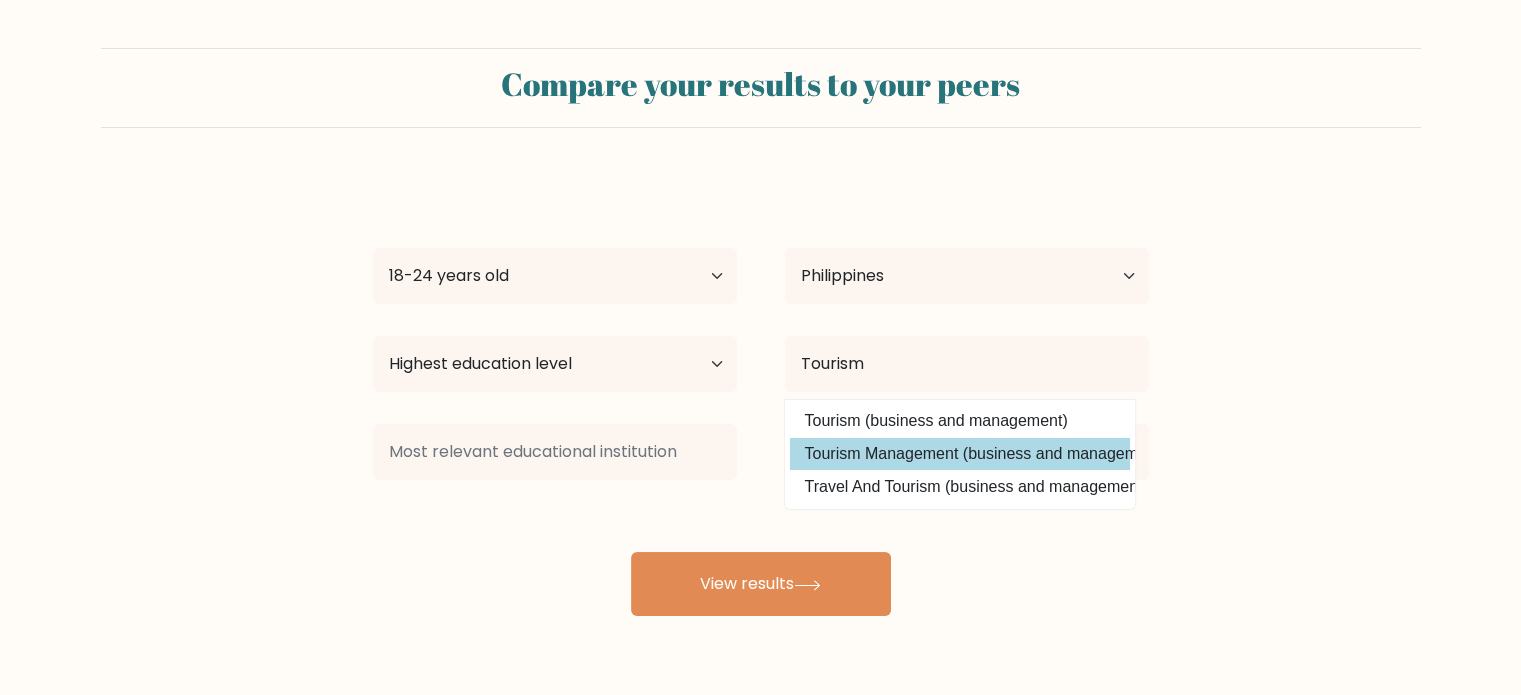 click on "Tourism Management (business and management)" at bounding box center [960, 454] 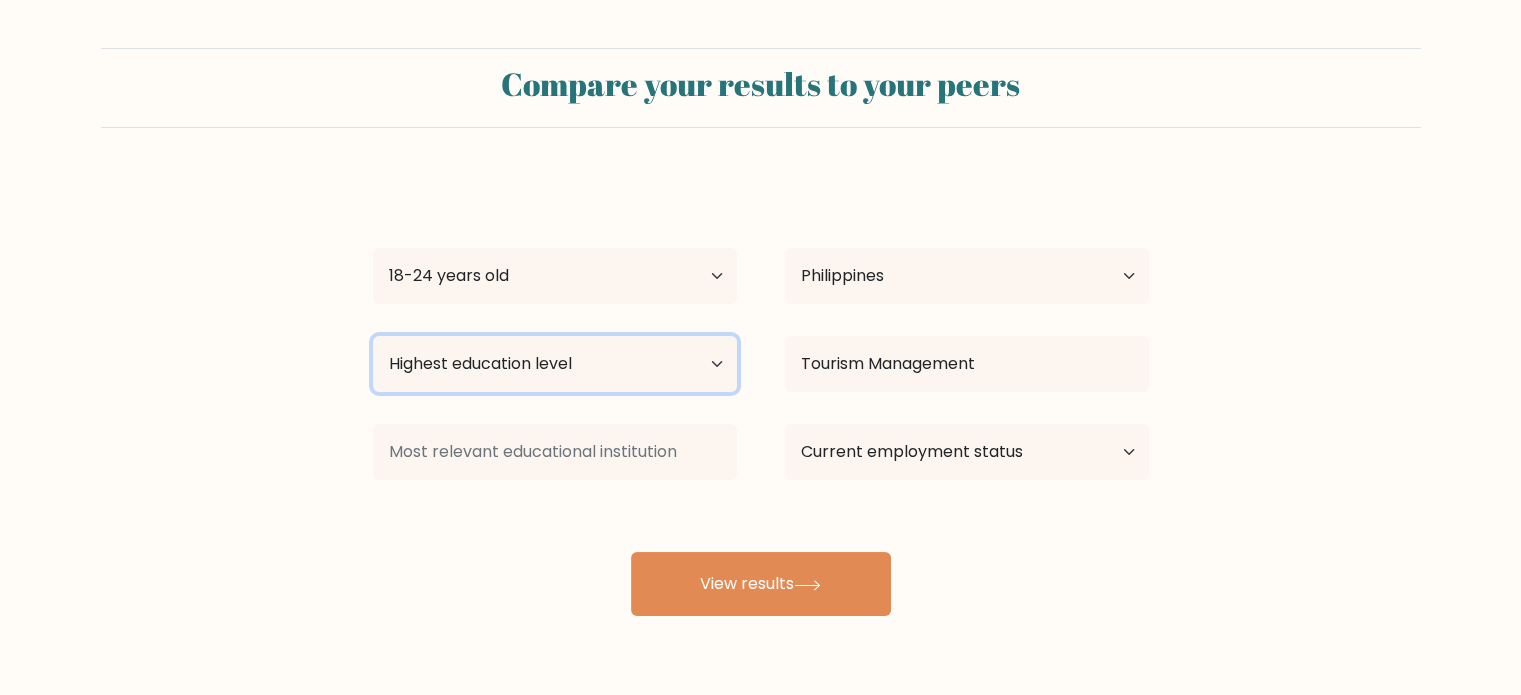 click on "Highest education level
No schooling
Primary
Lower Secondary
Upper Secondary
Occupation Specific
Bachelor's degree
Master's degree
Doctoral degree" at bounding box center (555, 364) 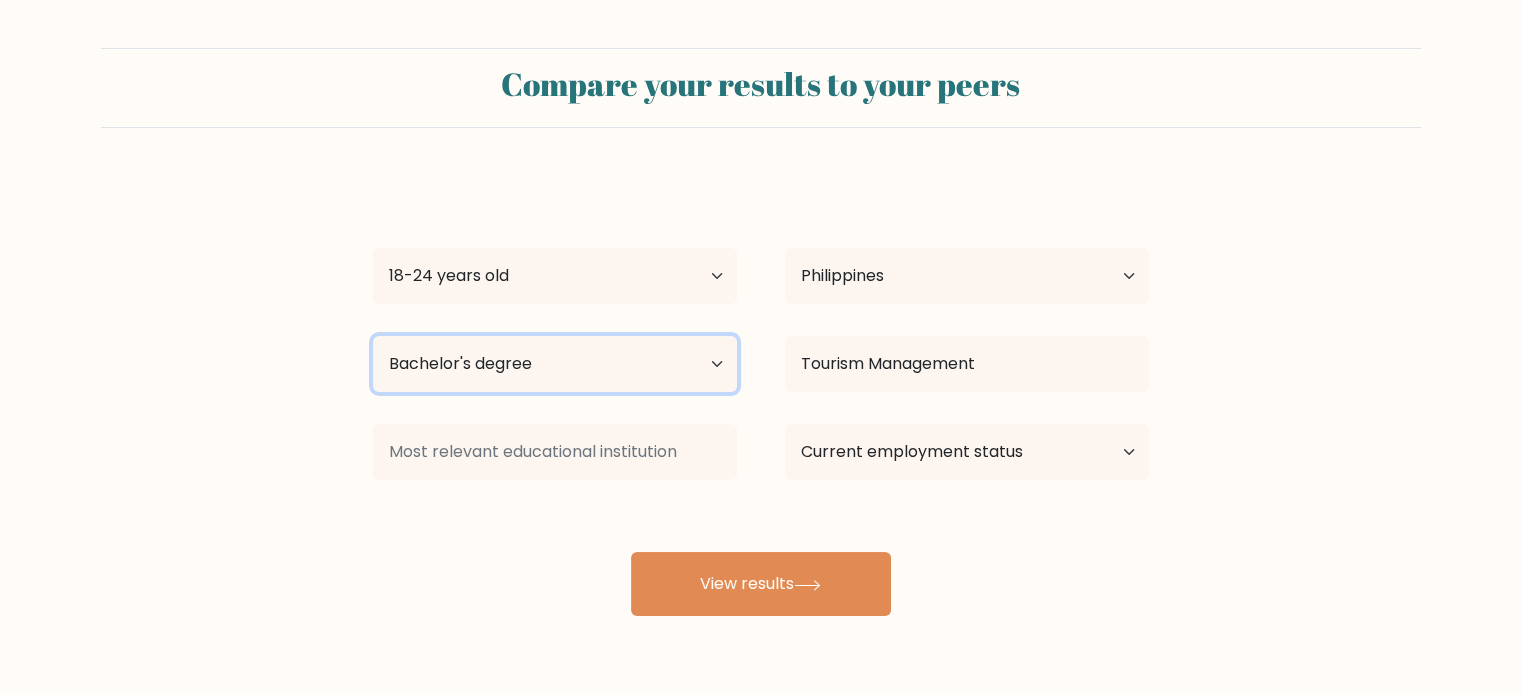 click on "Highest education level
No schooling
Primary
Lower Secondary
Upper Secondary
Occupation Specific
Bachelor's degree
Master's degree
Doctoral degree" at bounding box center [555, 364] 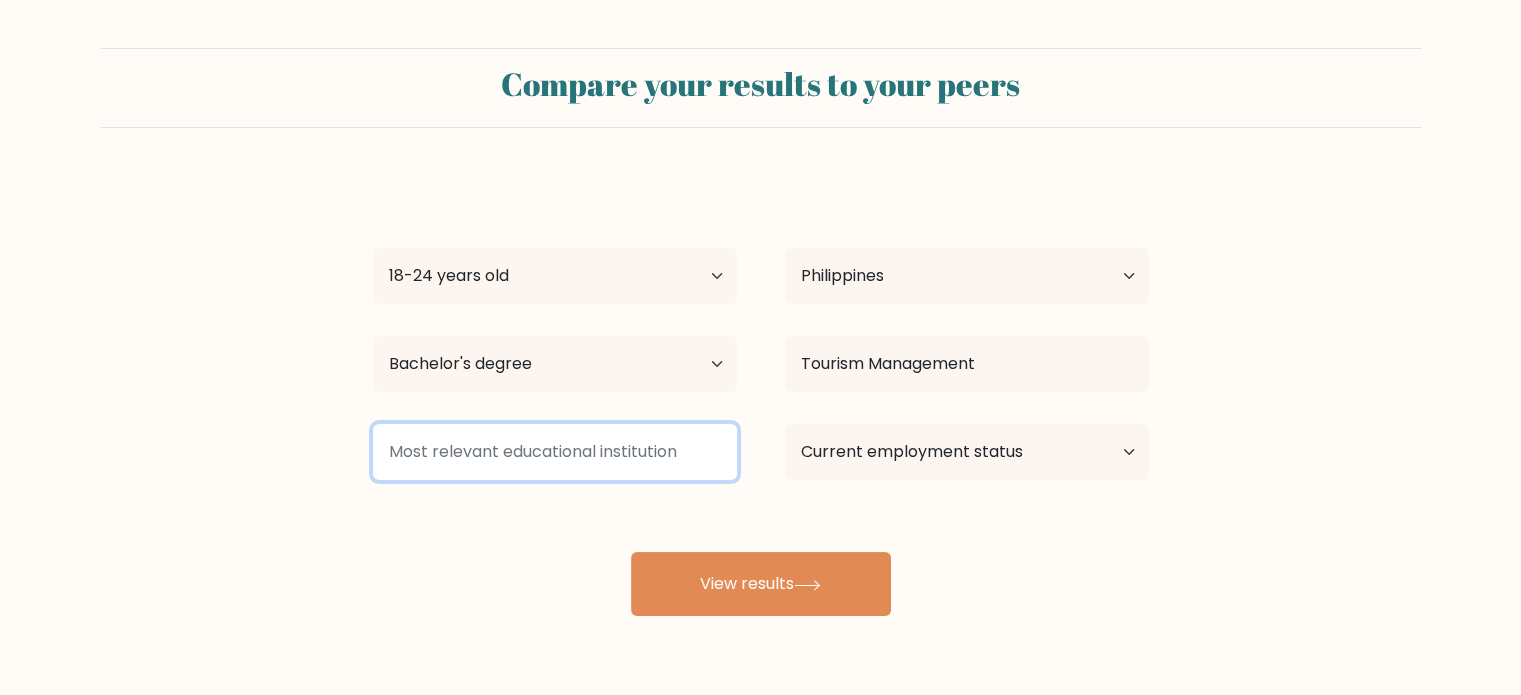 click at bounding box center [555, 452] 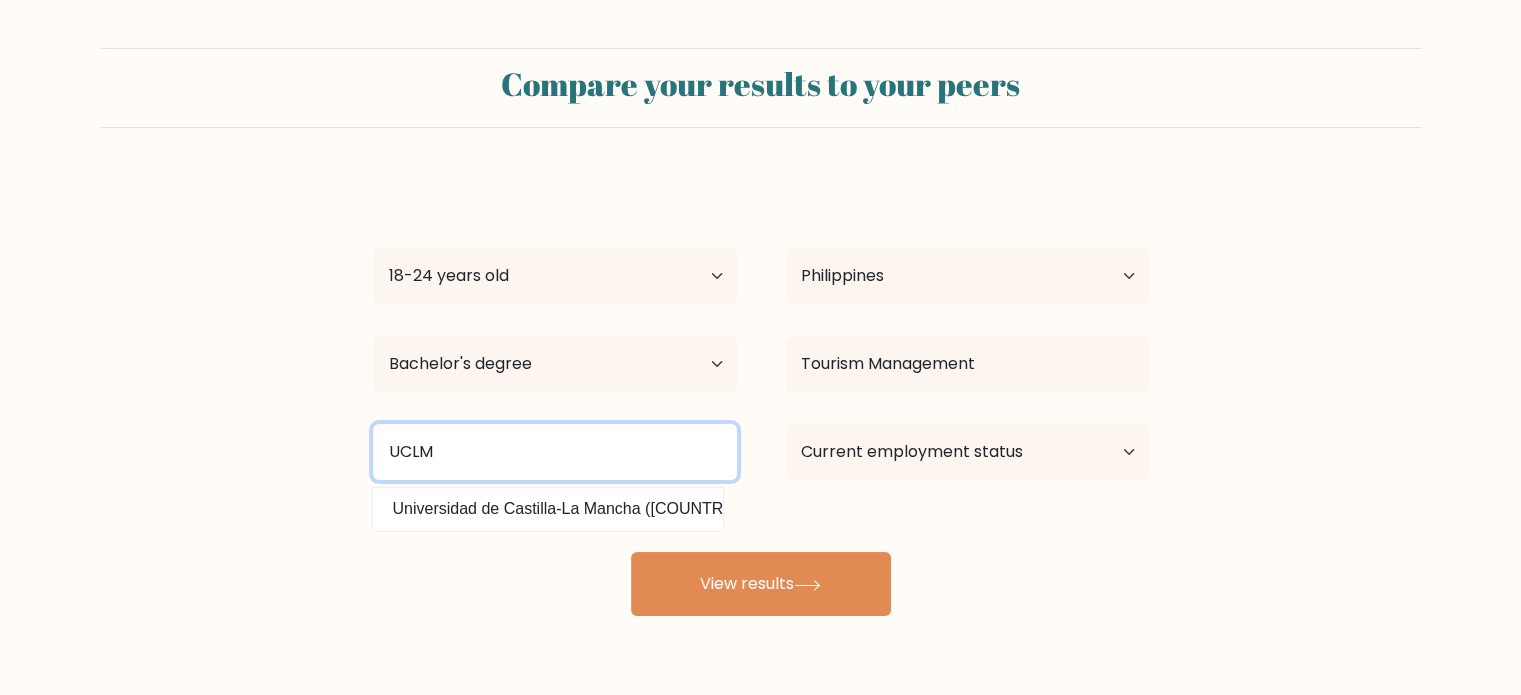 type on "UCLM" 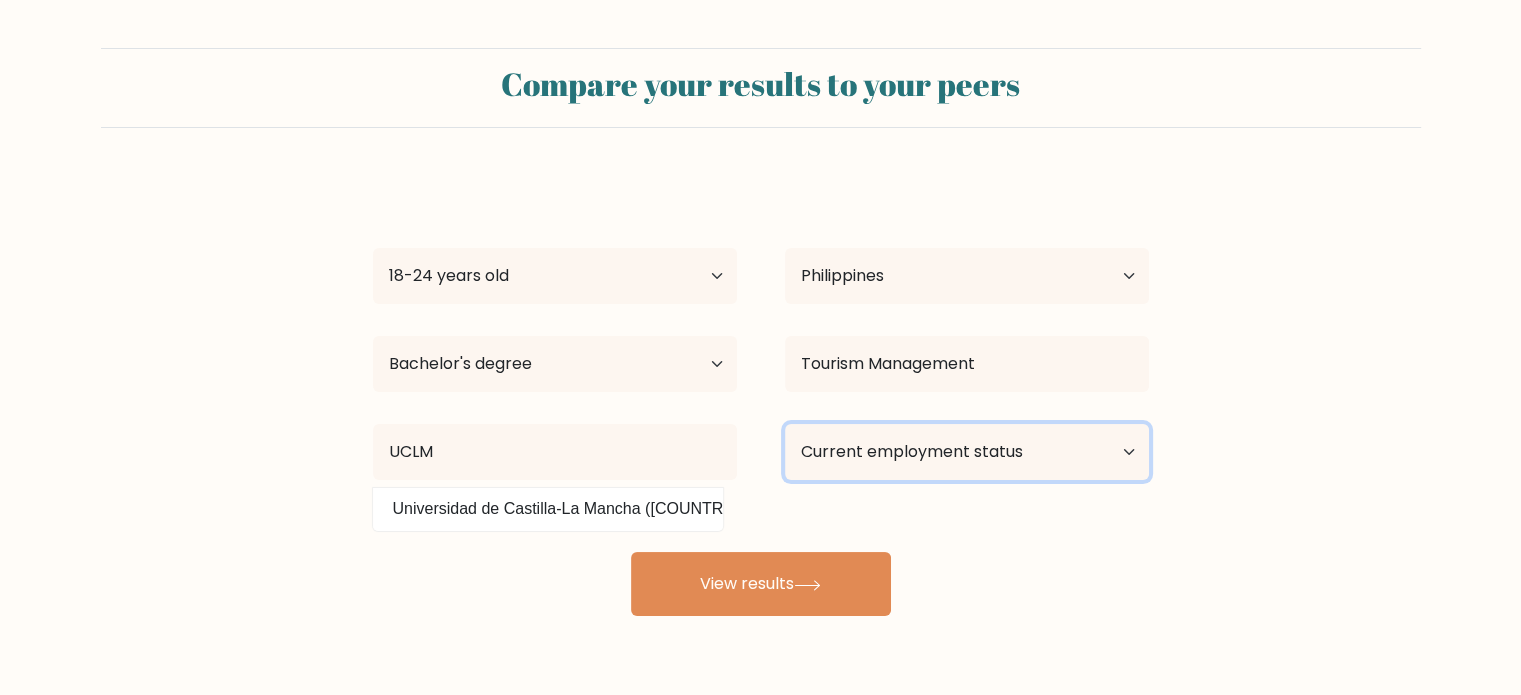 click on "Current employment status
Employed
Student
Retired
Other / prefer not to answer" at bounding box center [967, 452] 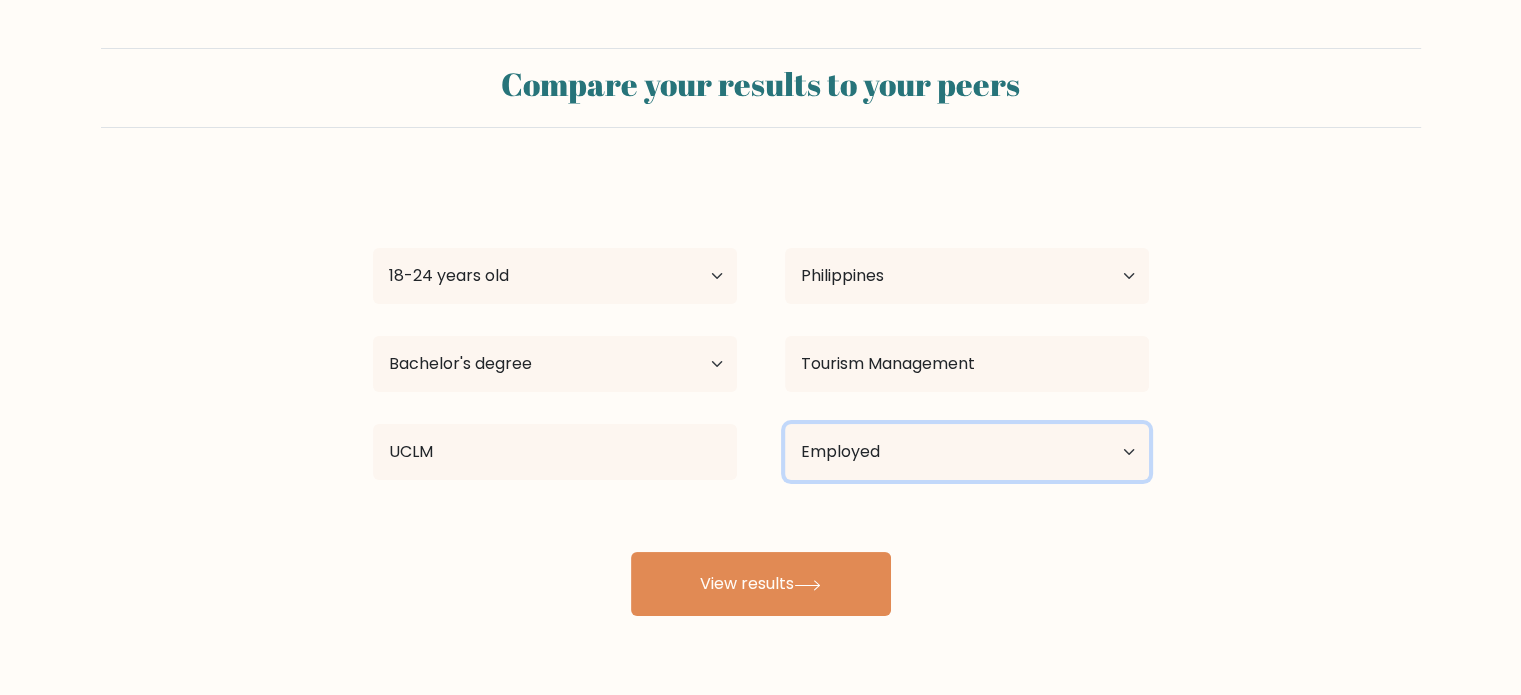 click on "Current employment status
Employed
Student
Retired
Other / prefer not to answer" at bounding box center (967, 452) 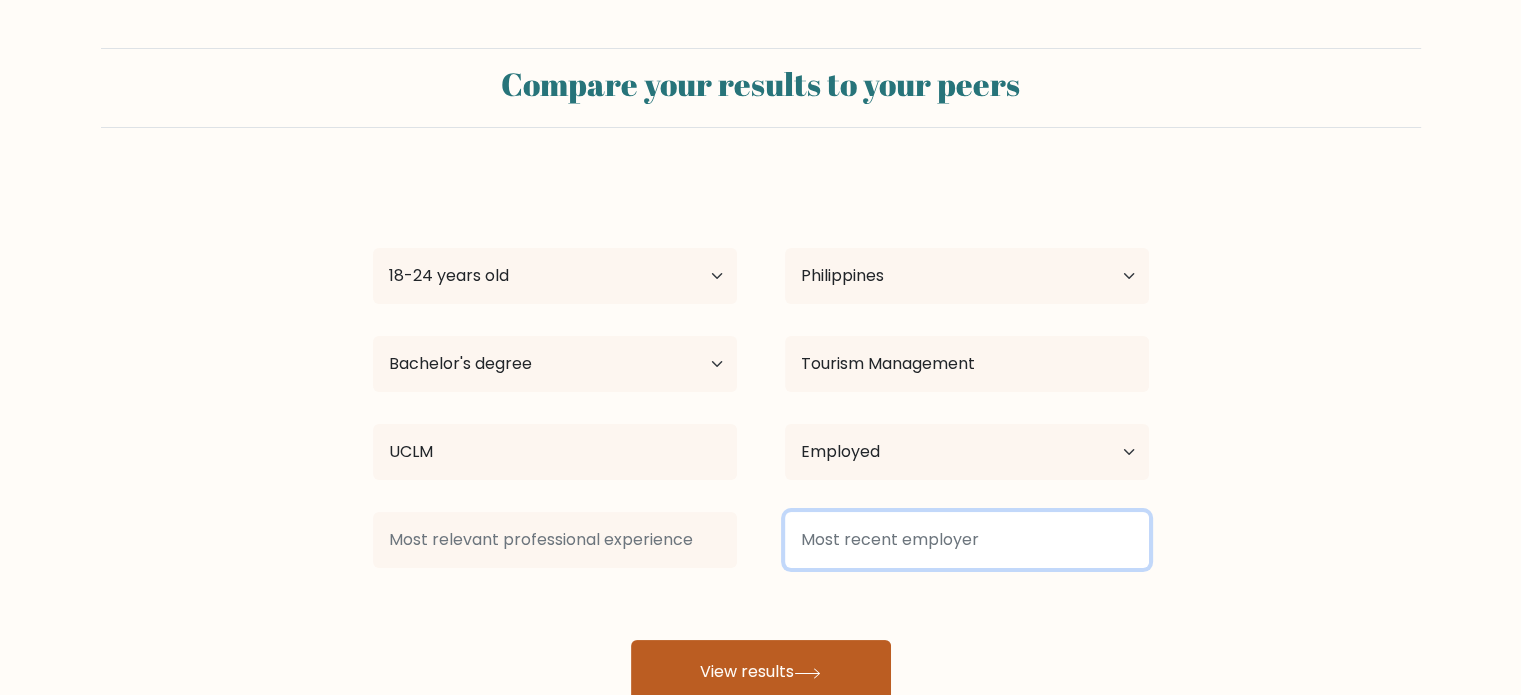 click at bounding box center [967, 540] 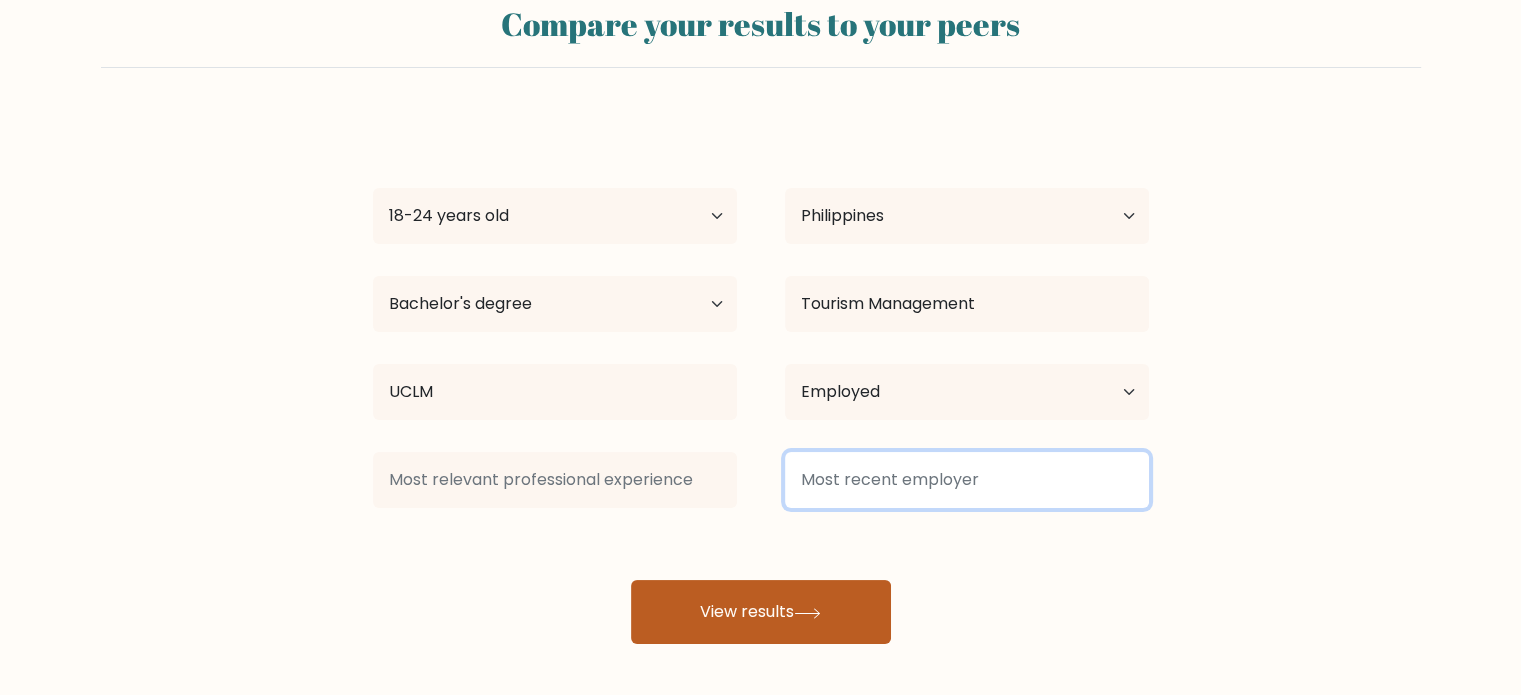 scroll, scrollTop: 63, scrollLeft: 0, axis: vertical 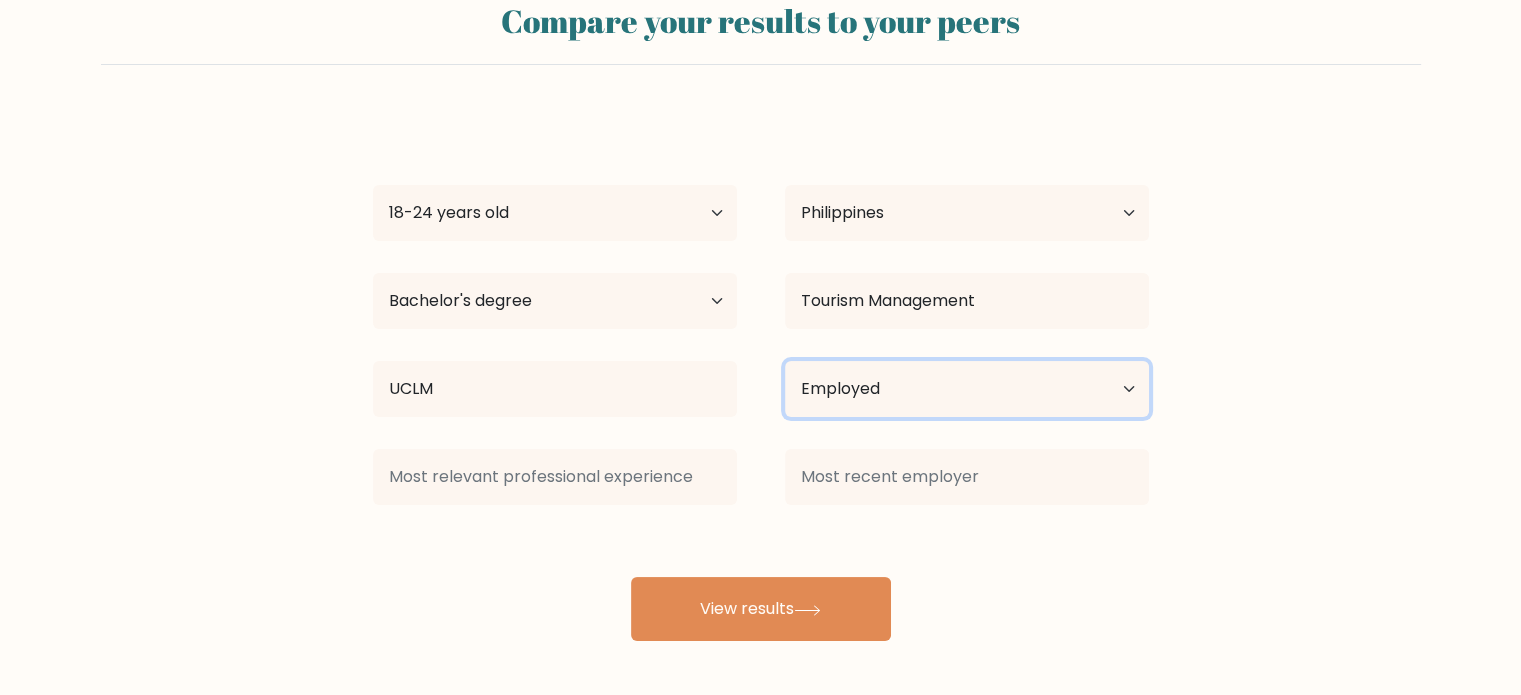 click on "Current employment status
Employed
Student
Retired
Other / prefer not to answer" at bounding box center (967, 389) 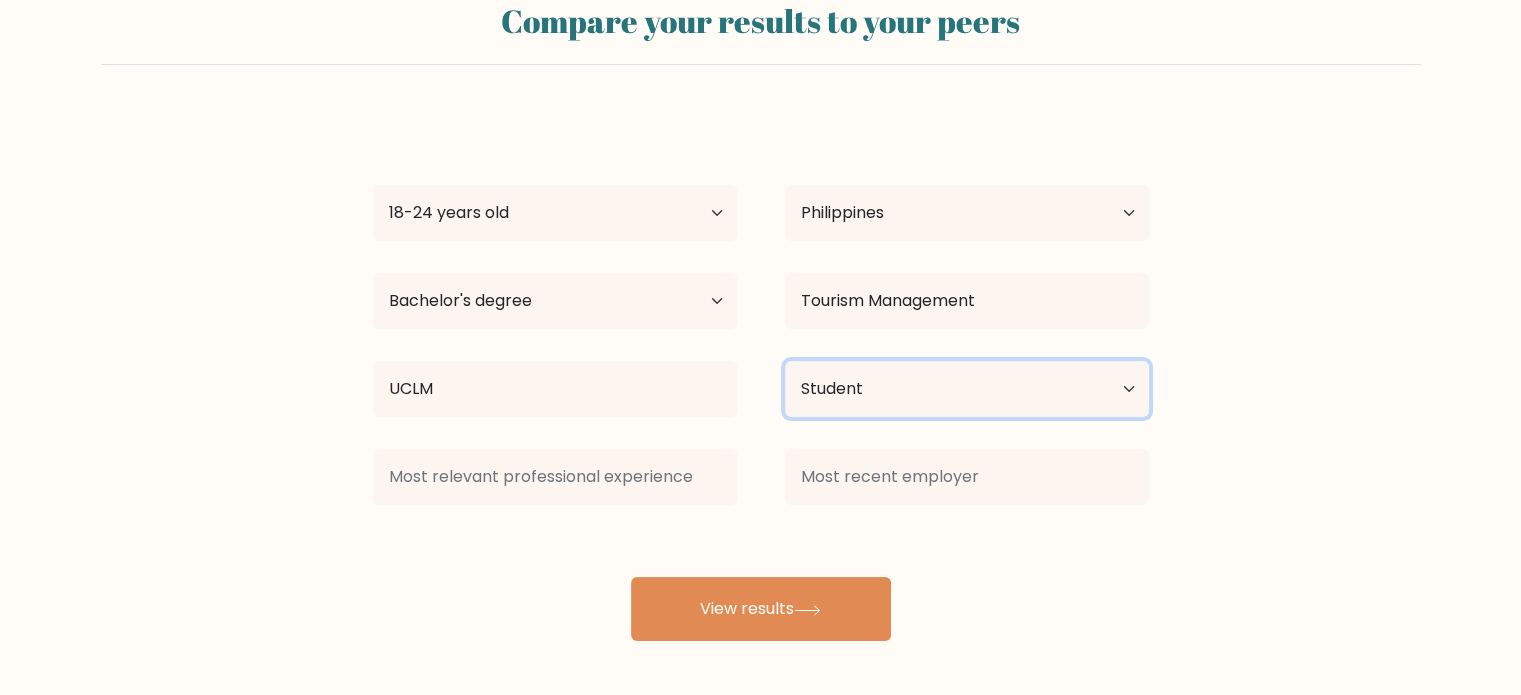 click on "Current employment status
Employed
Student
Retired
Other / prefer not to answer" at bounding box center [967, 389] 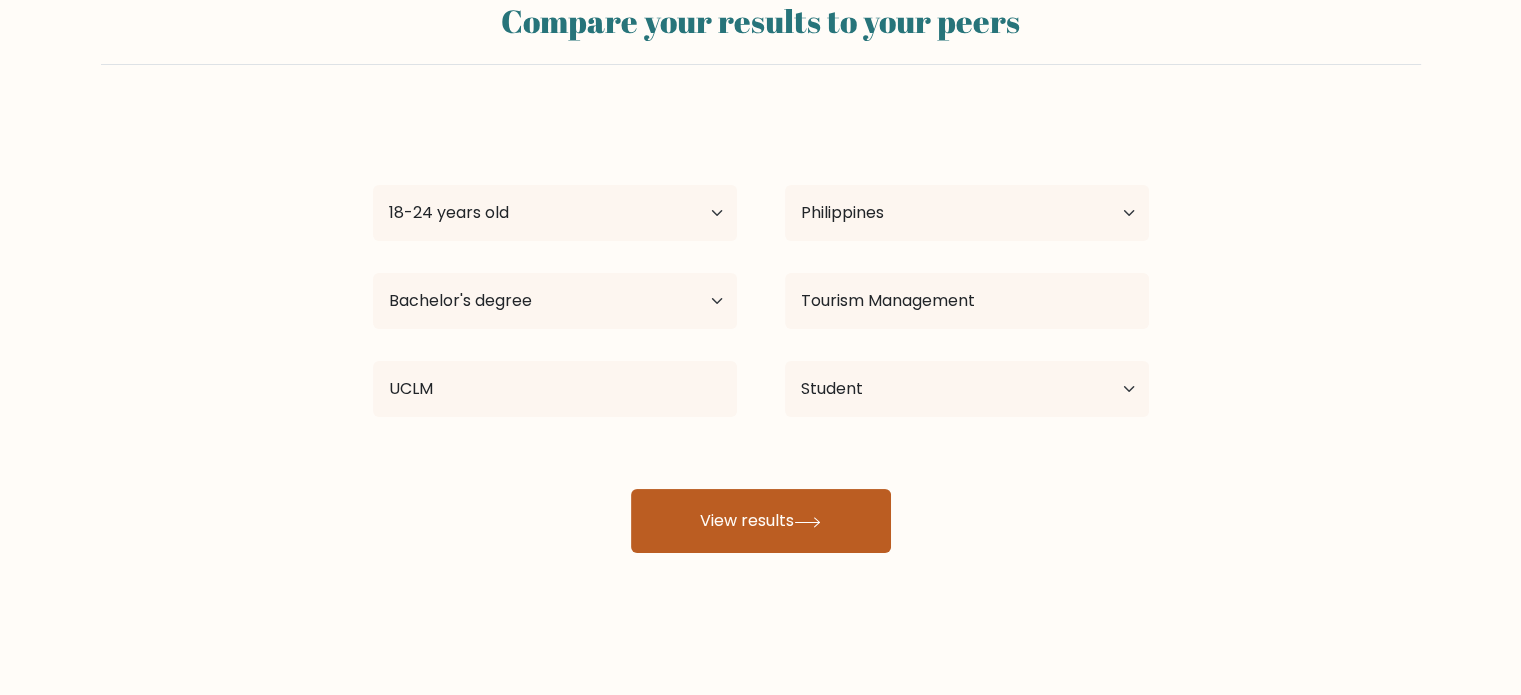 click on "View results" at bounding box center [761, 521] 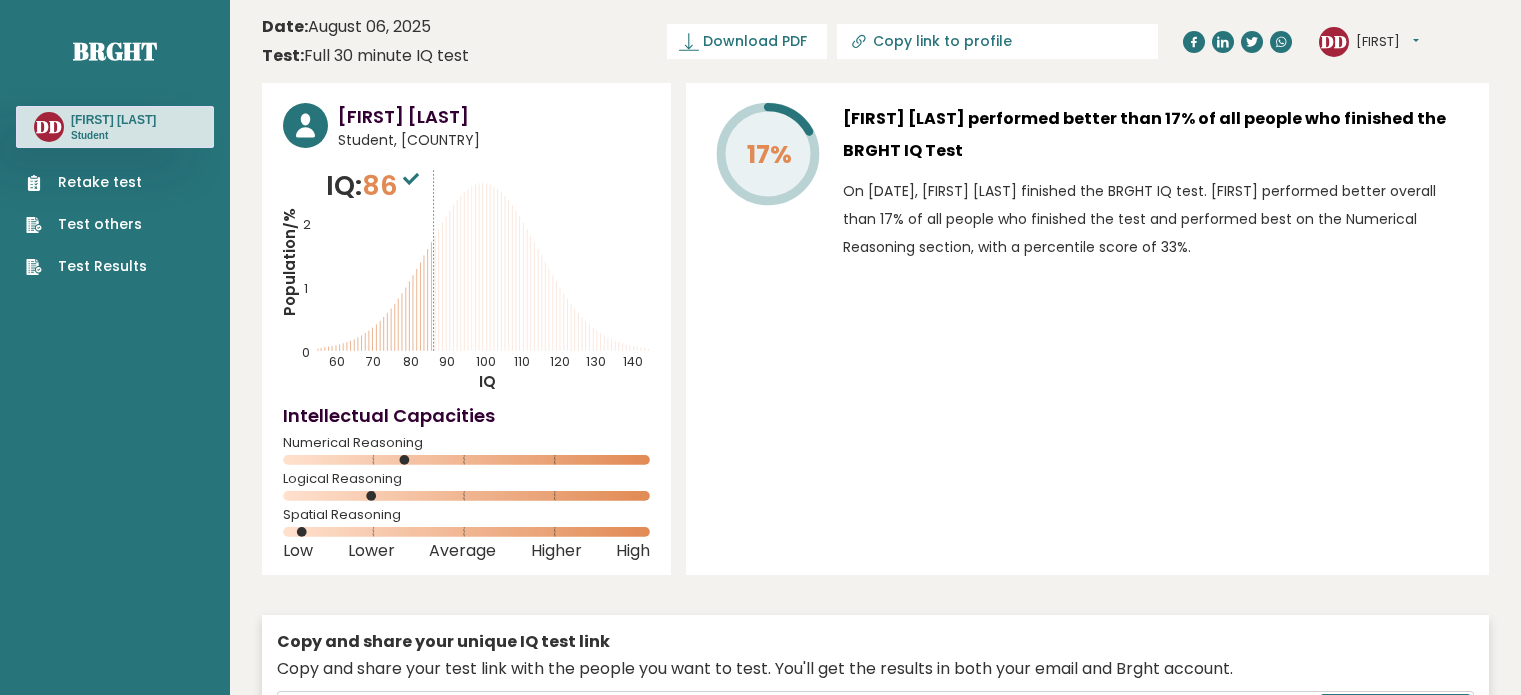 scroll, scrollTop: 0, scrollLeft: 0, axis: both 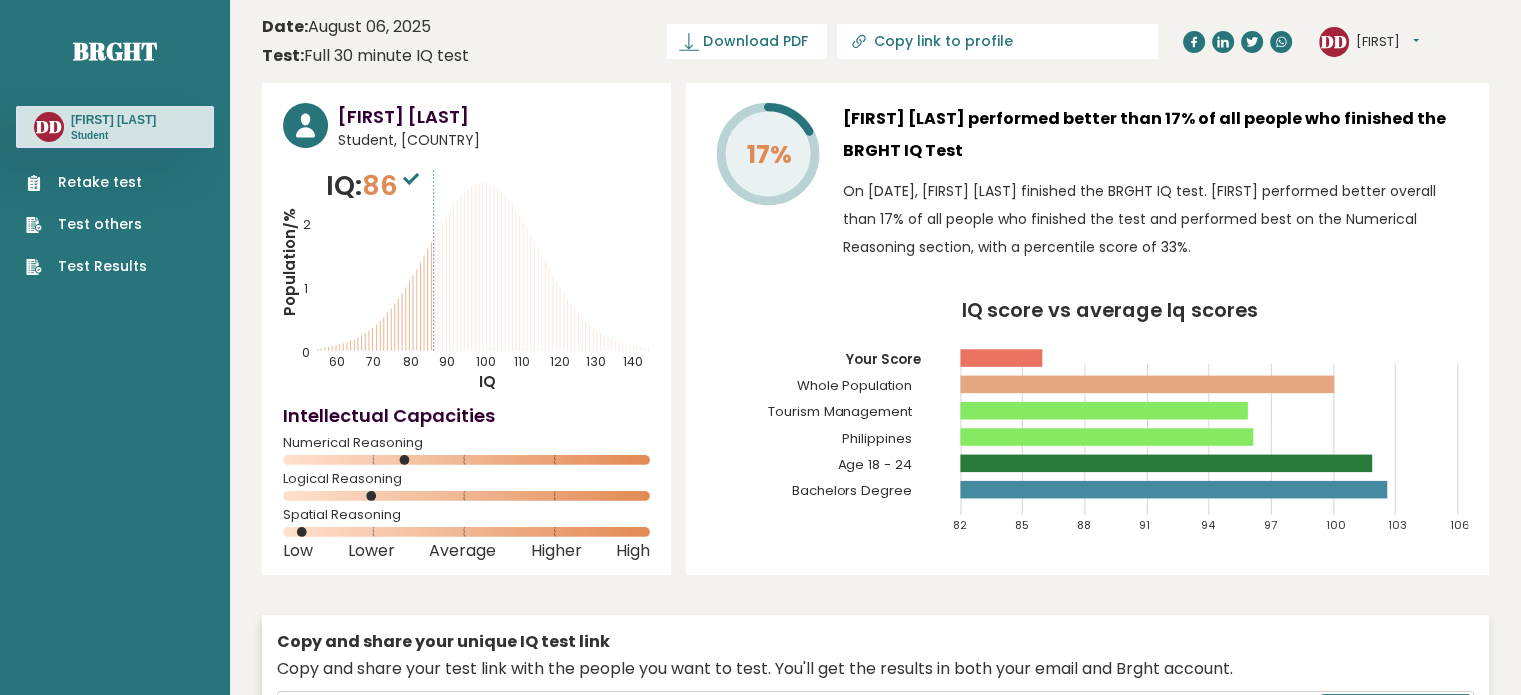 click on "Date:  [DATE]
Test:   Full 30 minute IQ test
Download PDF
Downloading...
Downloading
✓ Your PDF is downloaded...
Copy link to profile
DD
[FIRST]
Dashboard
Profile
Settings
Logout" at bounding box center [875, 41] 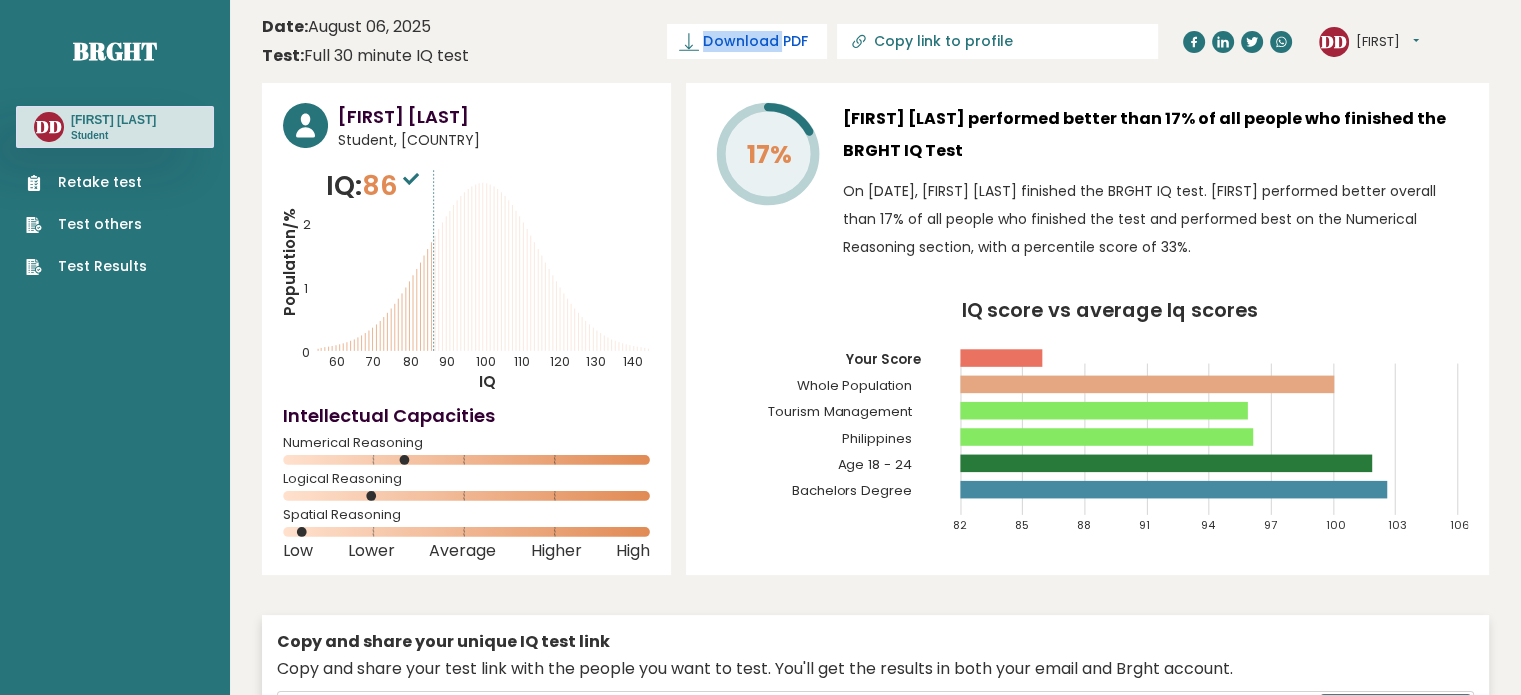 click on "Download PDF" at bounding box center [755, 41] 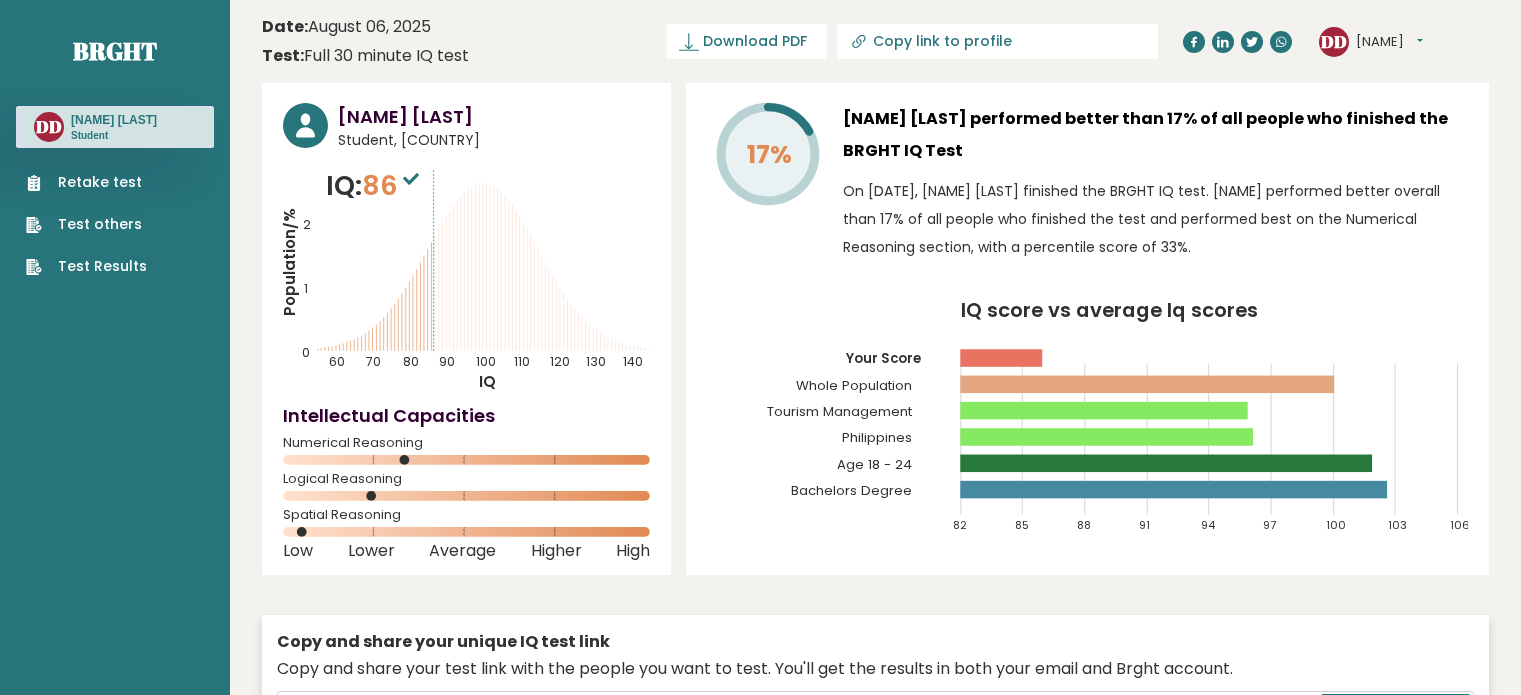 scroll, scrollTop: 0, scrollLeft: 0, axis: both 